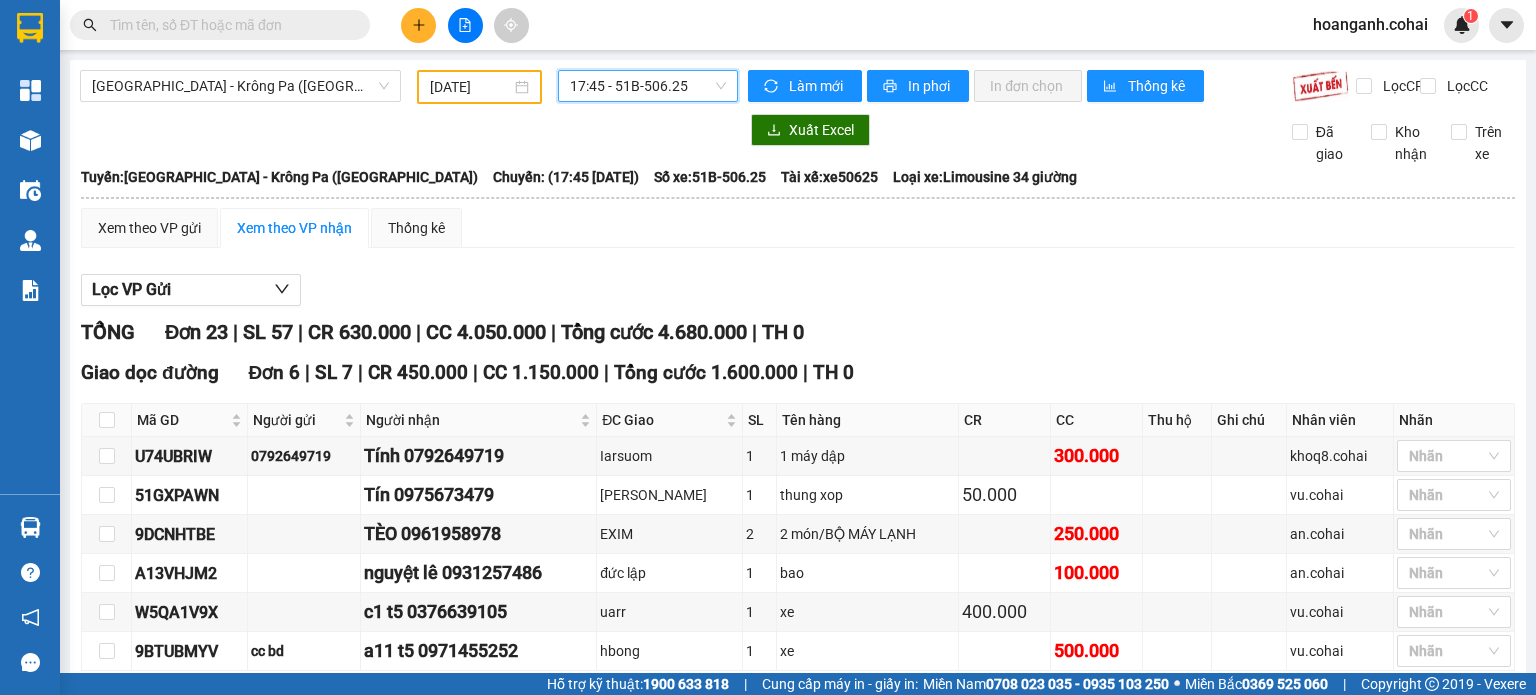 scroll, scrollTop: 0, scrollLeft: 0, axis: both 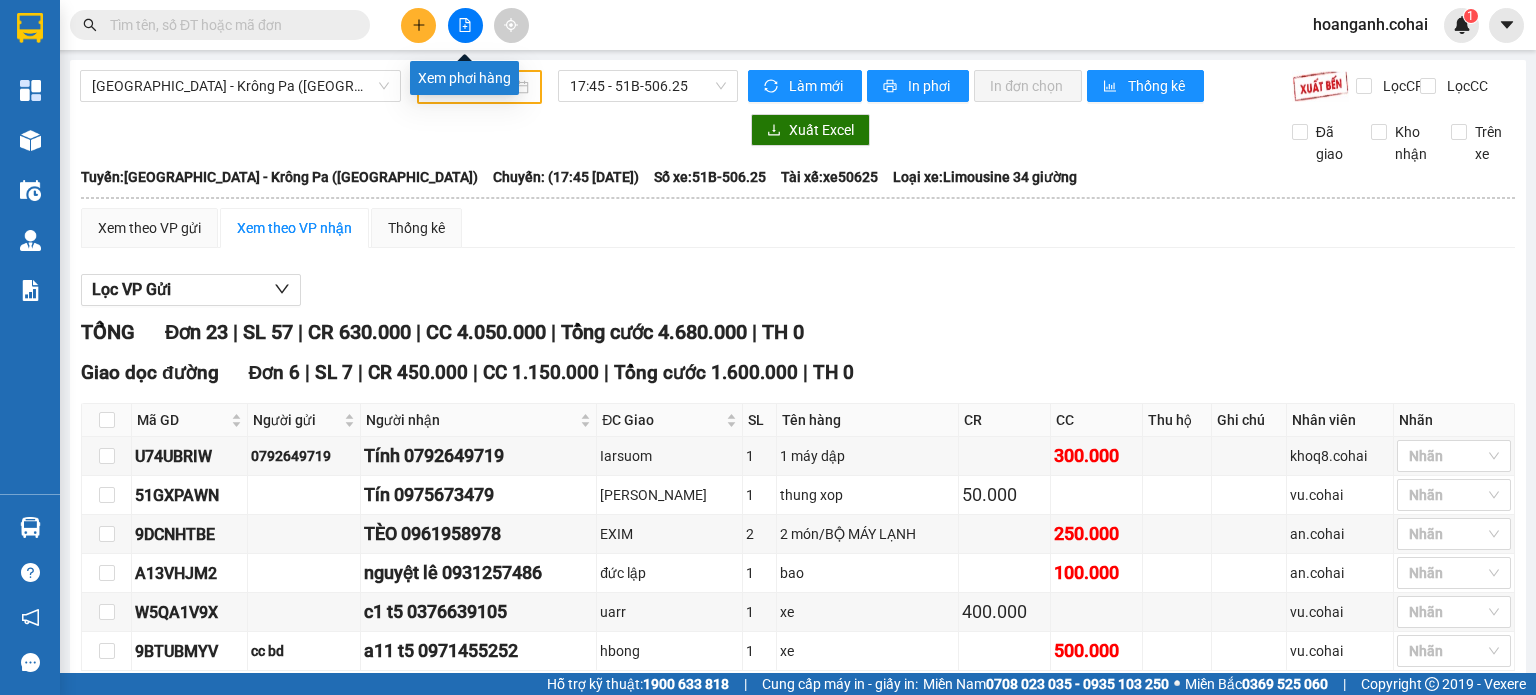 click 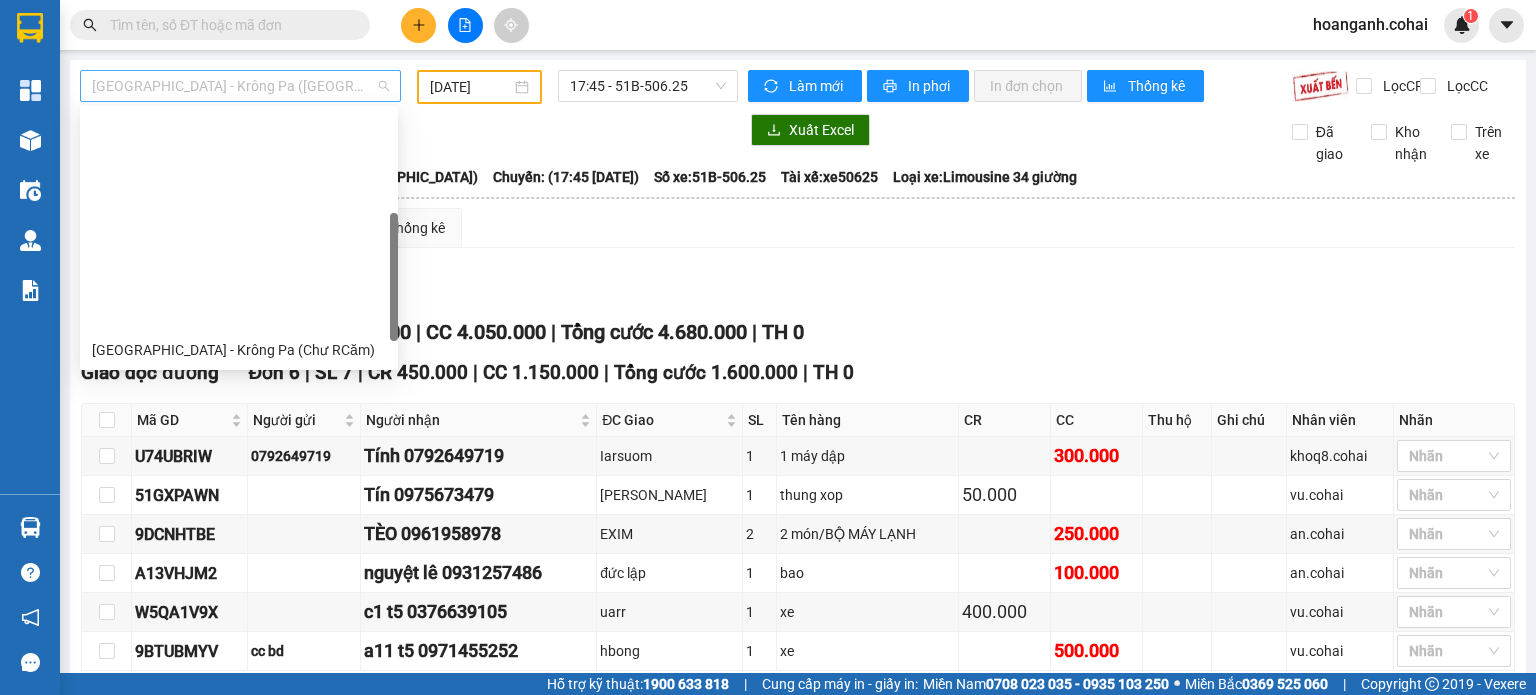 click on "[GEOGRAPHIC_DATA] - Krông Pa ([GEOGRAPHIC_DATA])" at bounding box center [240, 86] 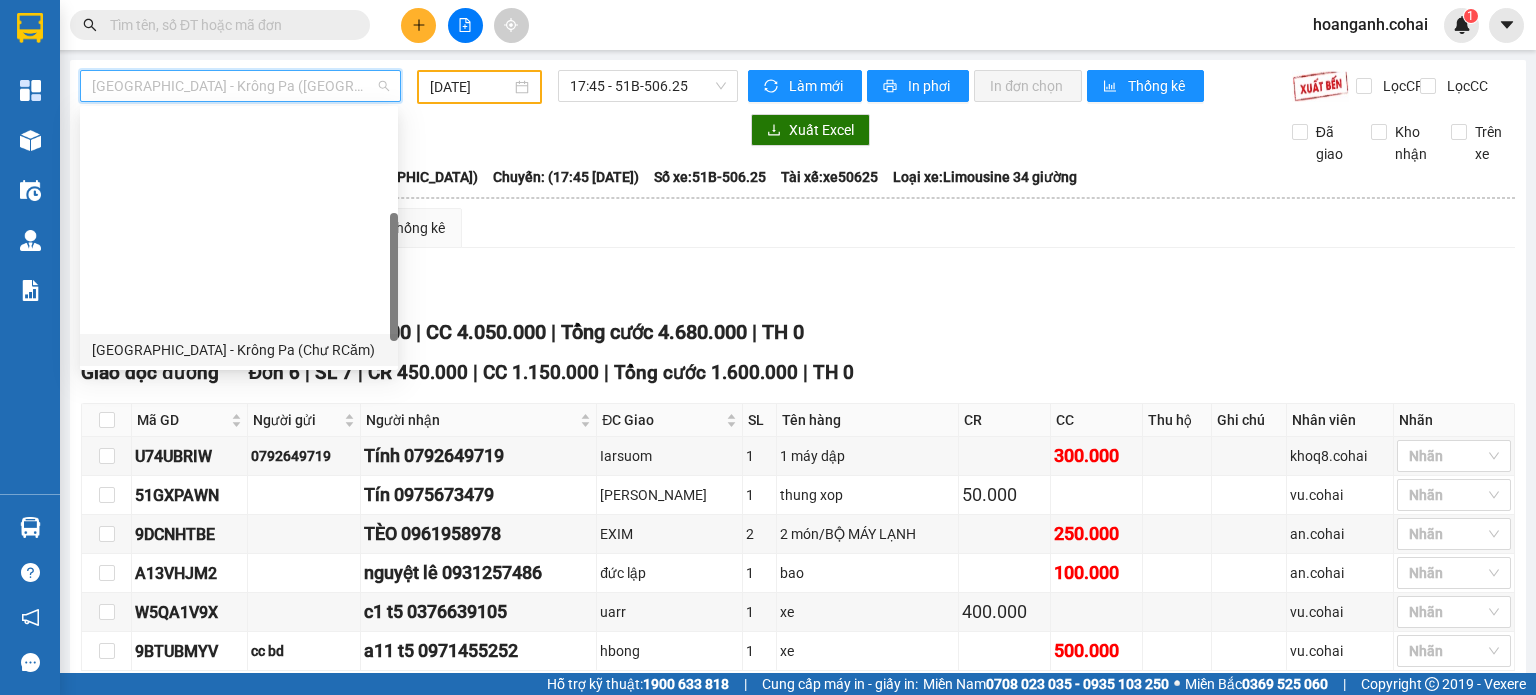 scroll, scrollTop: 188, scrollLeft: 0, axis: vertical 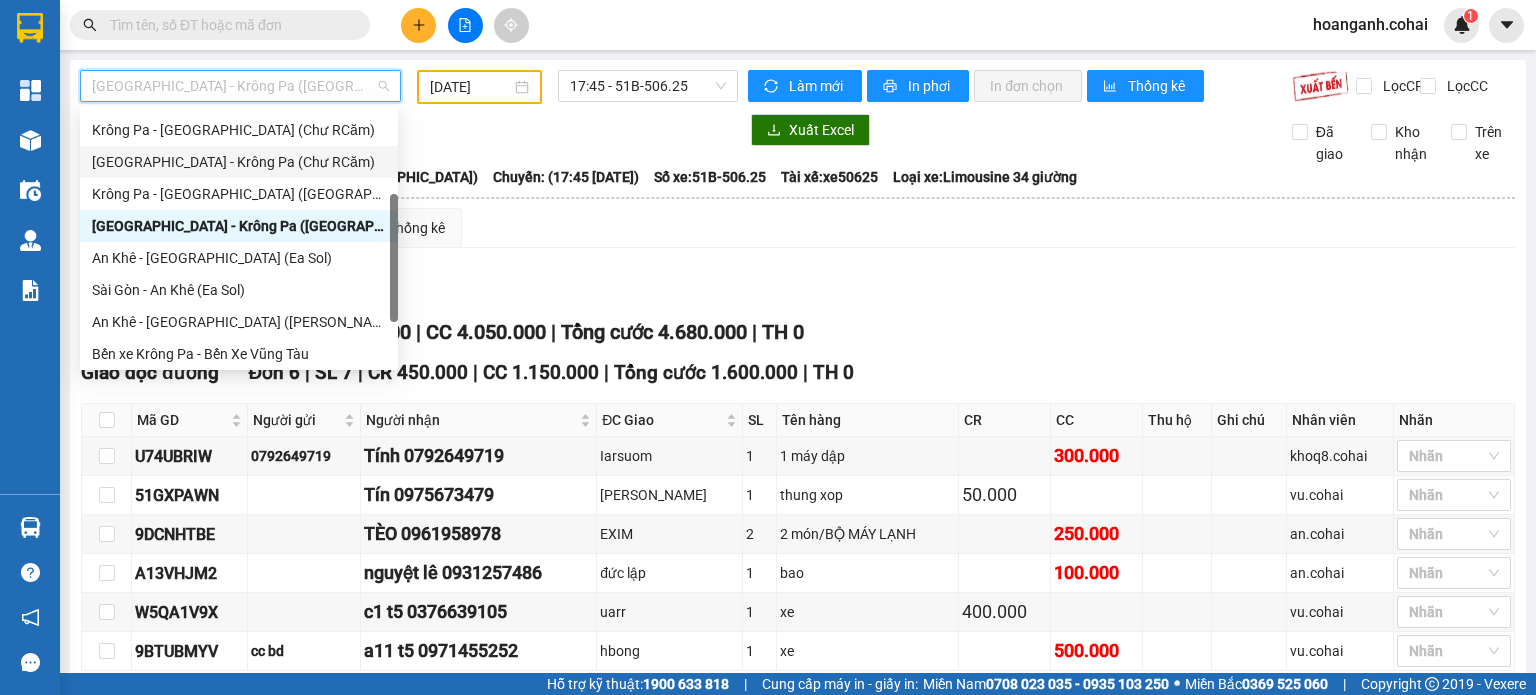 click on "[GEOGRAPHIC_DATA] - Krông Pa (Chư RCăm)" at bounding box center [239, 162] 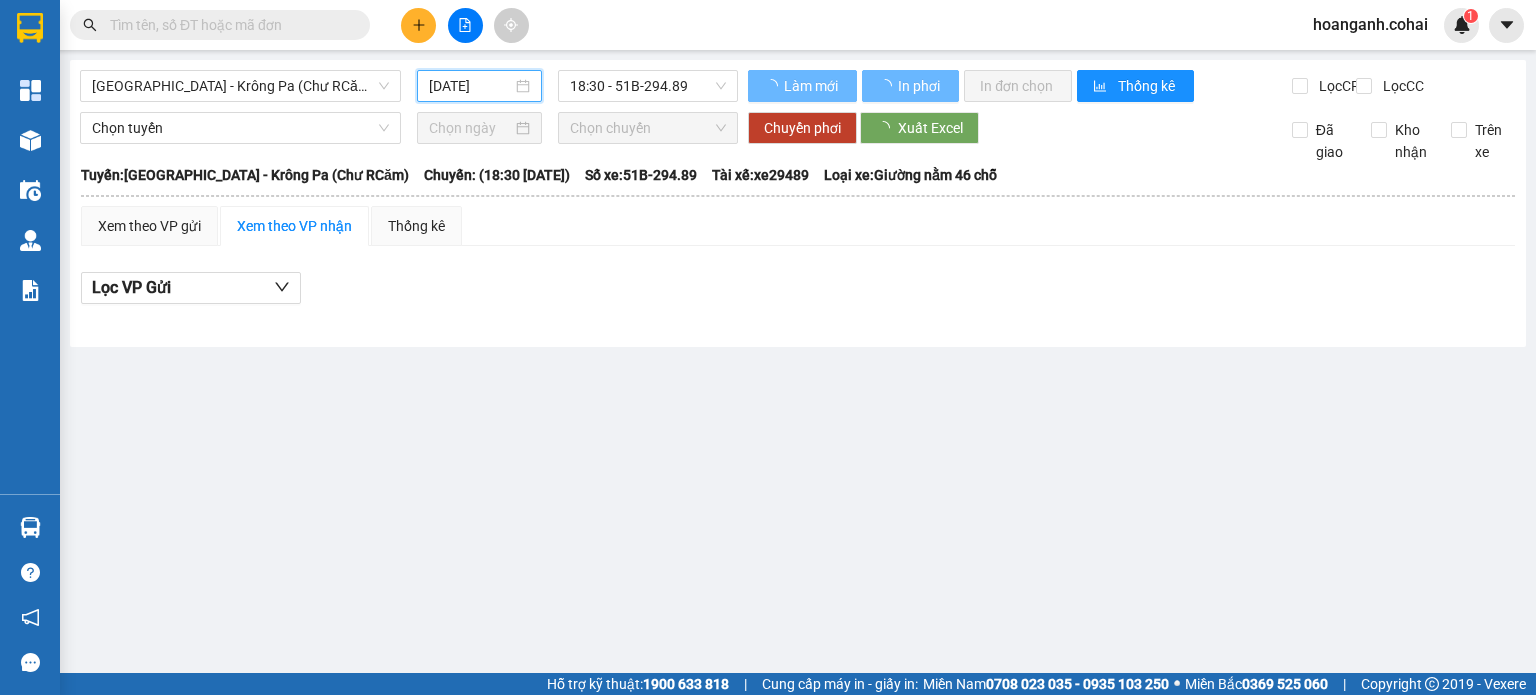 click on "[DATE]" at bounding box center [470, 86] 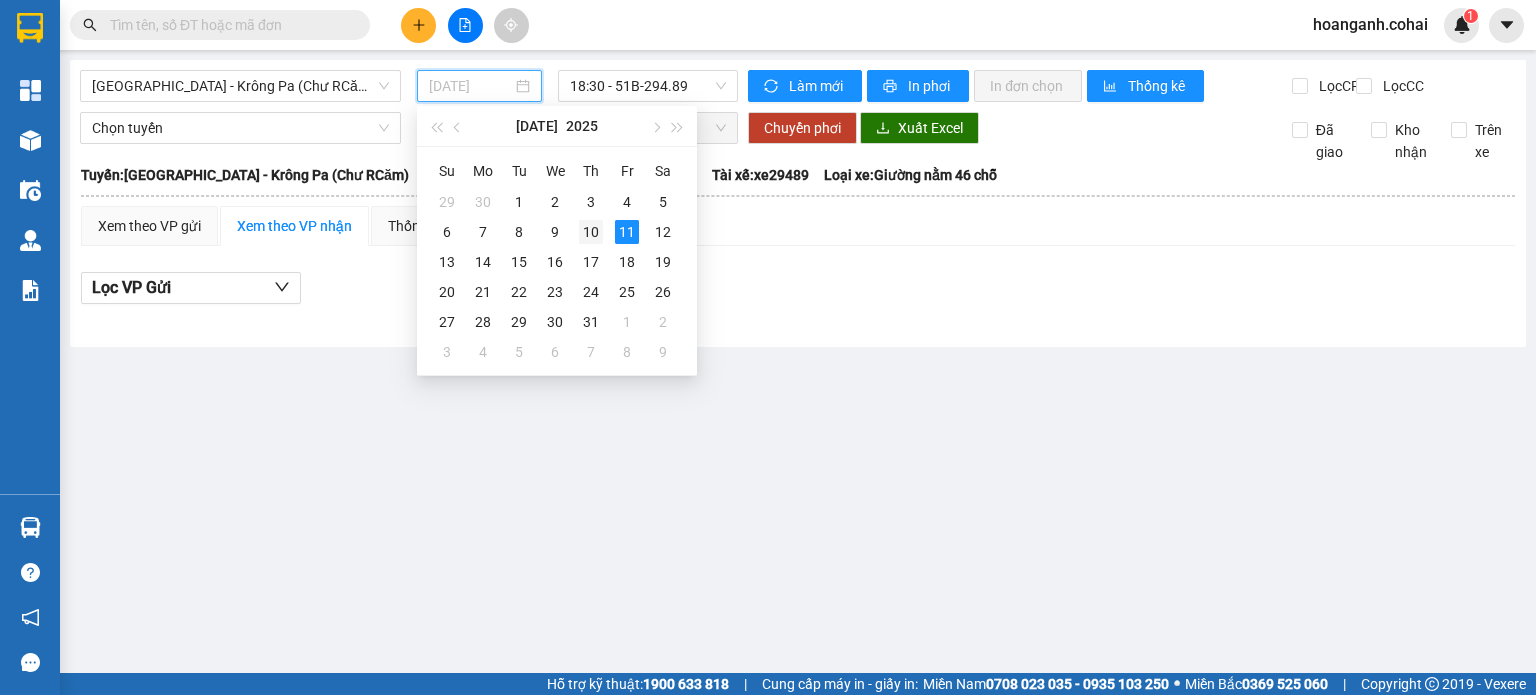 click on "10" at bounding box center [591, 232] 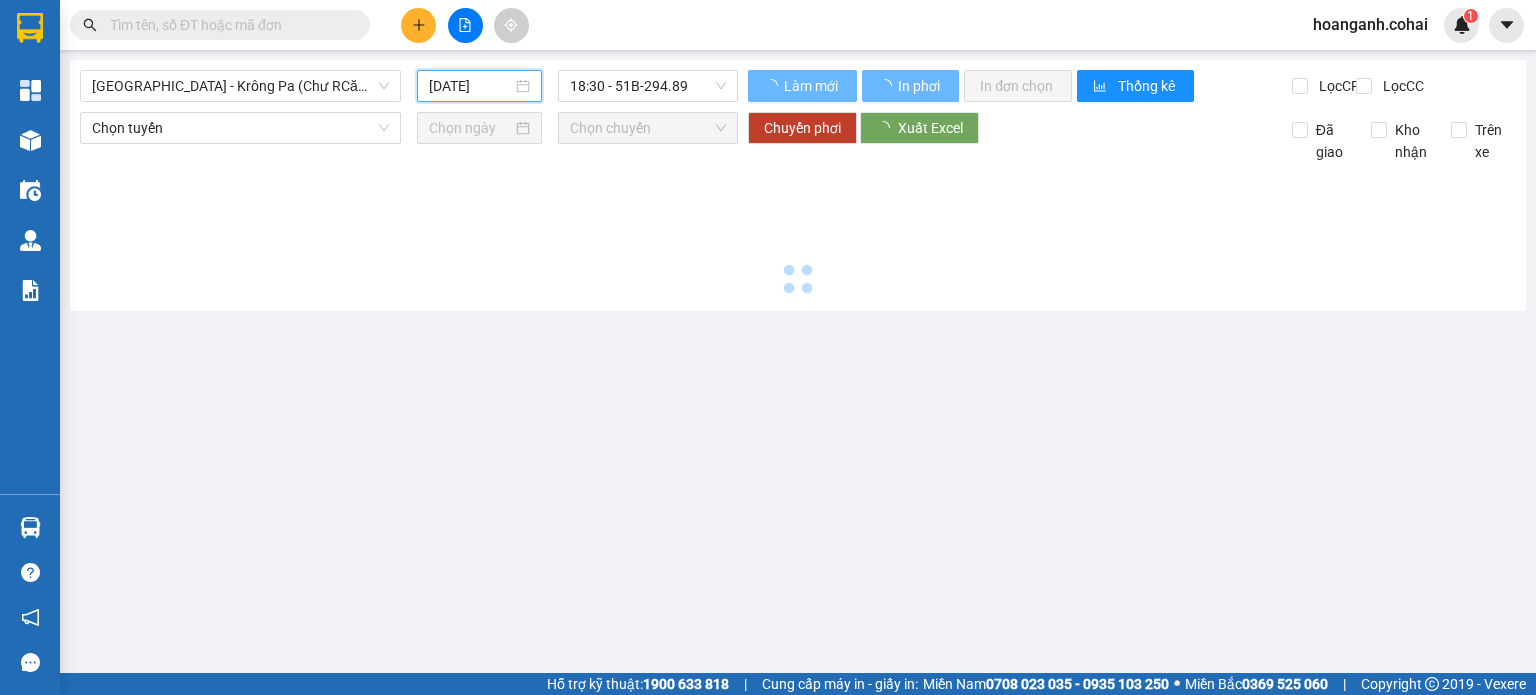 type on "[DATE]" 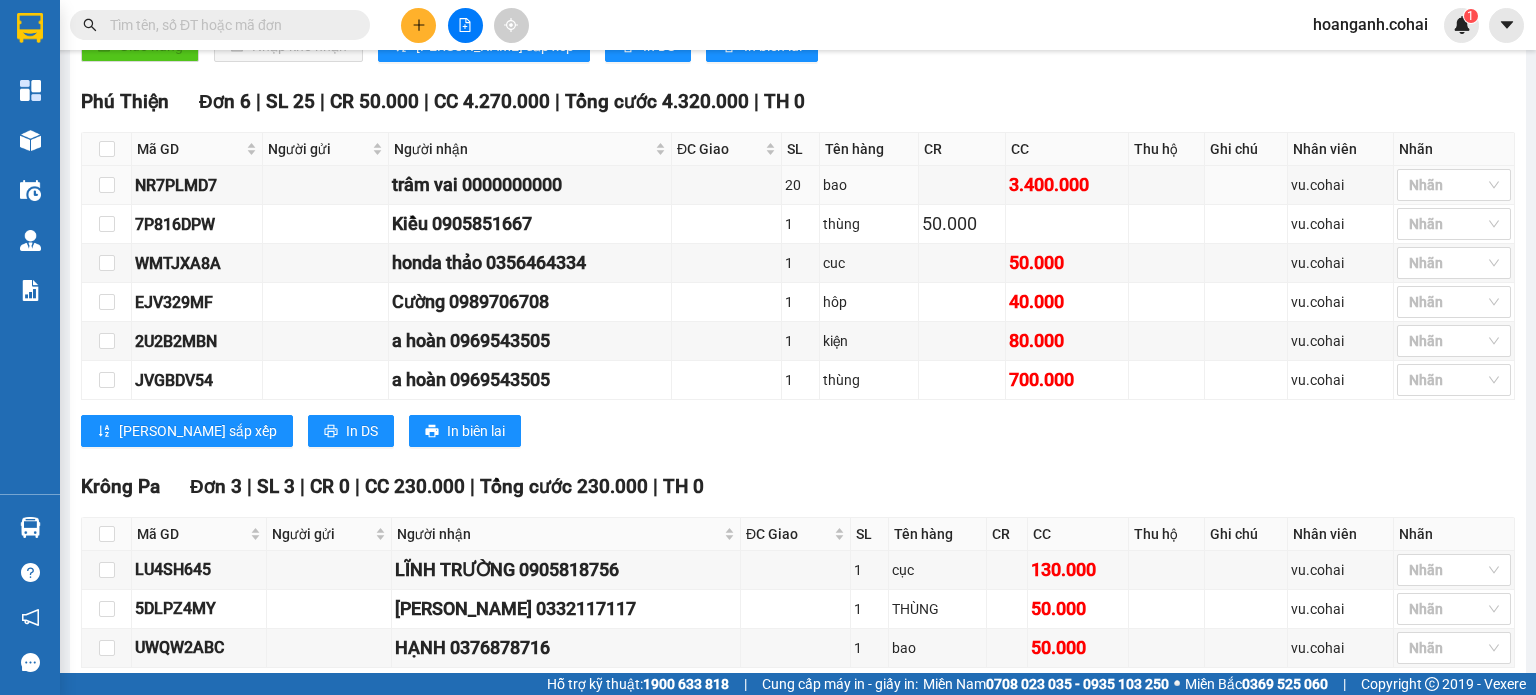 scroll, scrollTop: 600, scrollLeft: 0, axis: vertical 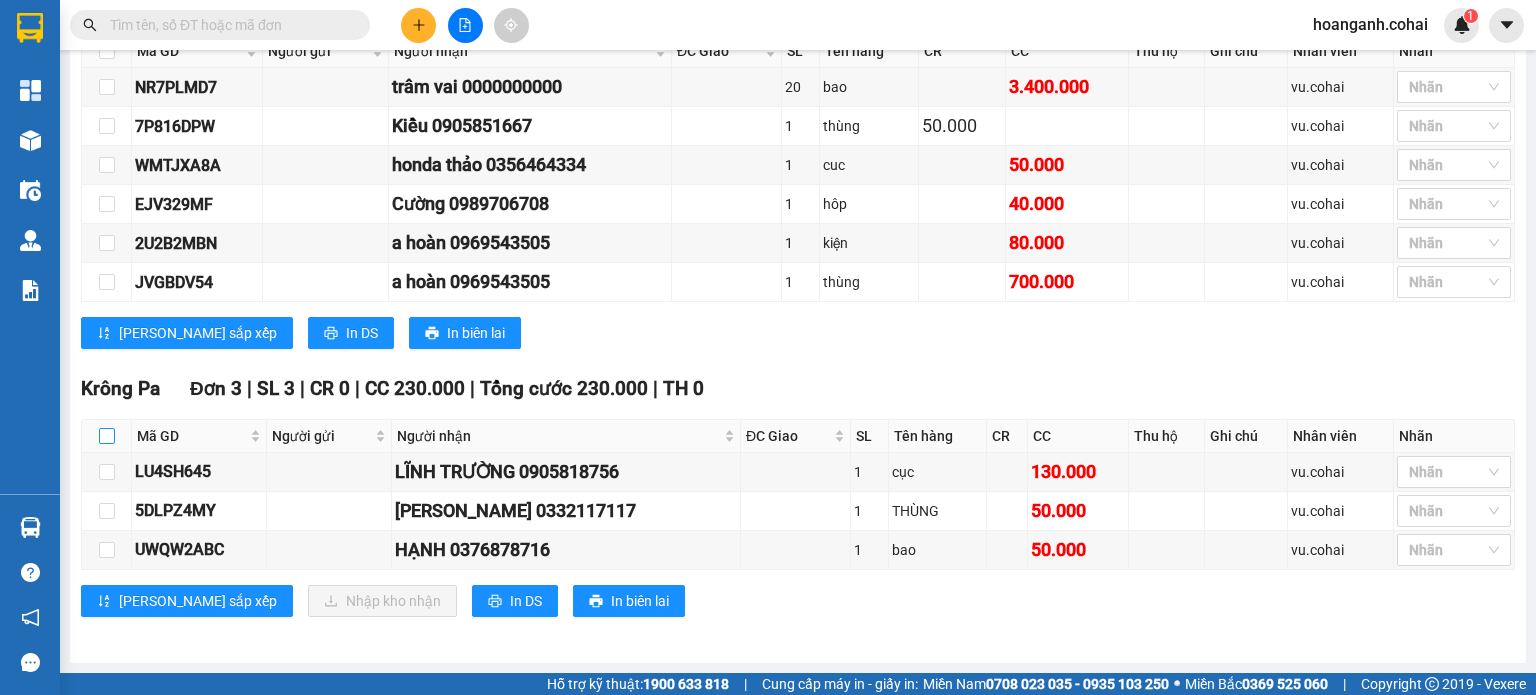 click at bounding box center [107, 436] 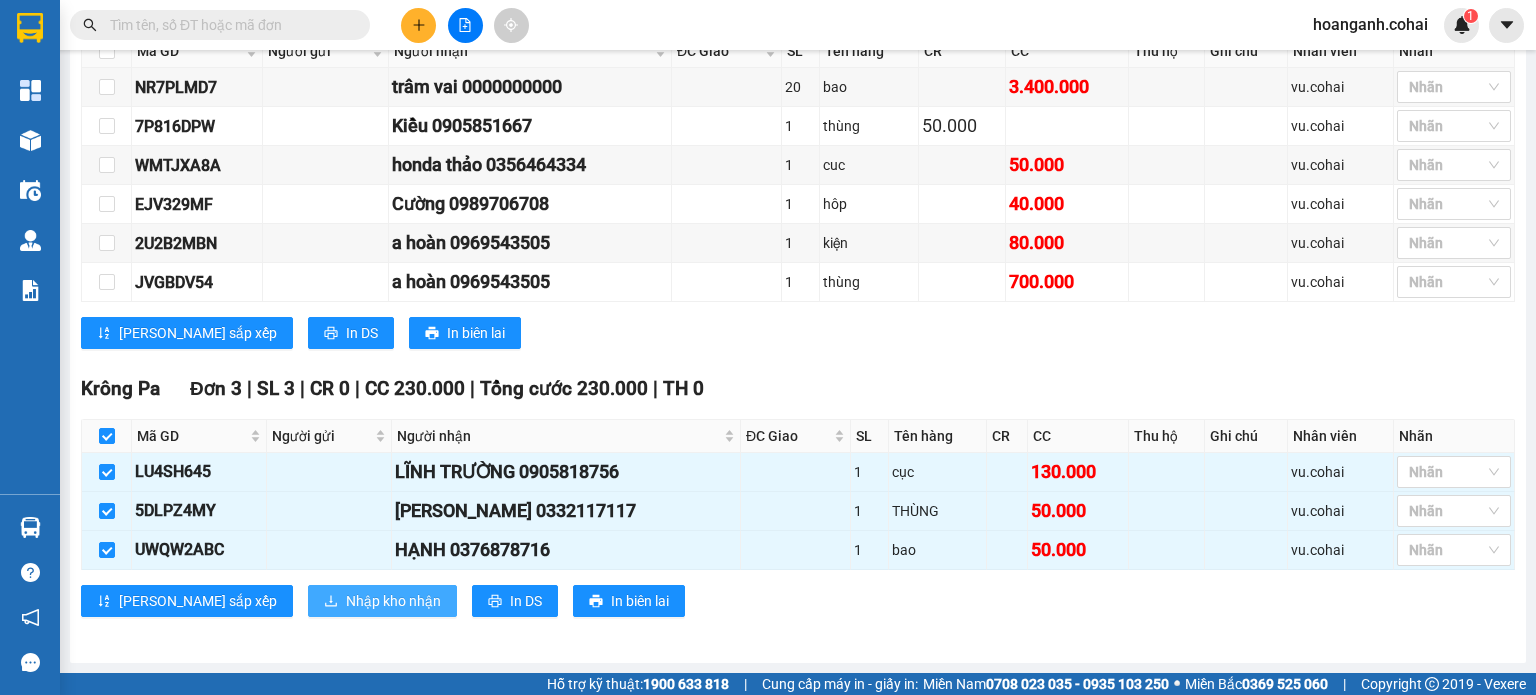 click on "Nhập kho nhận" at bounding box center (393, 601) 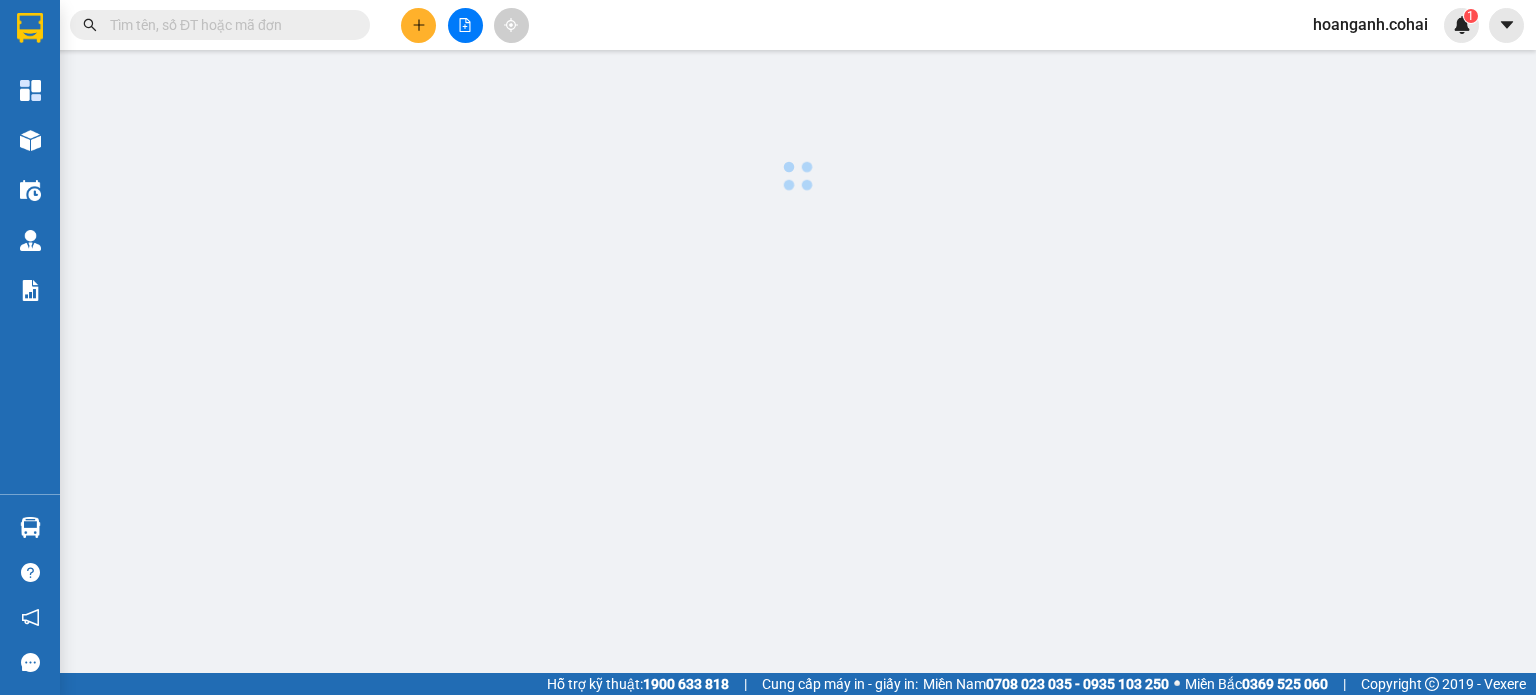 scroll, scrollTop: 0, scrollLeft: 0, axis: both 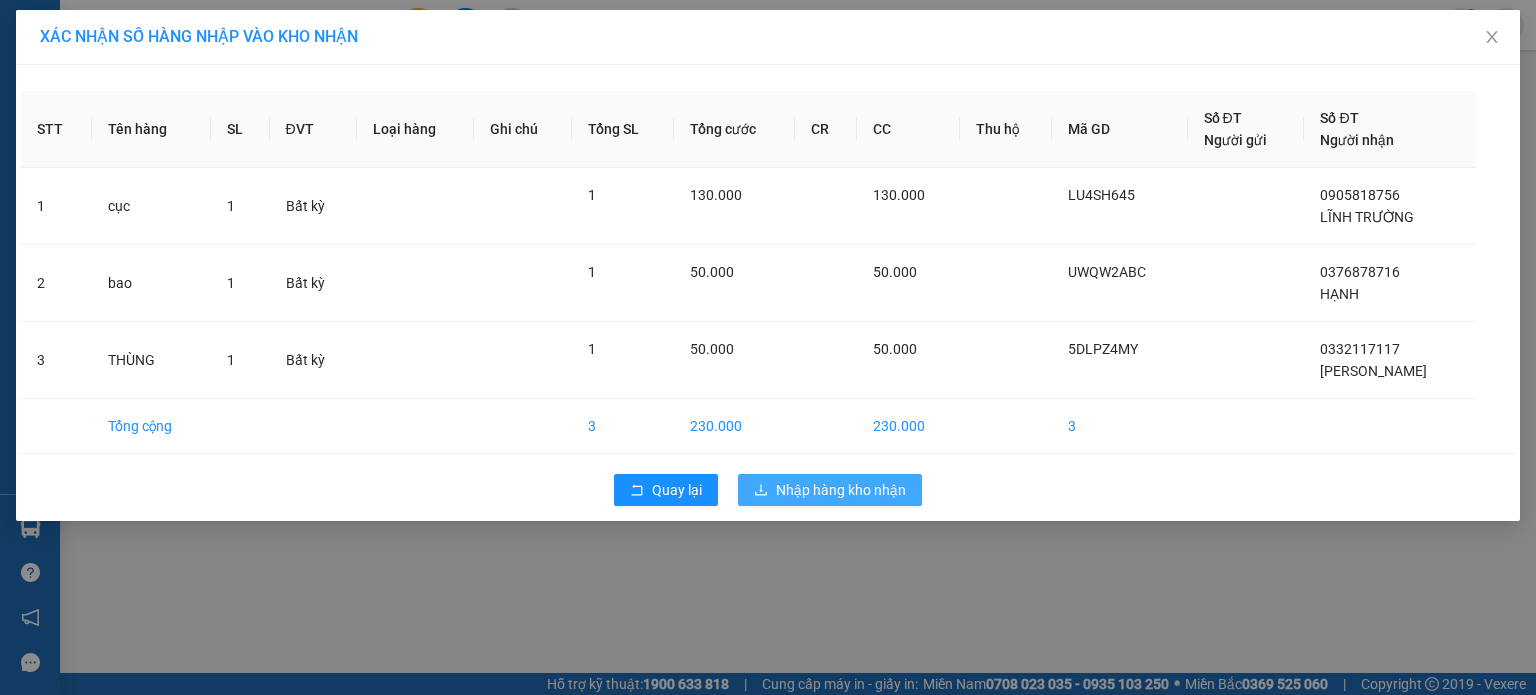 click on "Nhập hàng kho nhận" at bounding box center (841, 490) 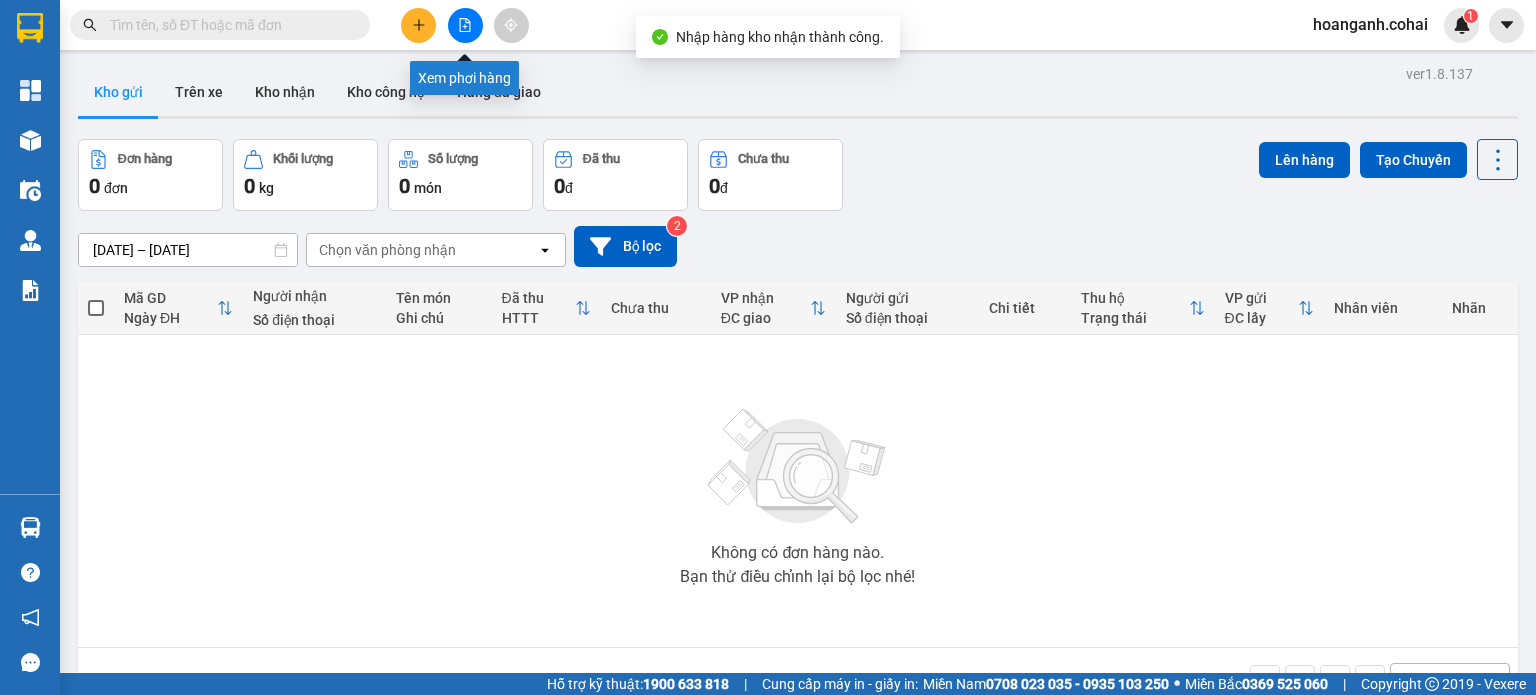 click at bounding box center [465, 25] 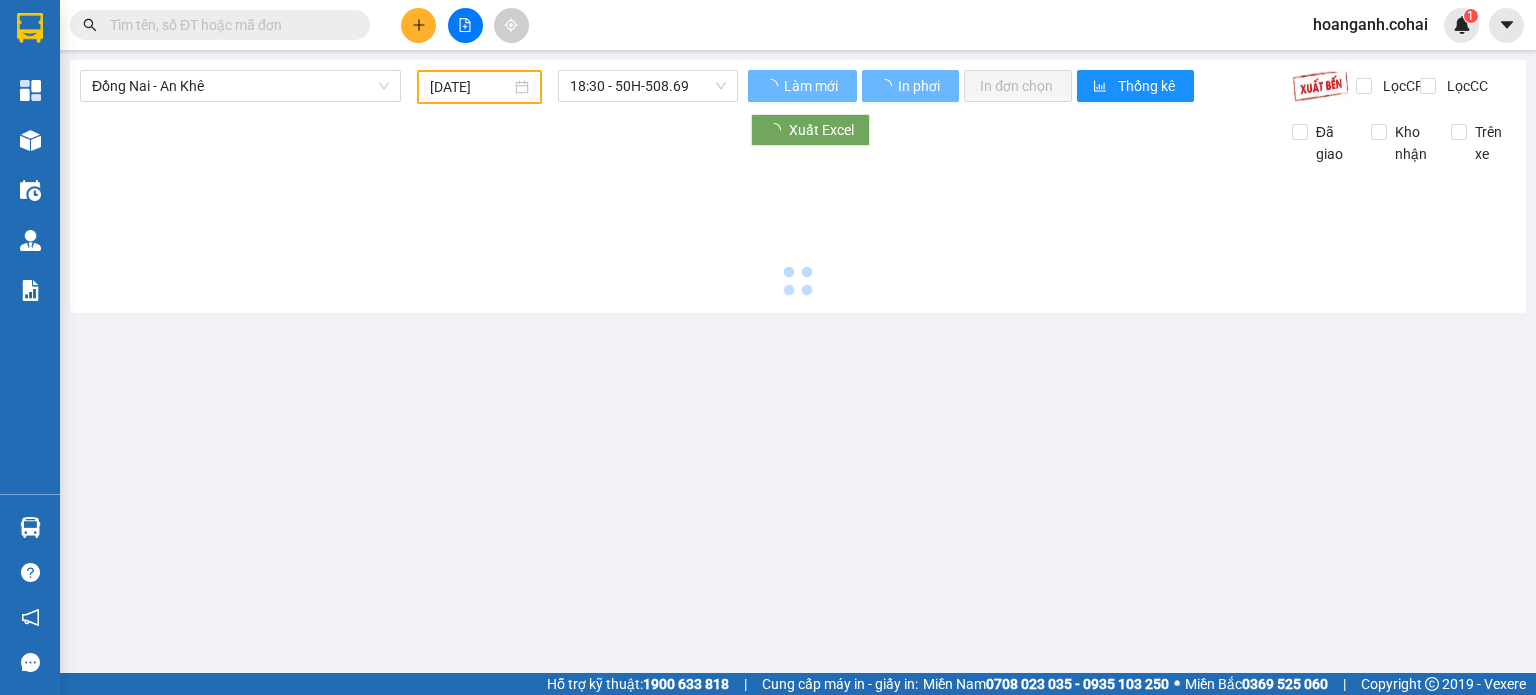 type on "[DATE]" 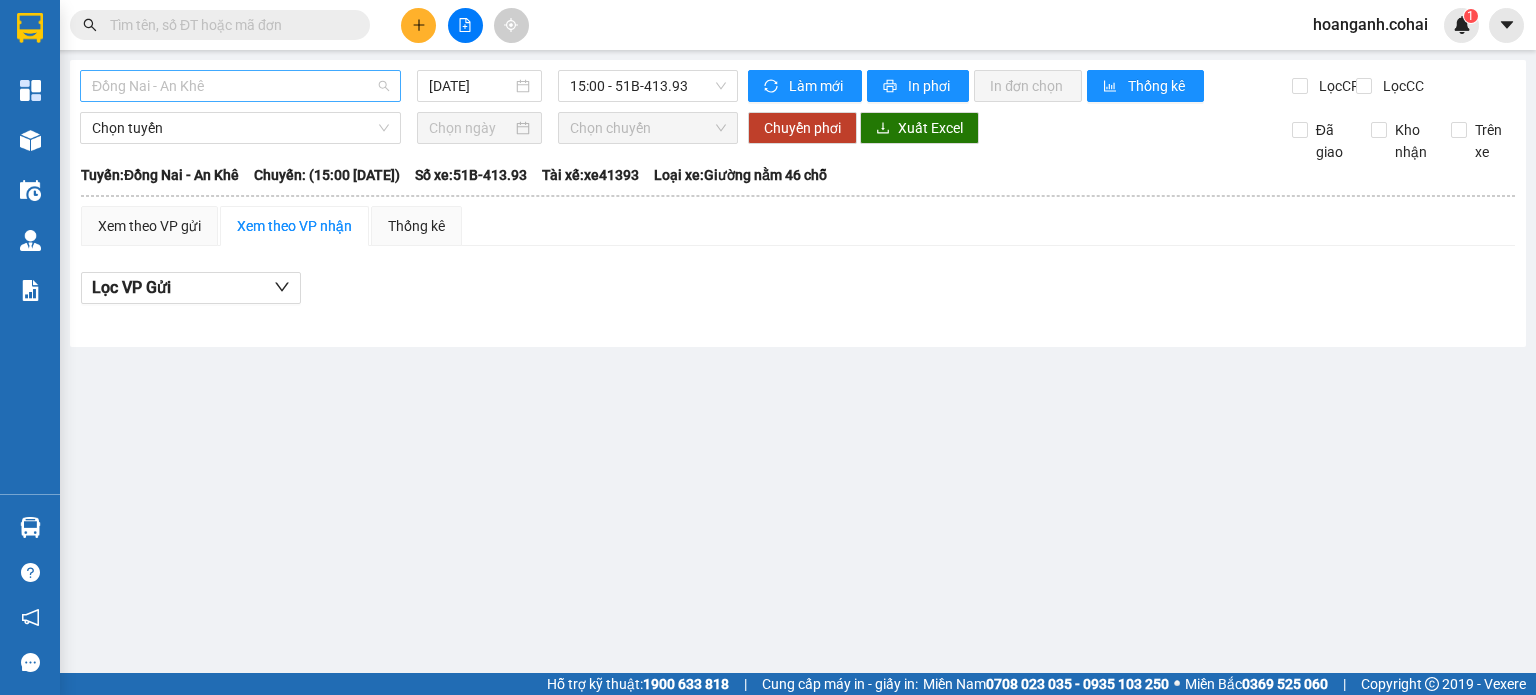 click on "Đồng Nai - An Khê" at bounding box center [240, 86] 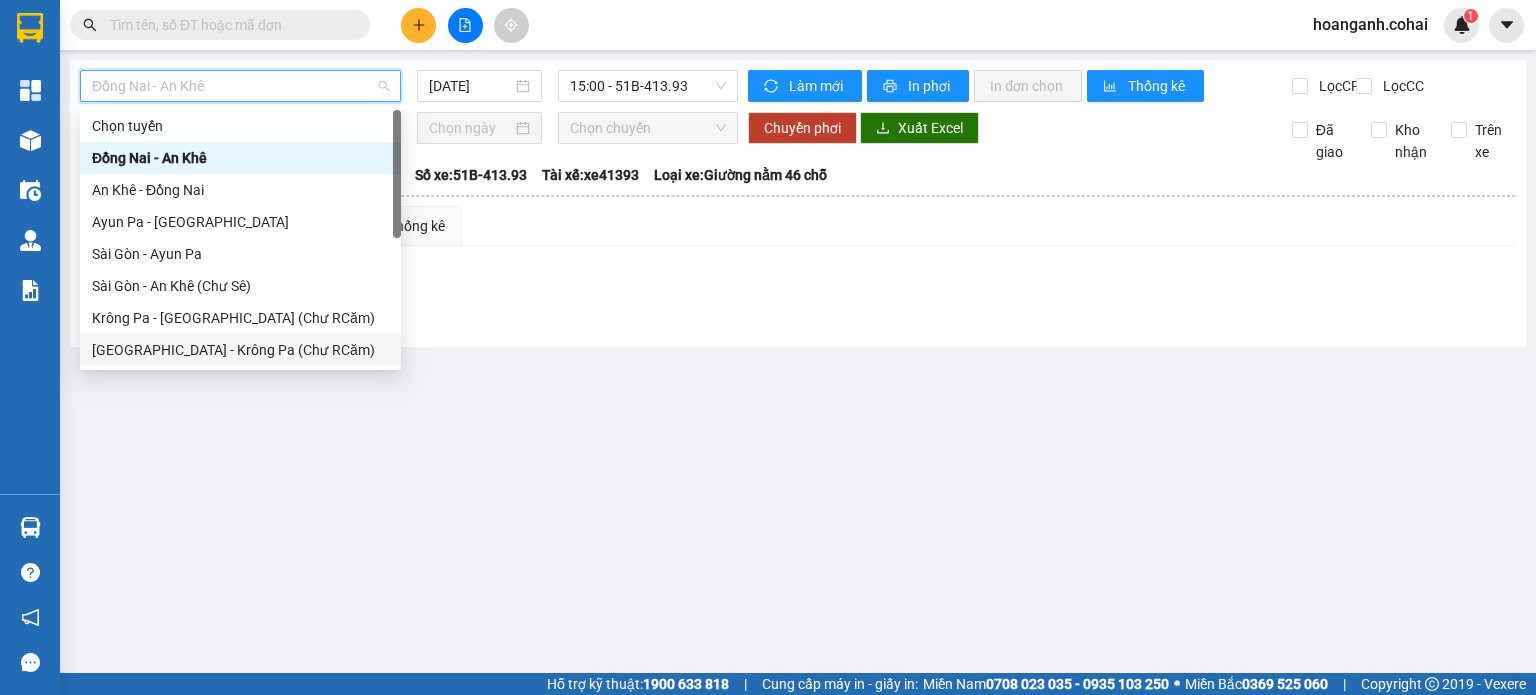 click on "[GEOGRAPHIC_DATA] - Krông Pa (Chư RCăm)" at bounding box center [240, 350] 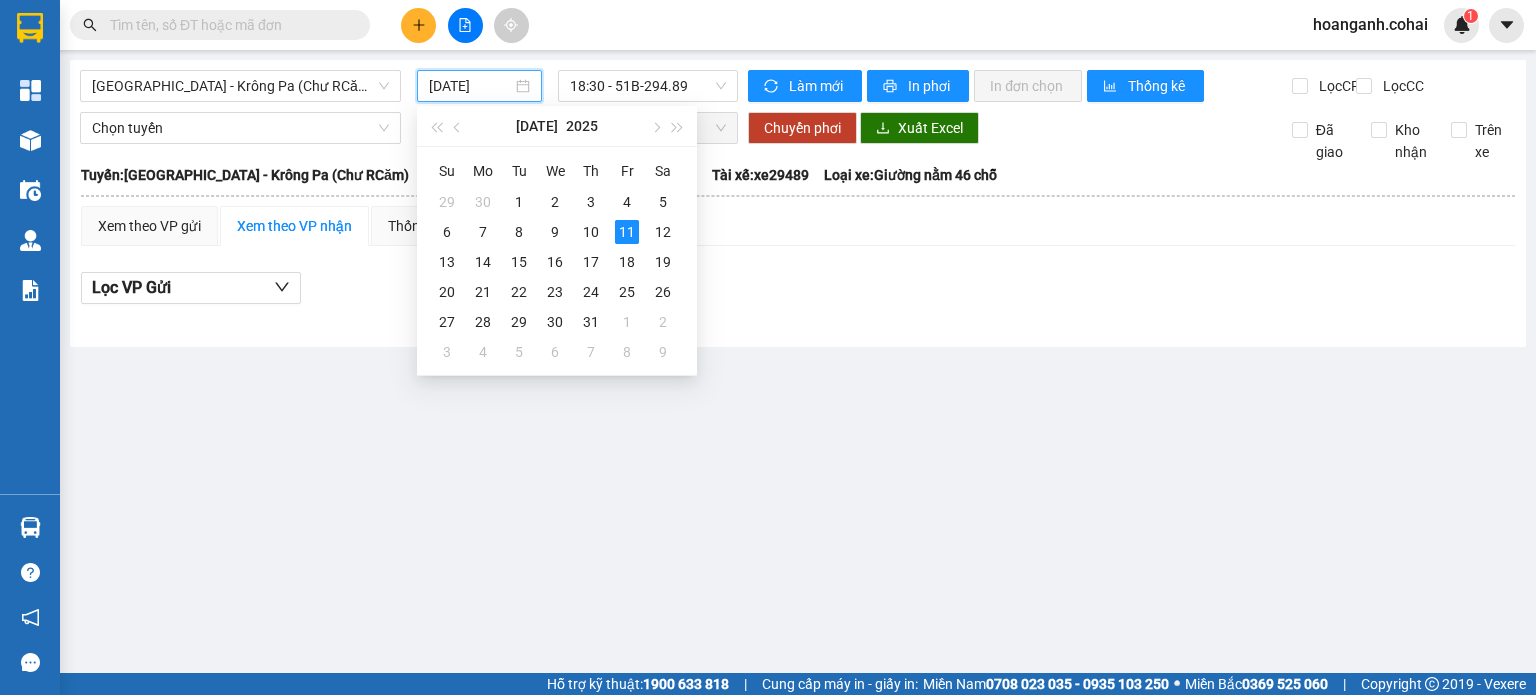 click on "[DATE]" at bounding box center (470, 86) 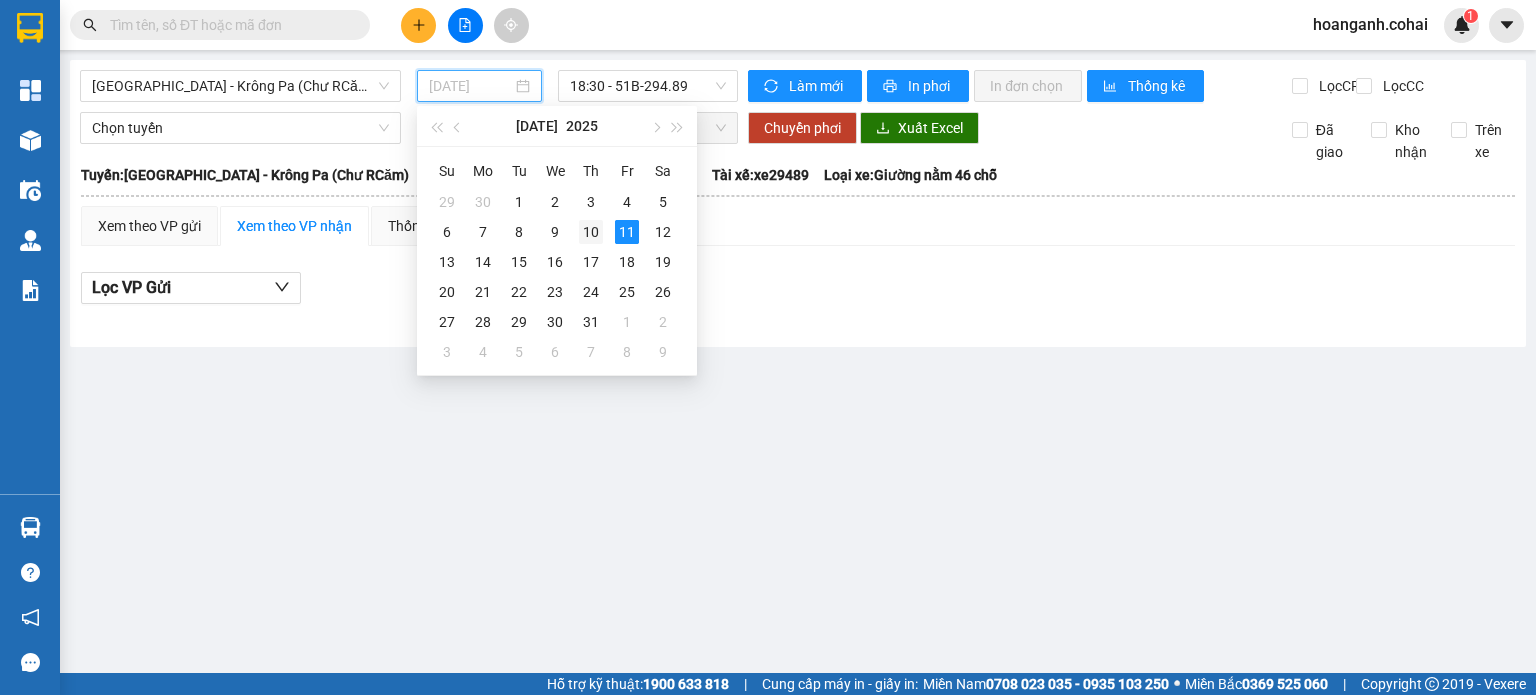 click on "10" at bounding box center [591, 232] 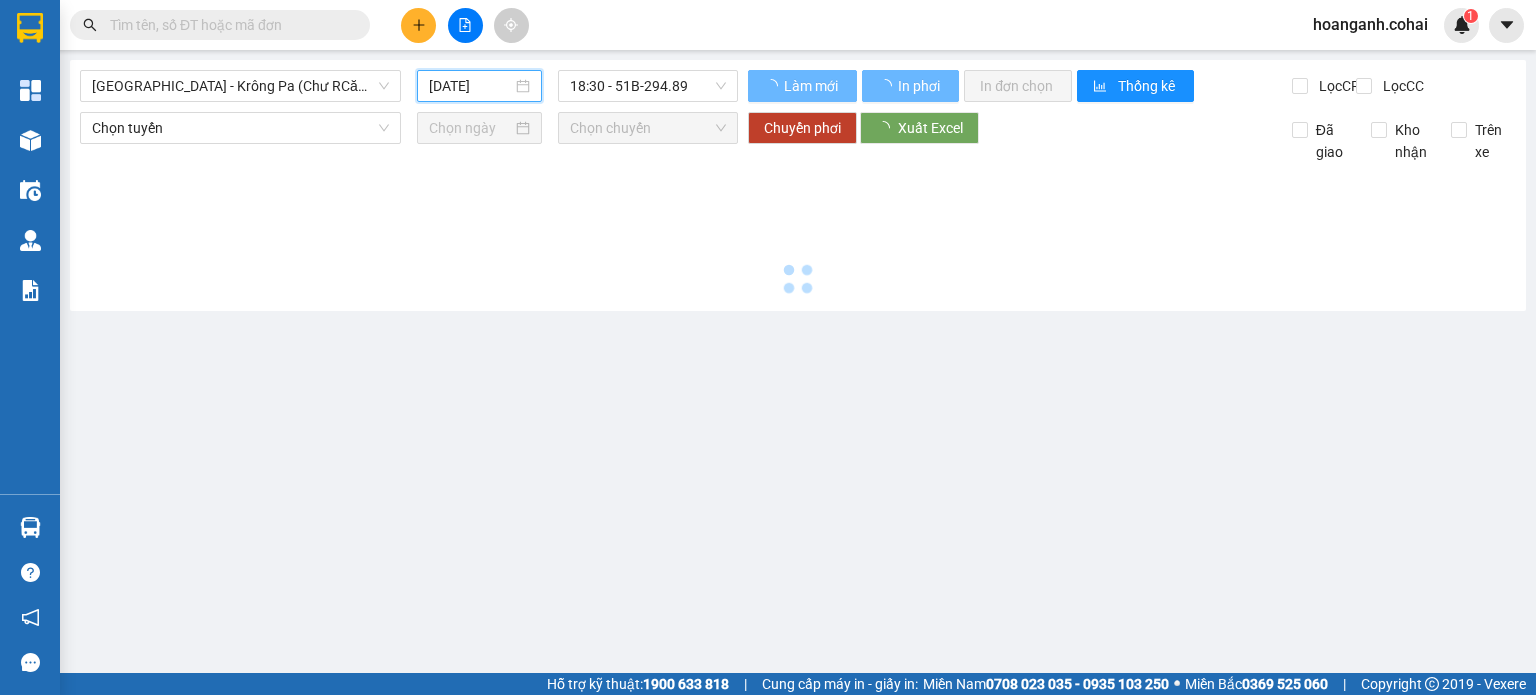 type on "[DATE]" 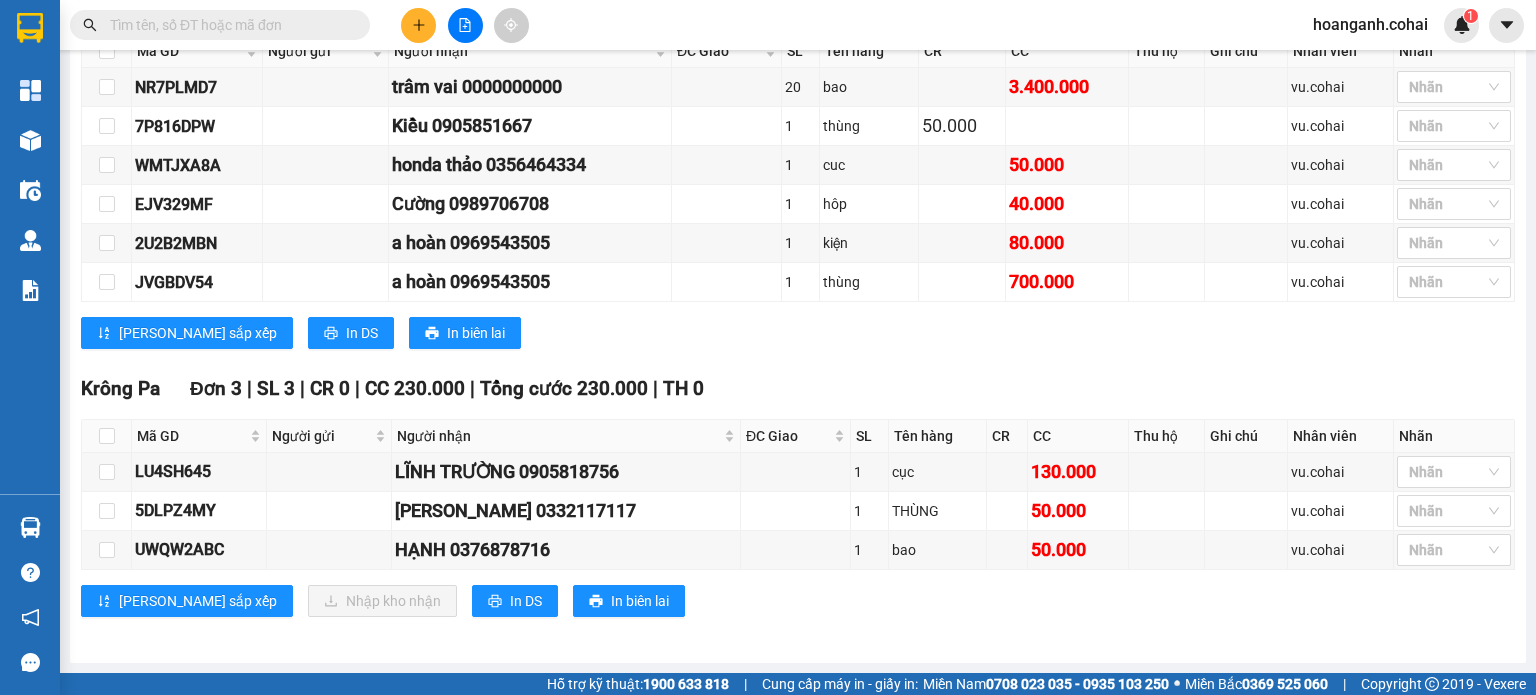 scroll, scrollTop: 0, scrollLeft: 0, axis: both 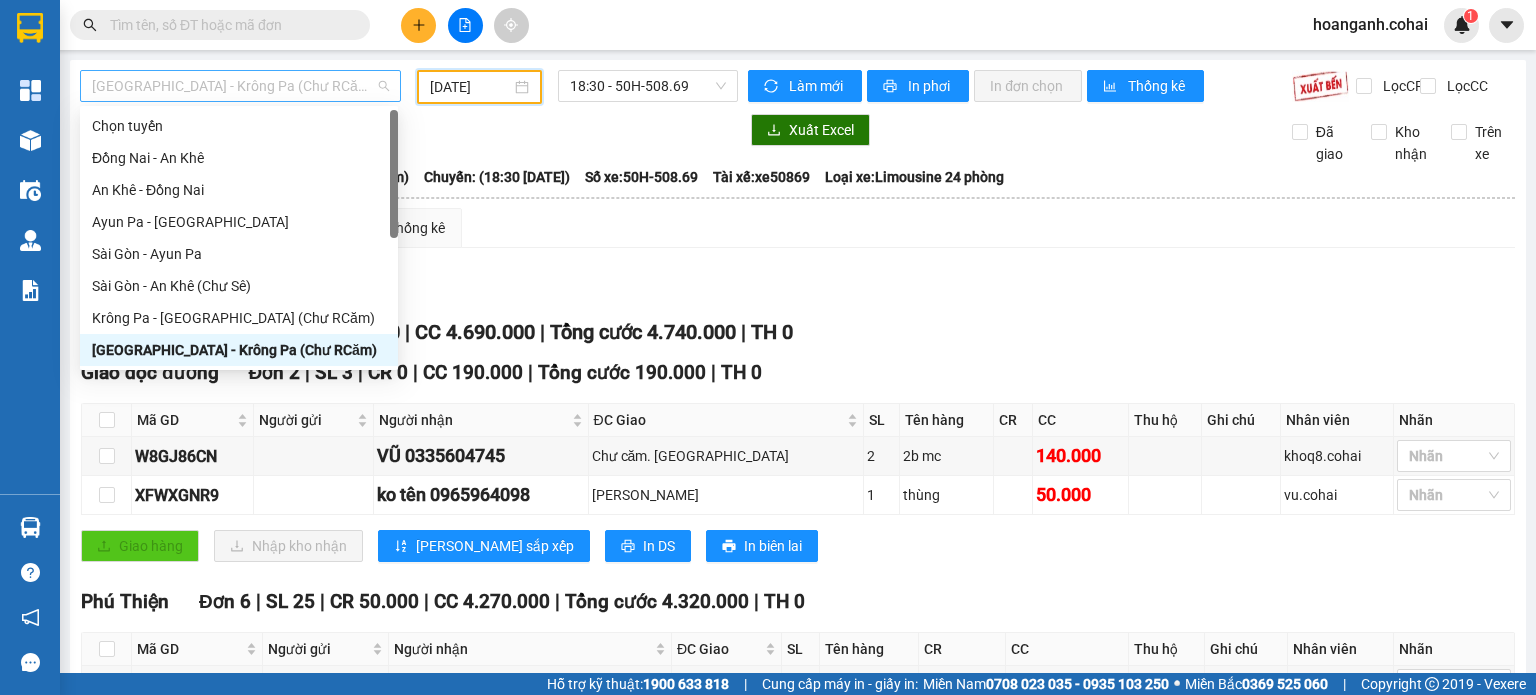 click on "[GEOGRAPHIC_DATA] - Krông Pa (Chư RCăm)" at bounding box center (240, 86) 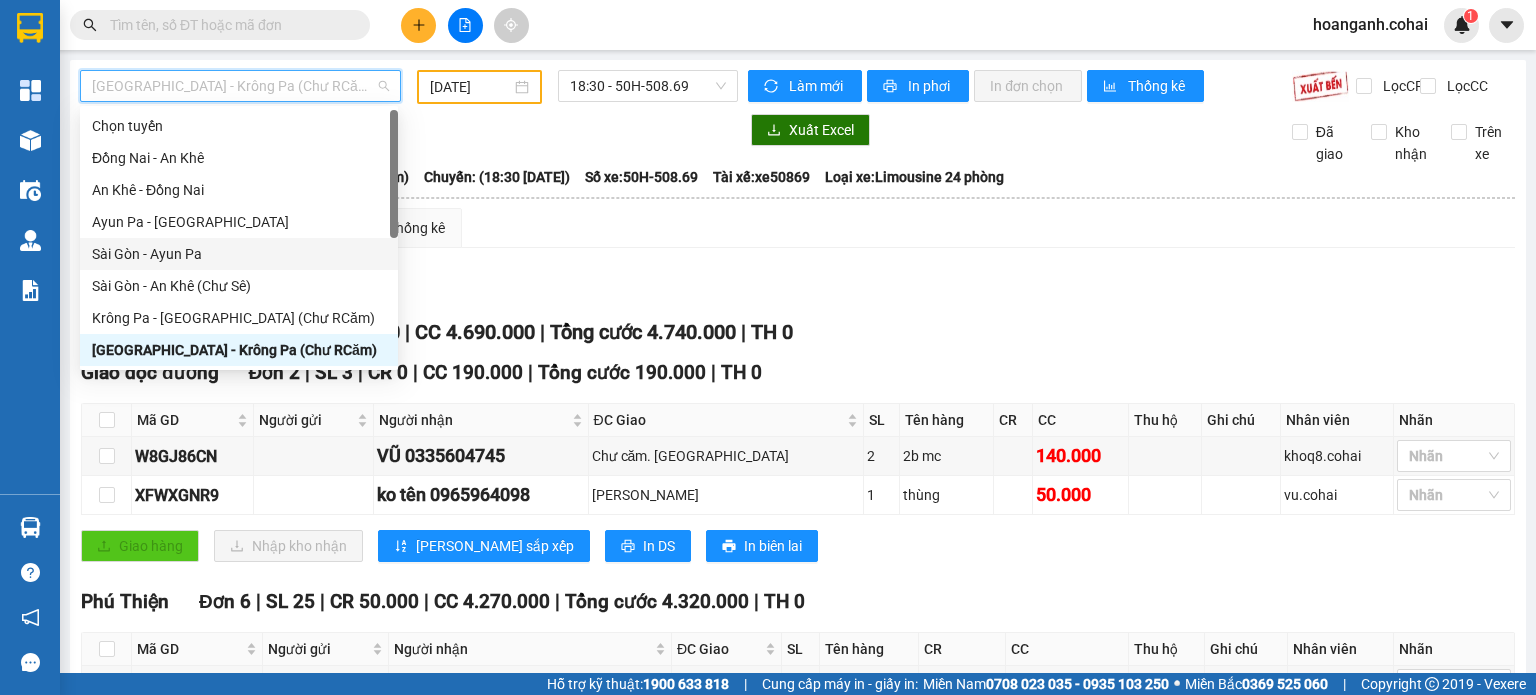 scroll, scrollTop: 200, scrollLeft: 0, axis: vertical 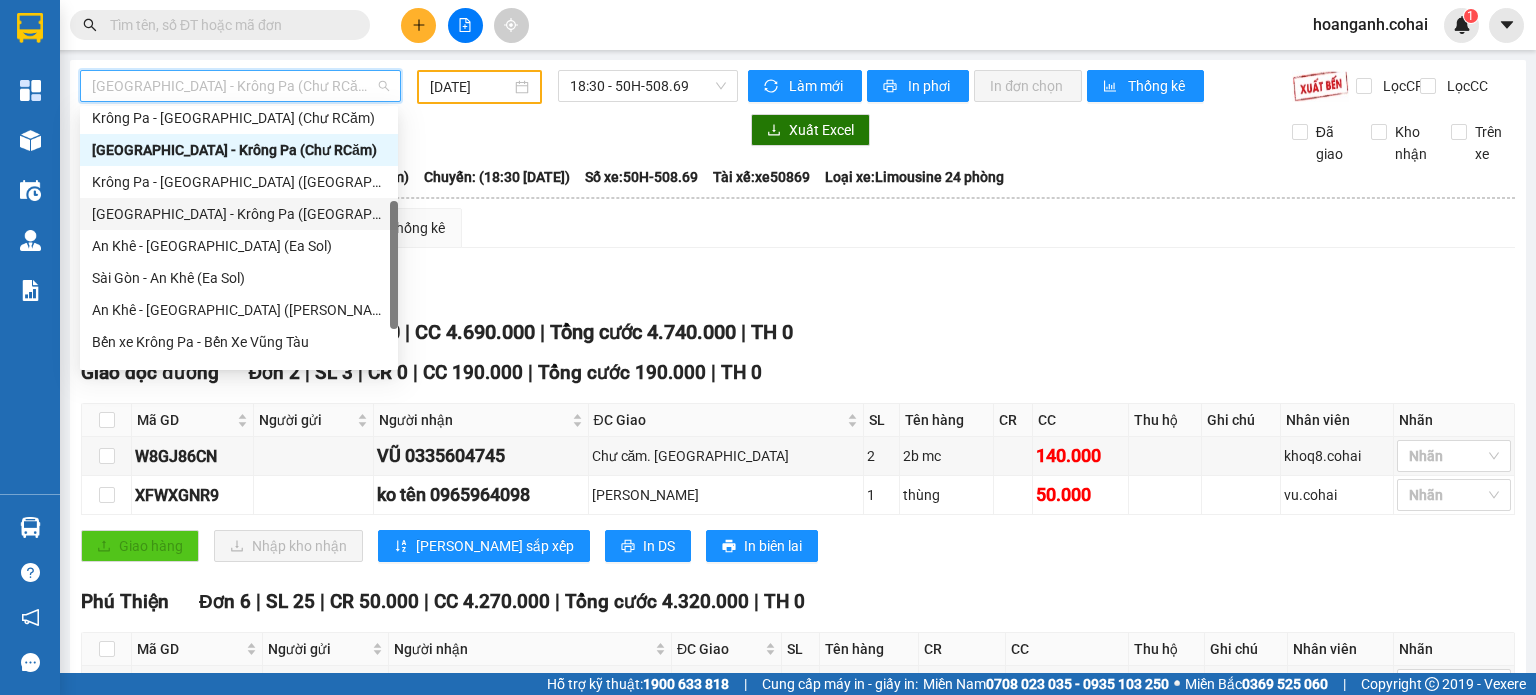 click on "[GEOGRAPHIC_DATA] - Krông Pa ([GEOGRAPHIC_DATA])" at bounding box center [239, 214] 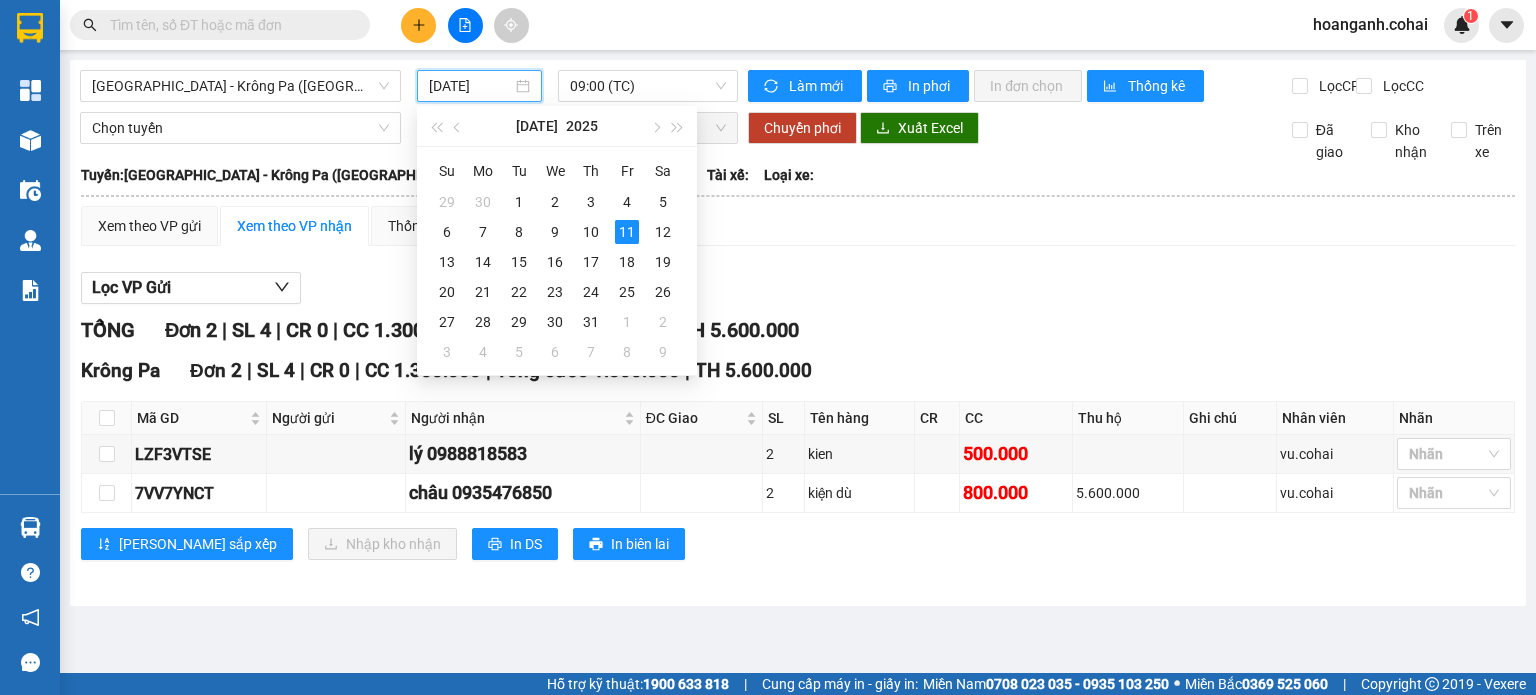 click on "[DATE]" at bounding box center (470, 86) 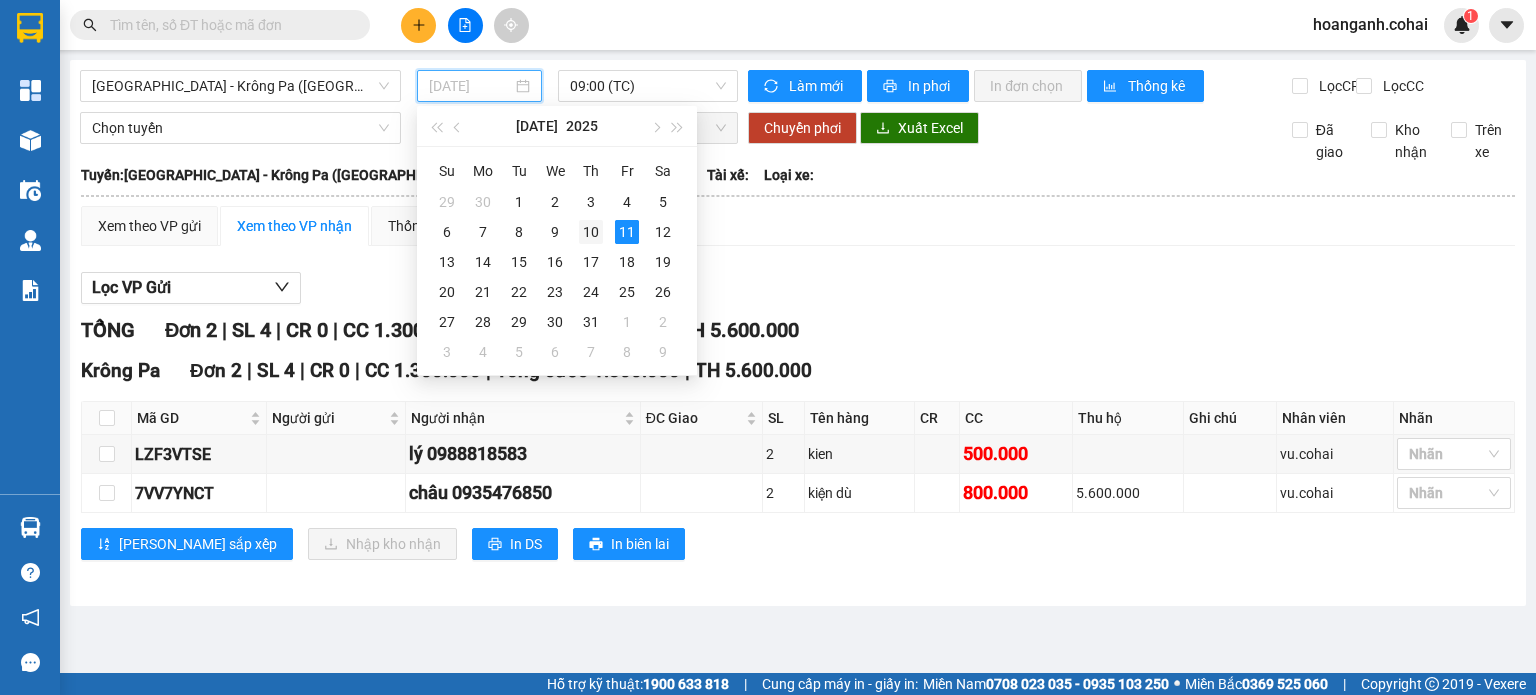 click on "10" at bounding box center (591, 232) 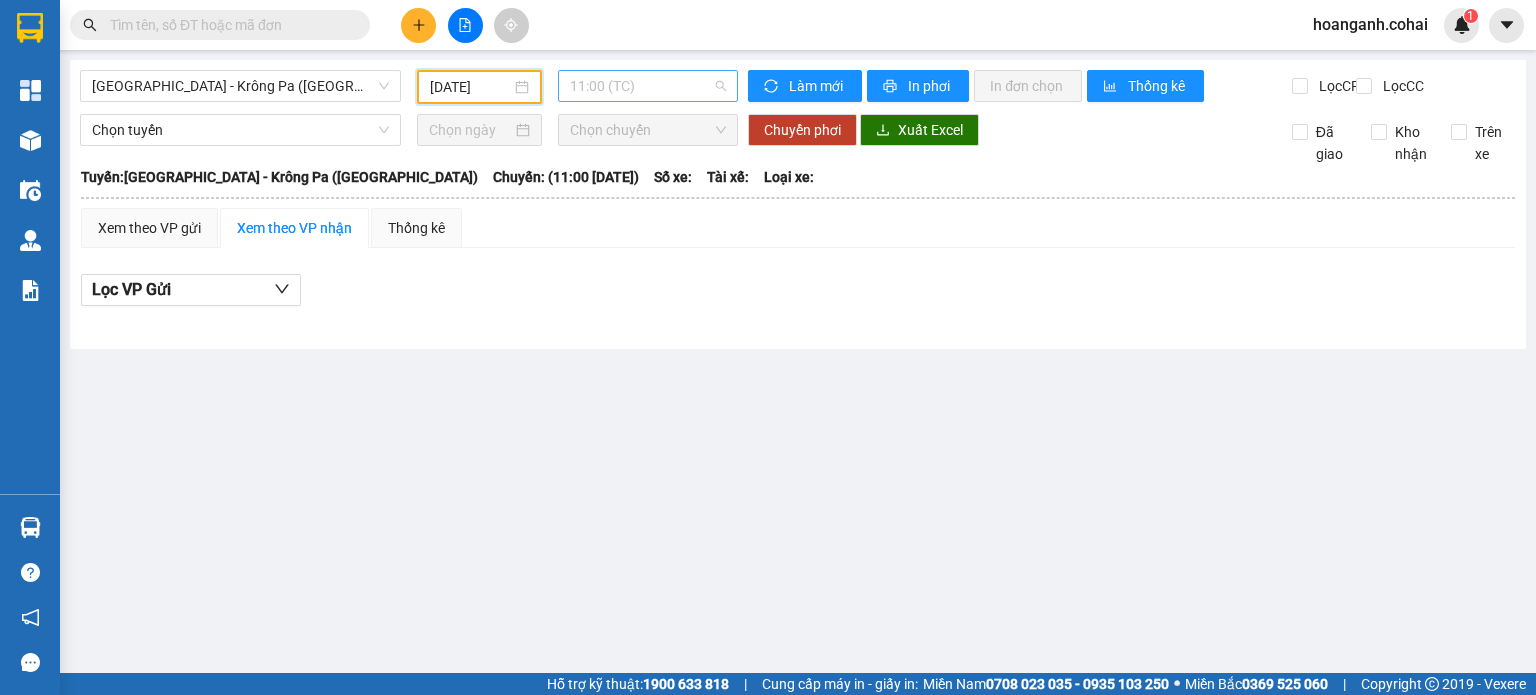 click on "11:00   (TC)" at bounding box center (648, 86) 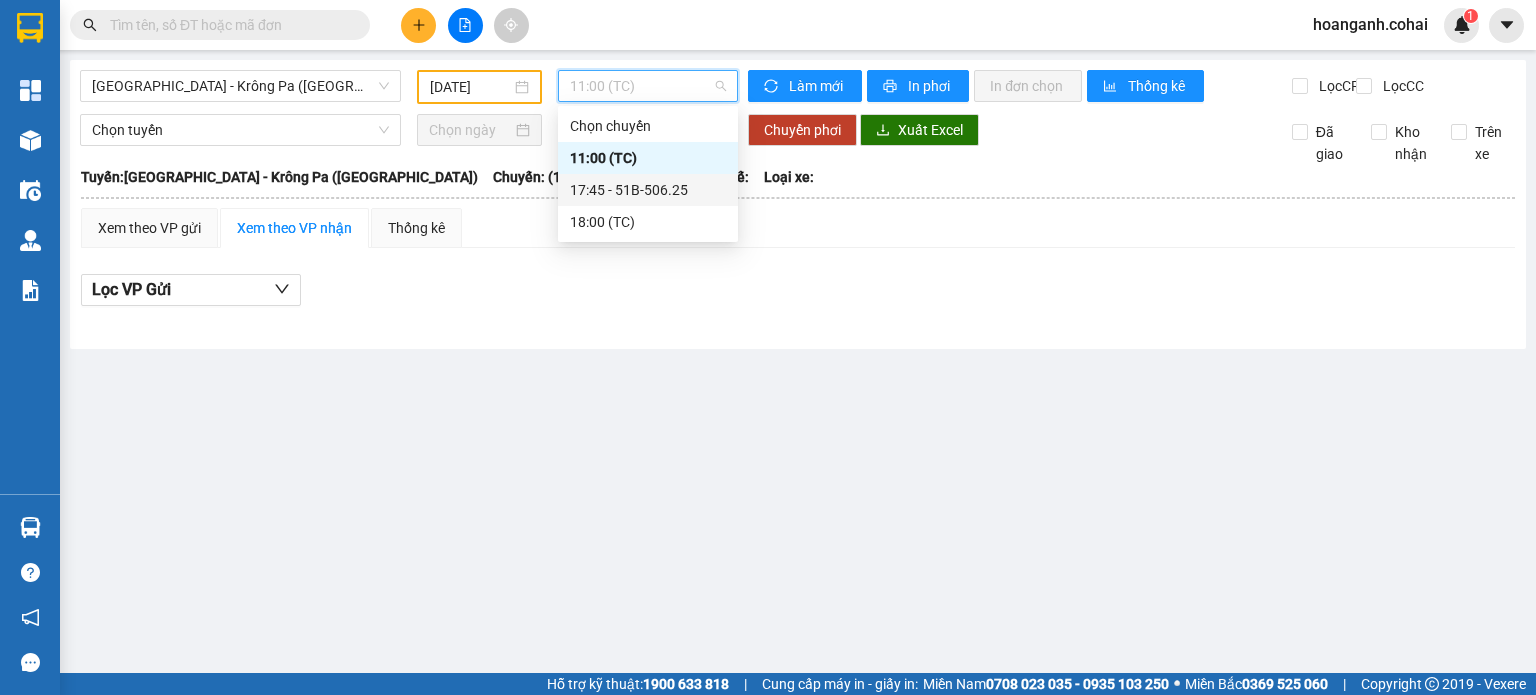 click on "17:45     - 51B-506.25" at bounding box center [648, 190] 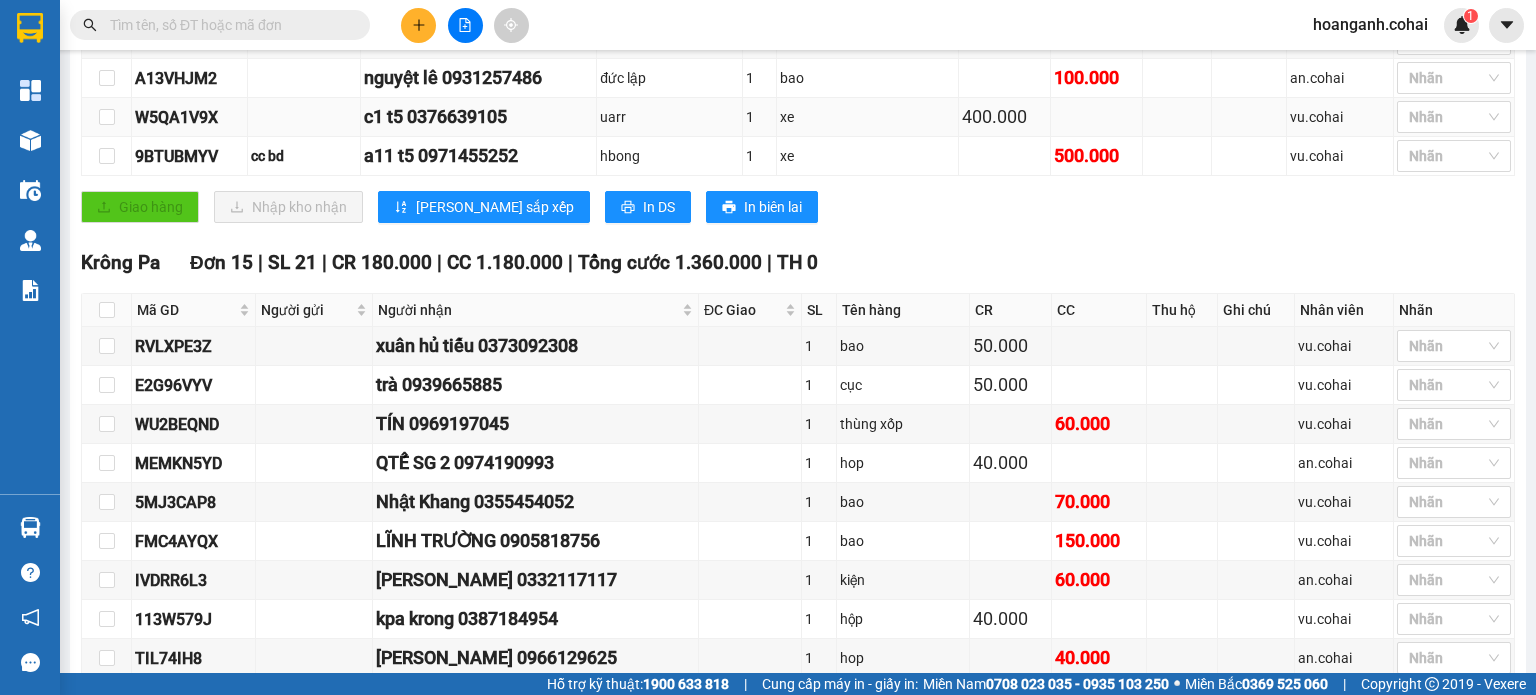 scroll, scrollTop: 500, scrollLeft: 0, axis: vertical 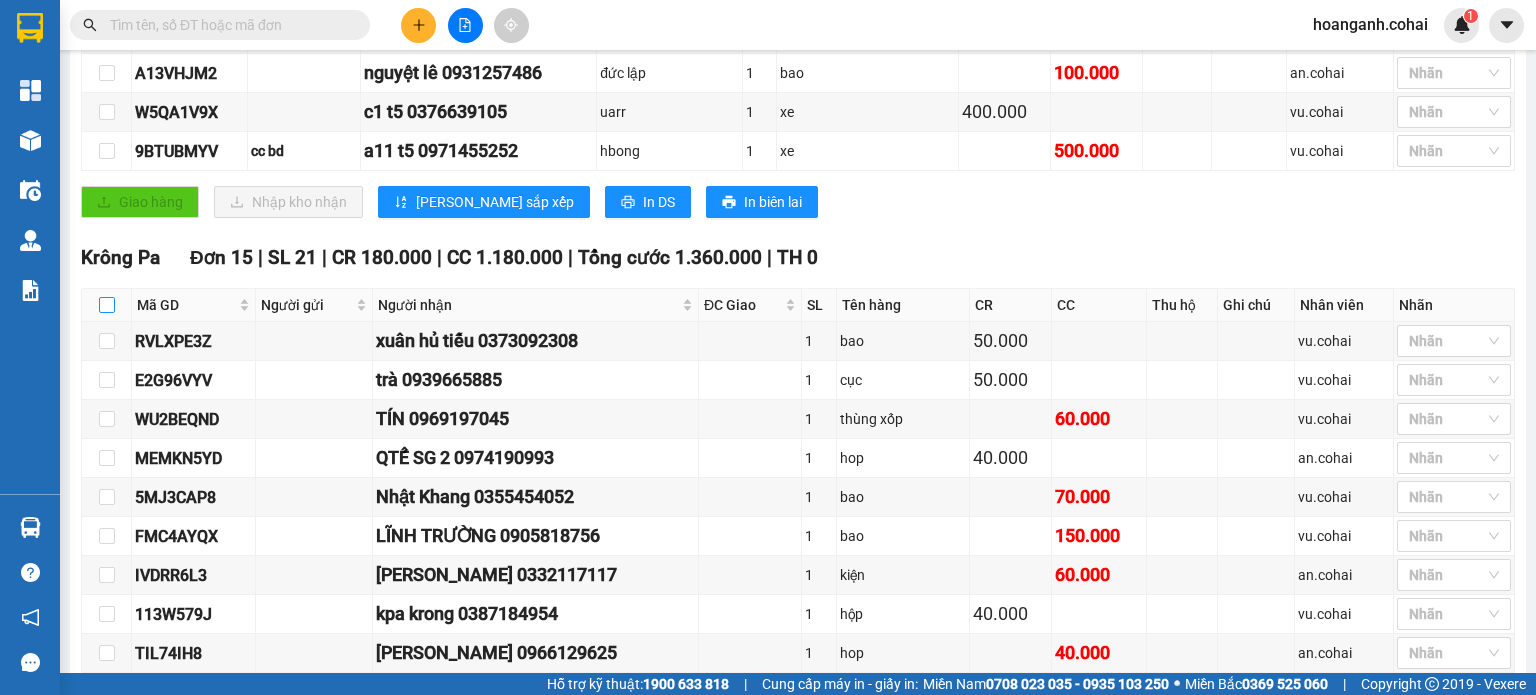 click at bounding box center [107, 305] 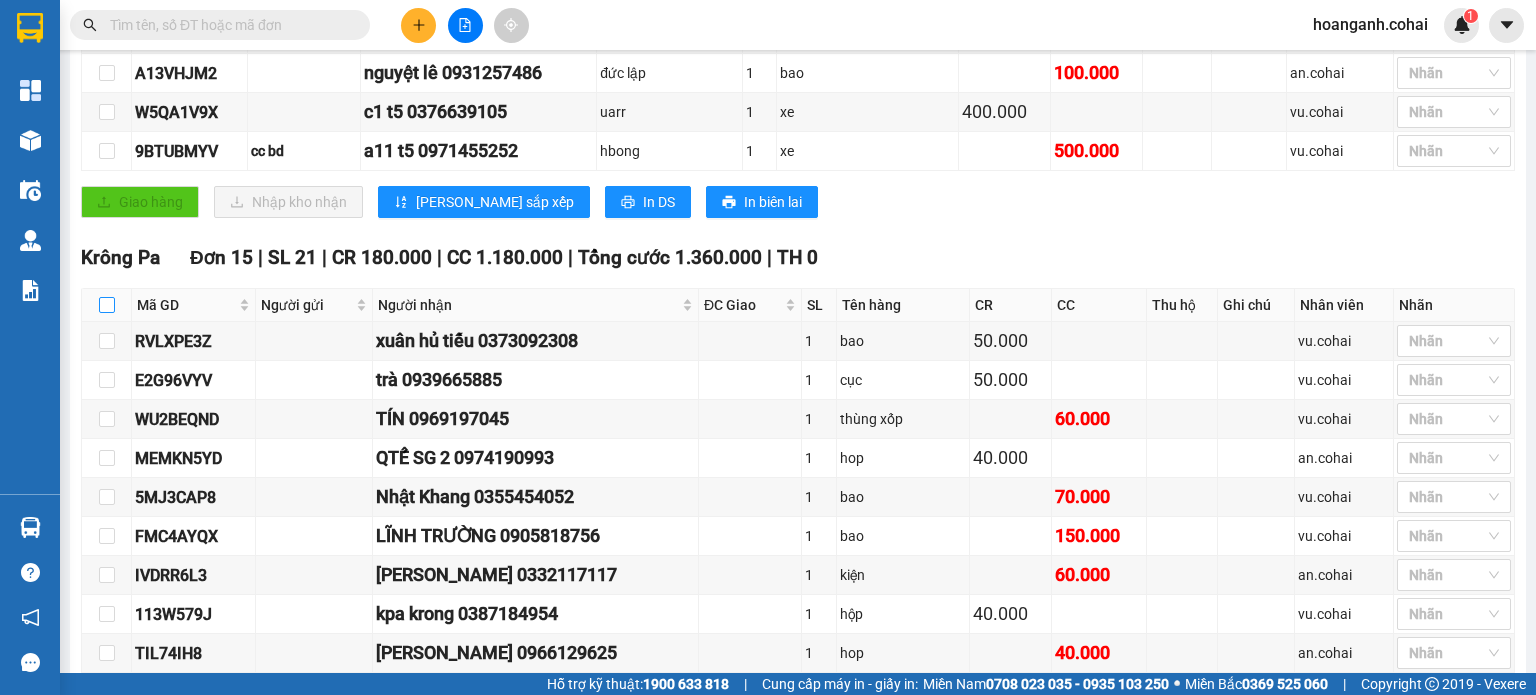 checkbox on "true" 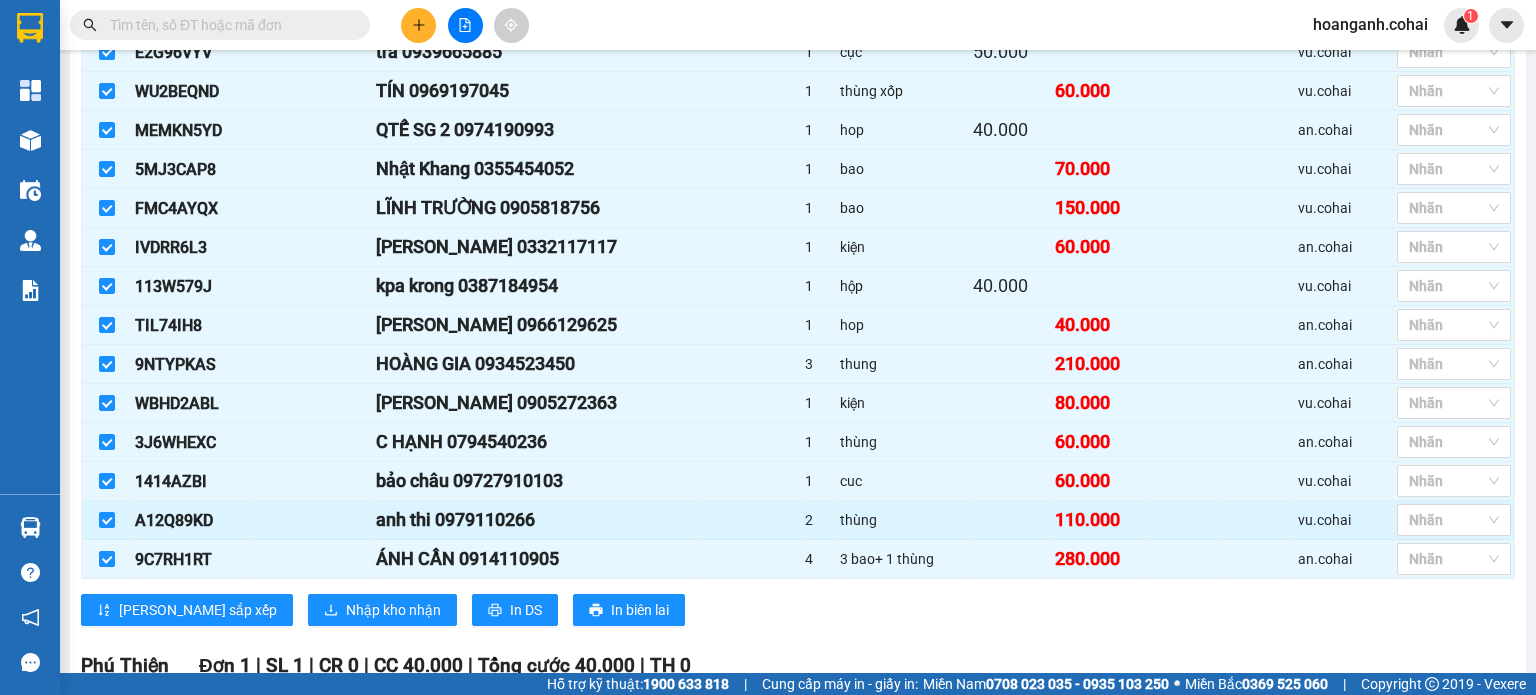 scroll, scrollTop: 1000, scrollLeft: 0, axis: vertical 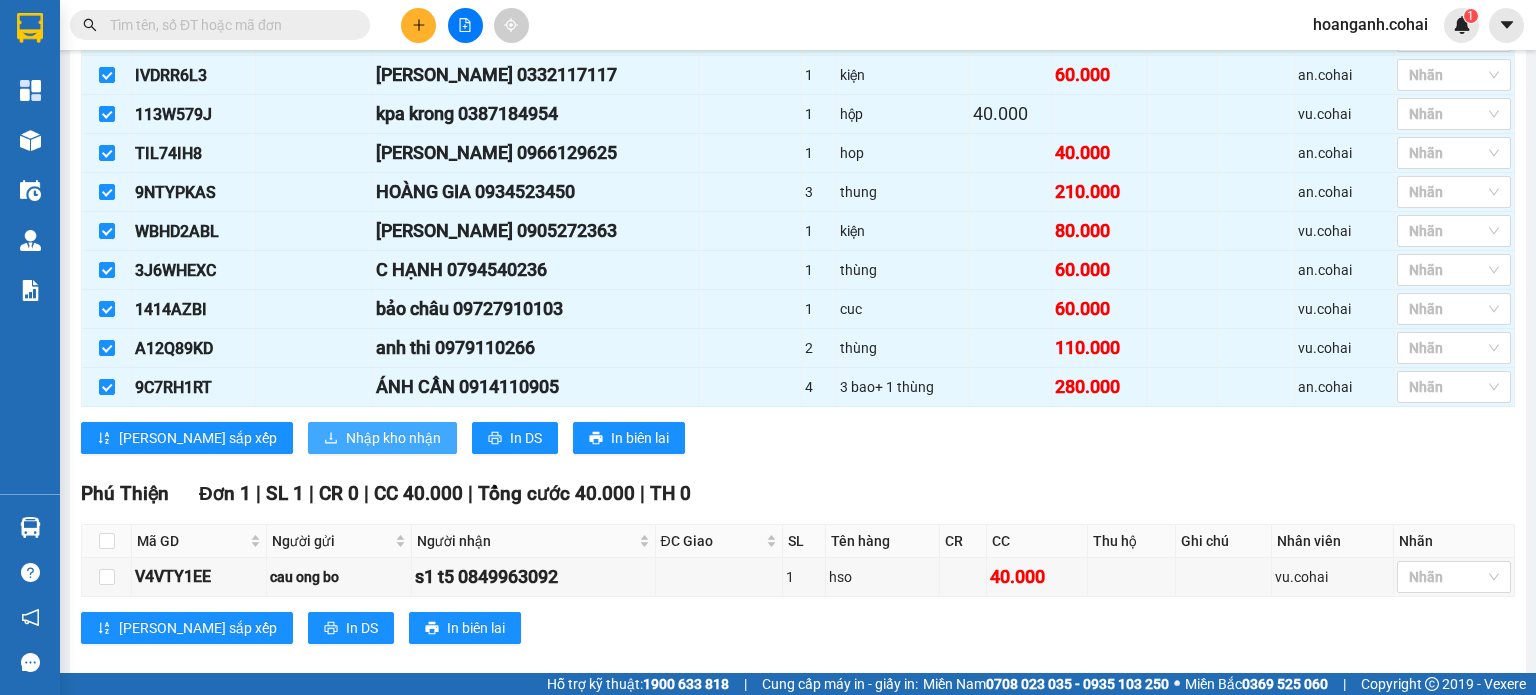 click on "Nhập kho nhận" at bounding box center (393, 438) 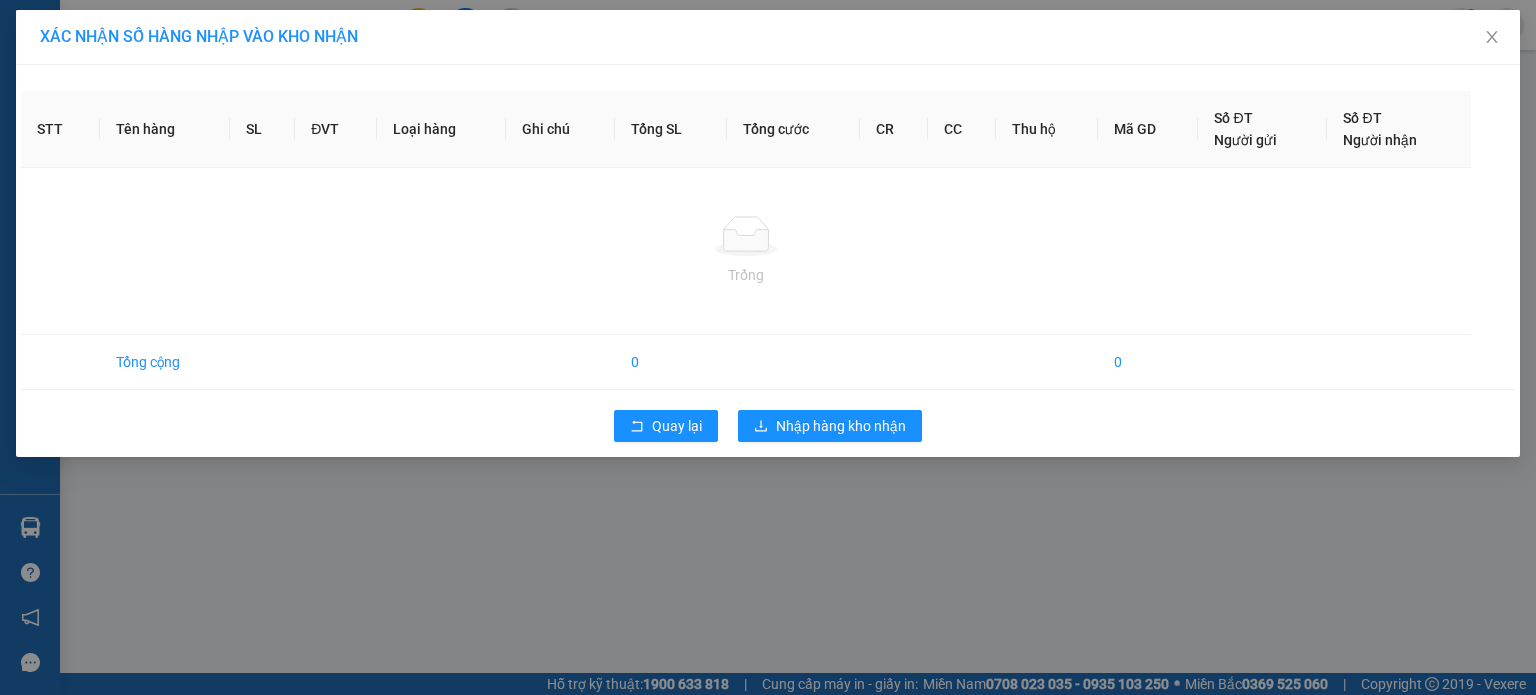 scroll, scrollTop: 0, scrollLeft: 0, axis: both 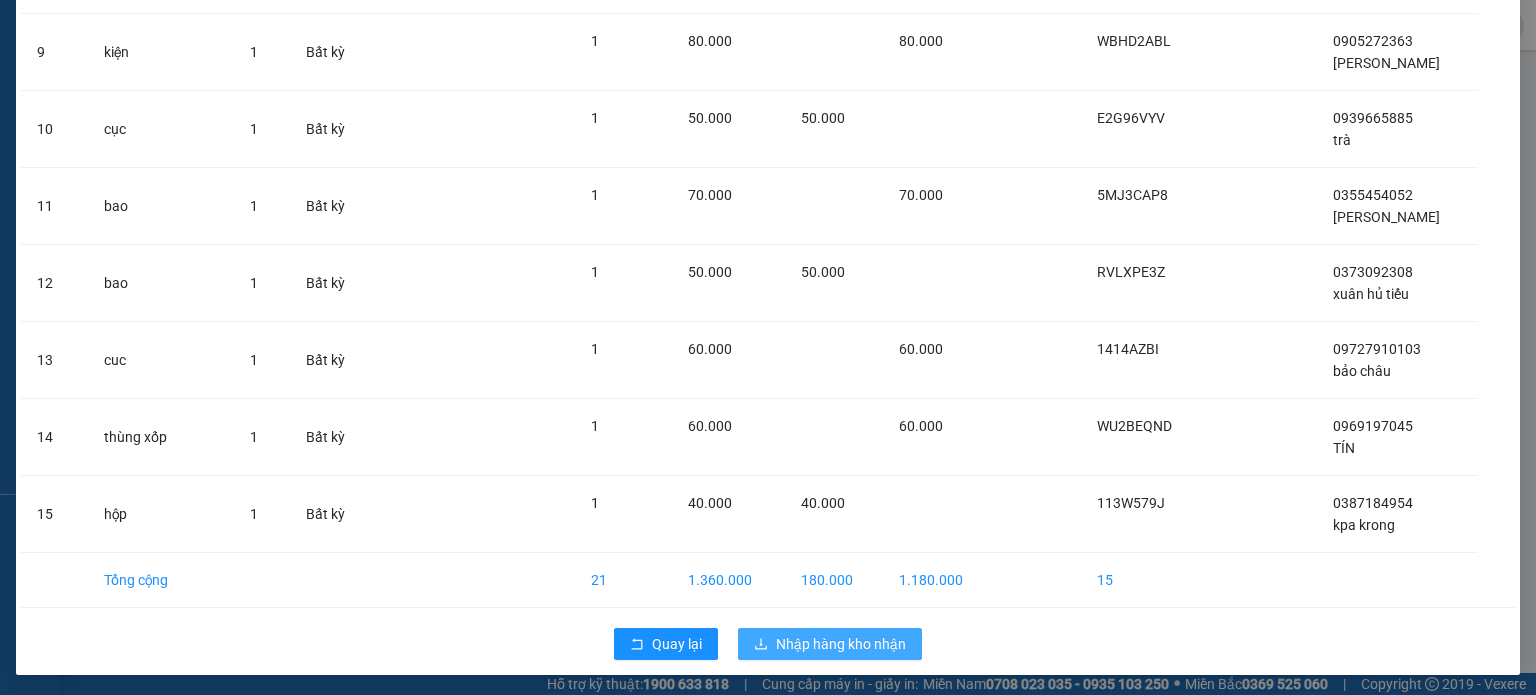 click on "Nhập hàng kho nhận" at bounding box center (841, 644) 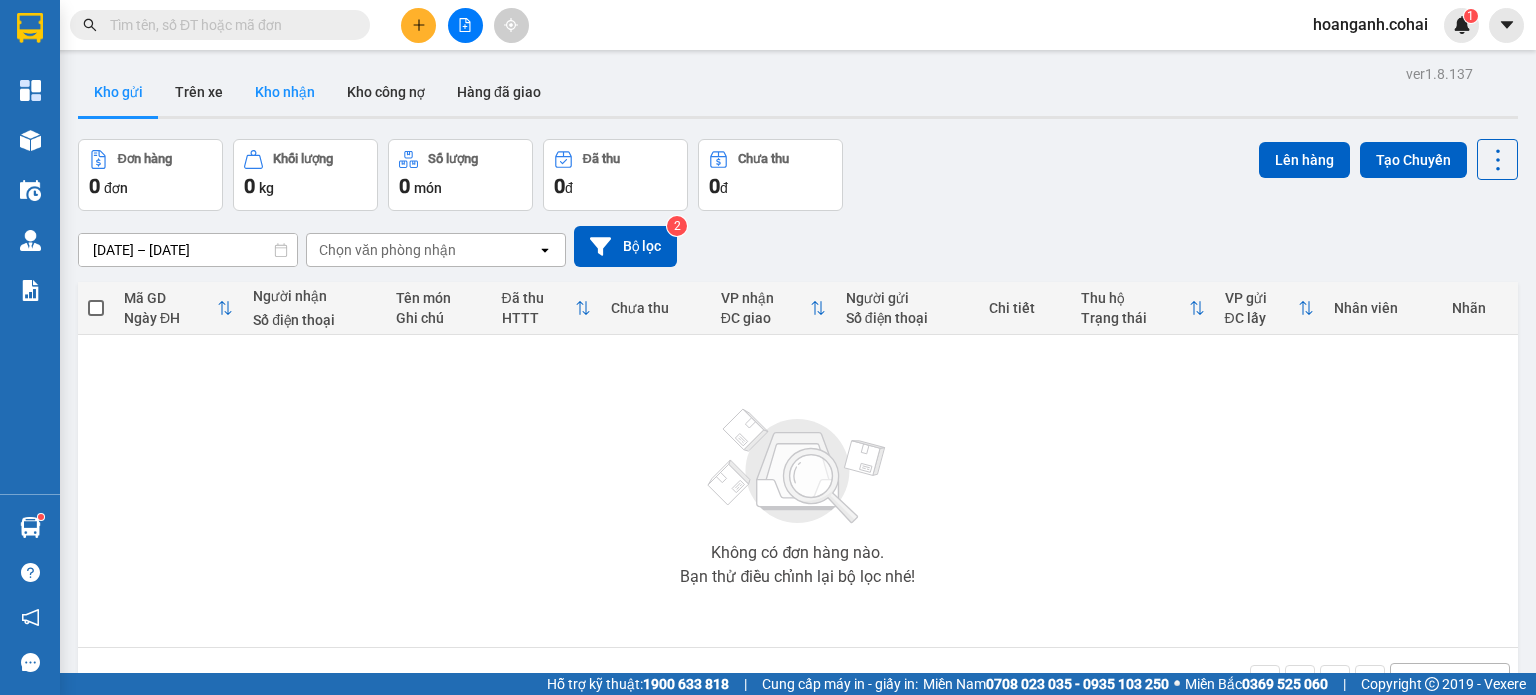 click on "Kho nhận" at bounding box center (285, 92) 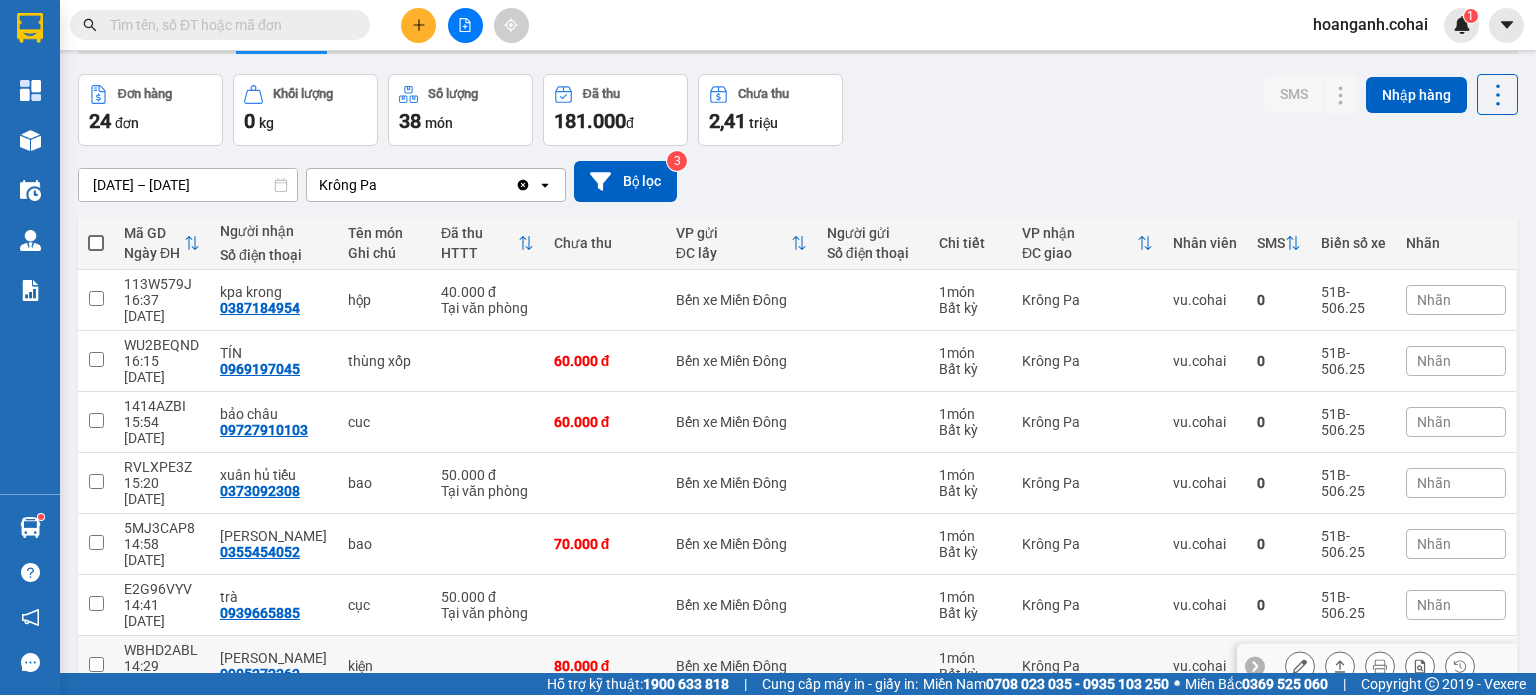 scroll, scrollTop: 100, scrollLeft: 0, axis: vertical 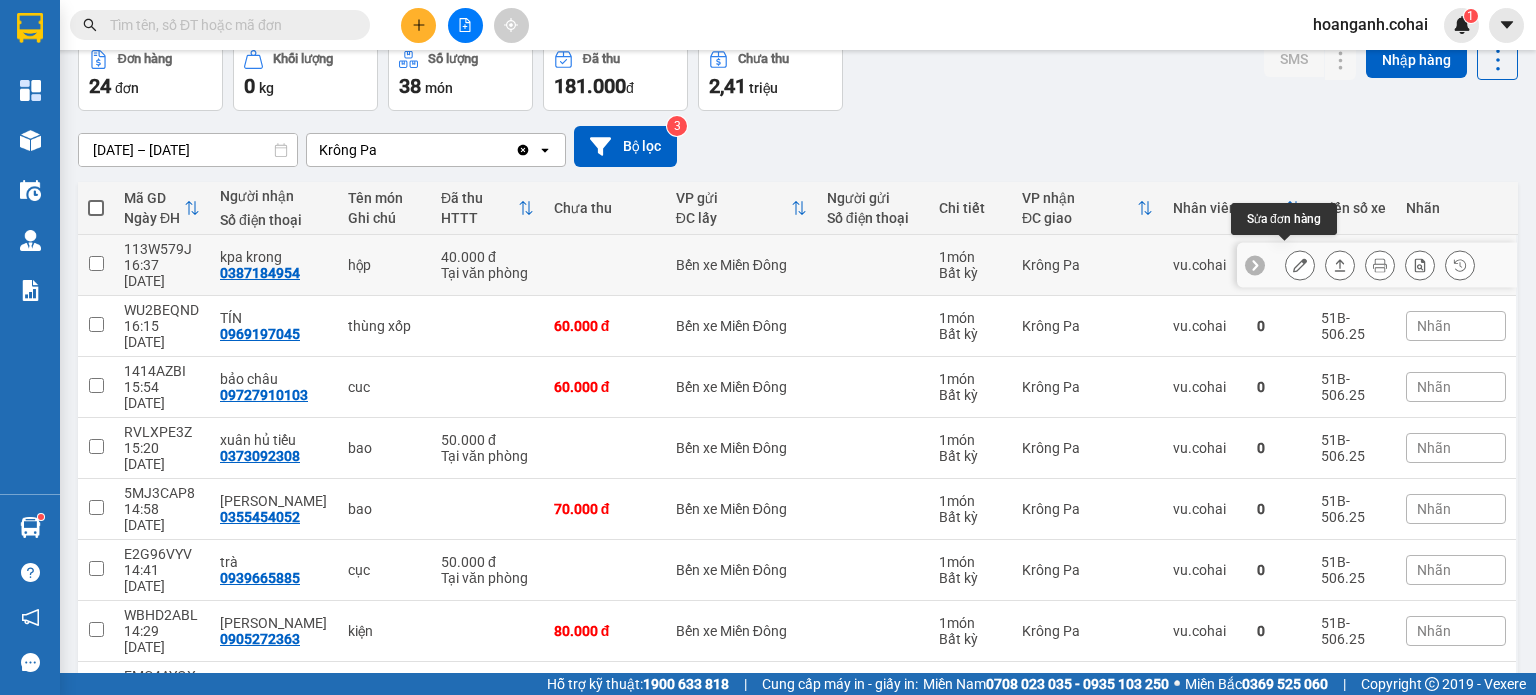 click 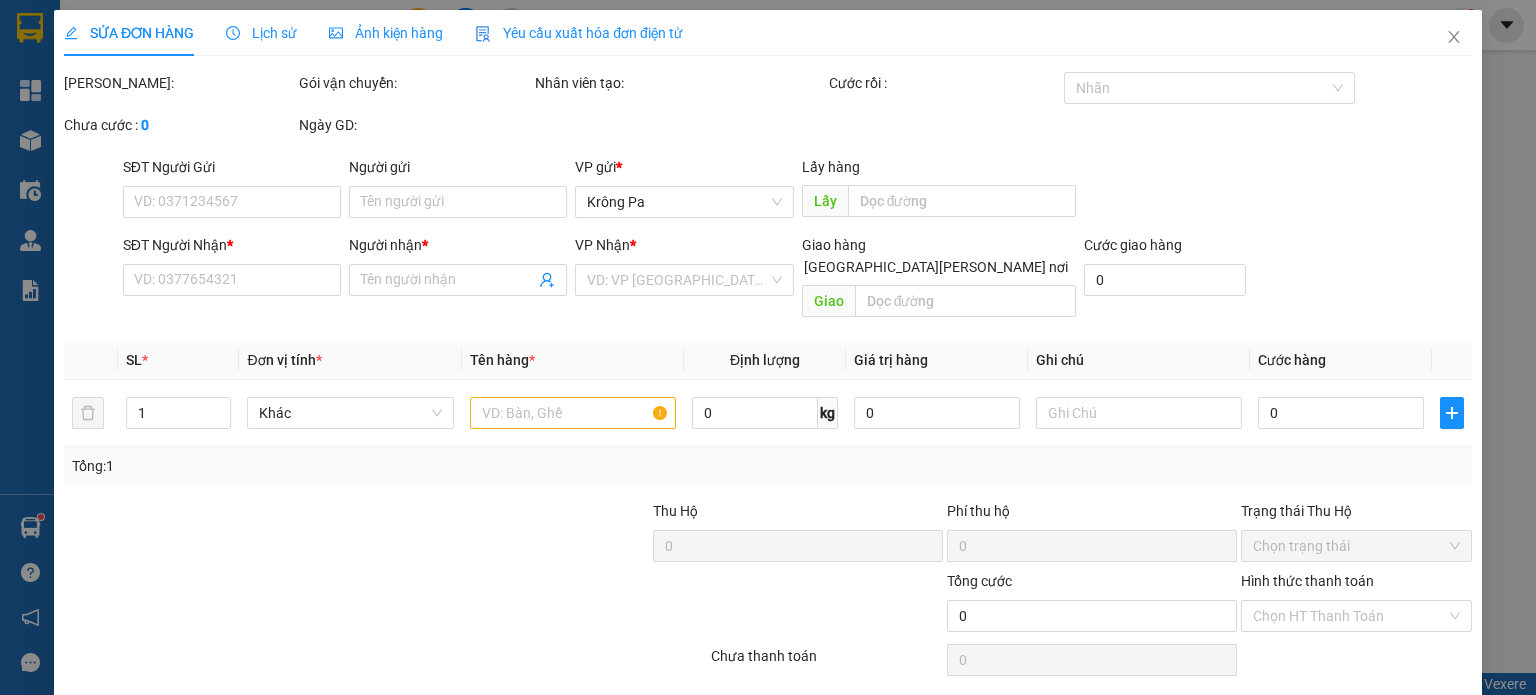 type on "0387184954" 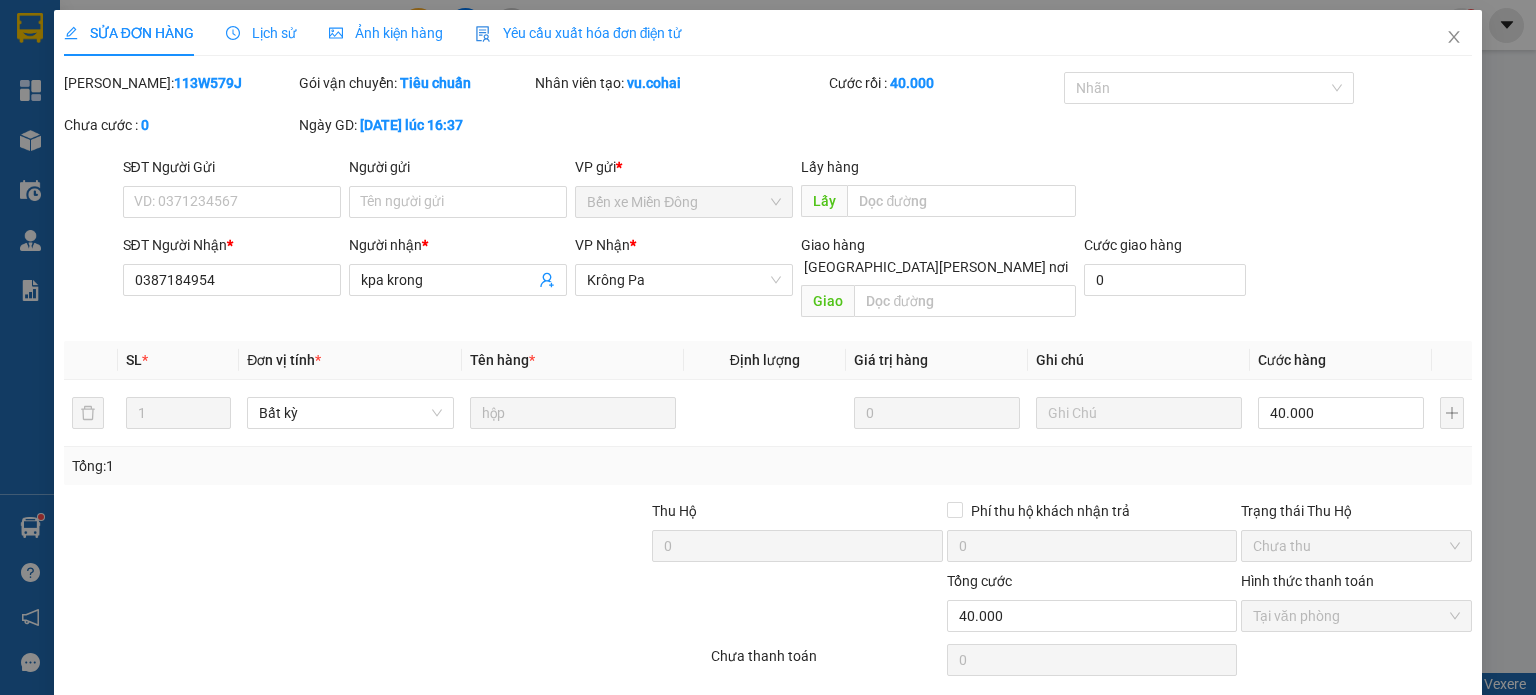 click on "[PERSON_NAME] và [PERSON_NAME] hàng" at bounding box center [943, 711] 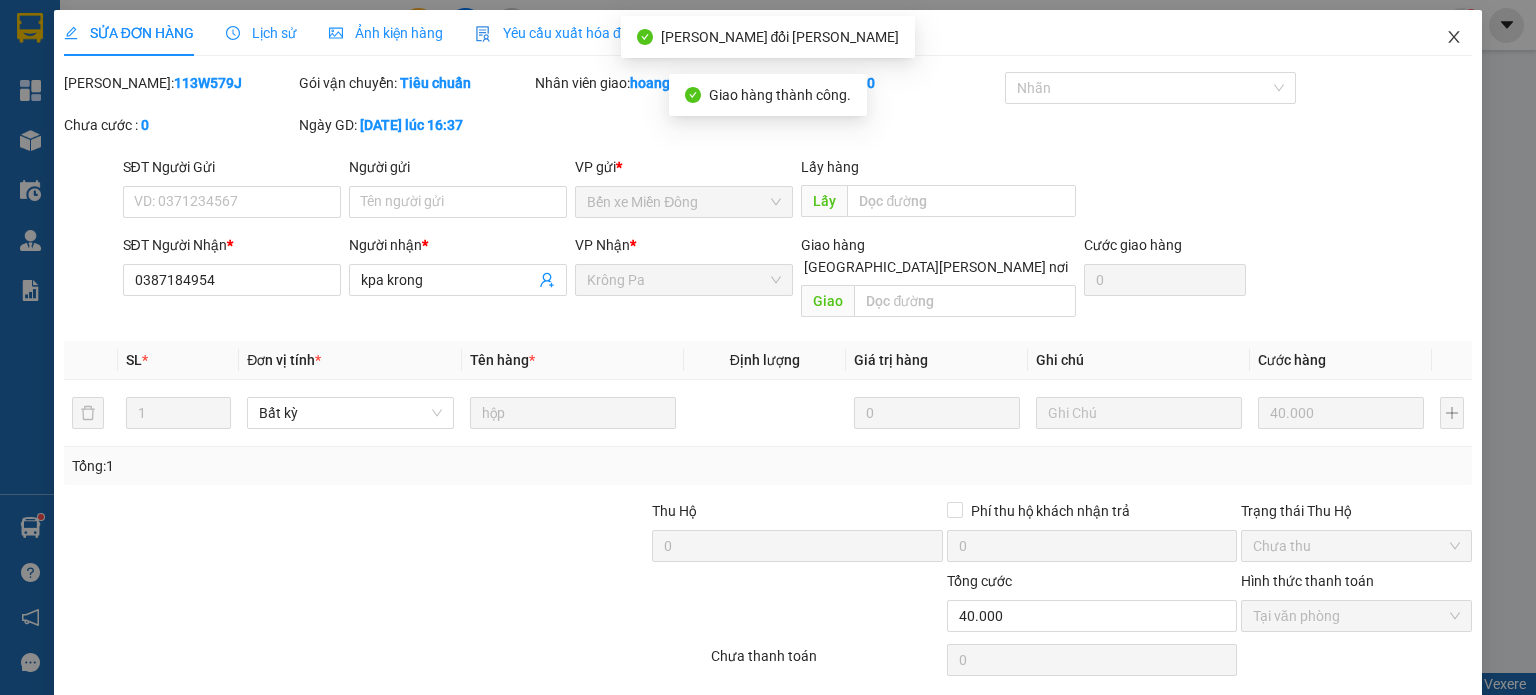 click at bounding box center [1454, 38] 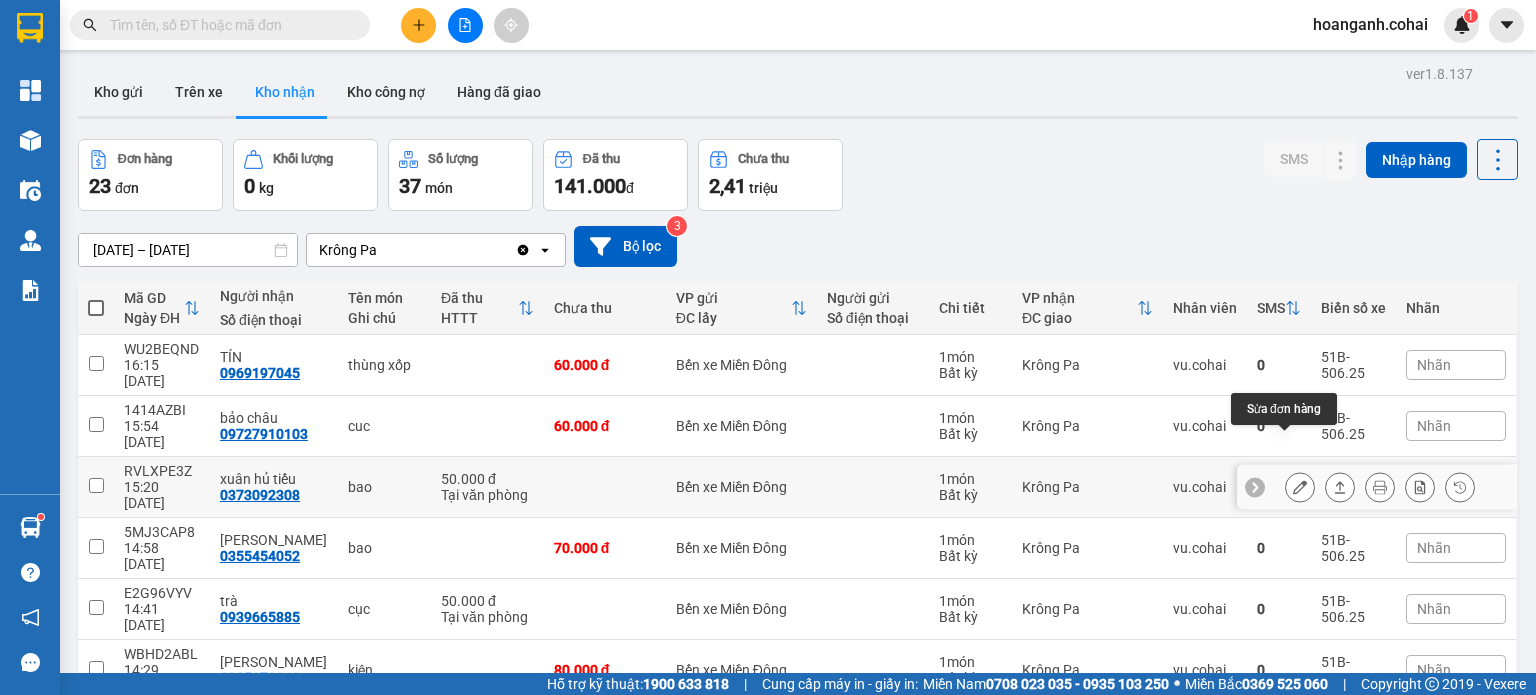 click 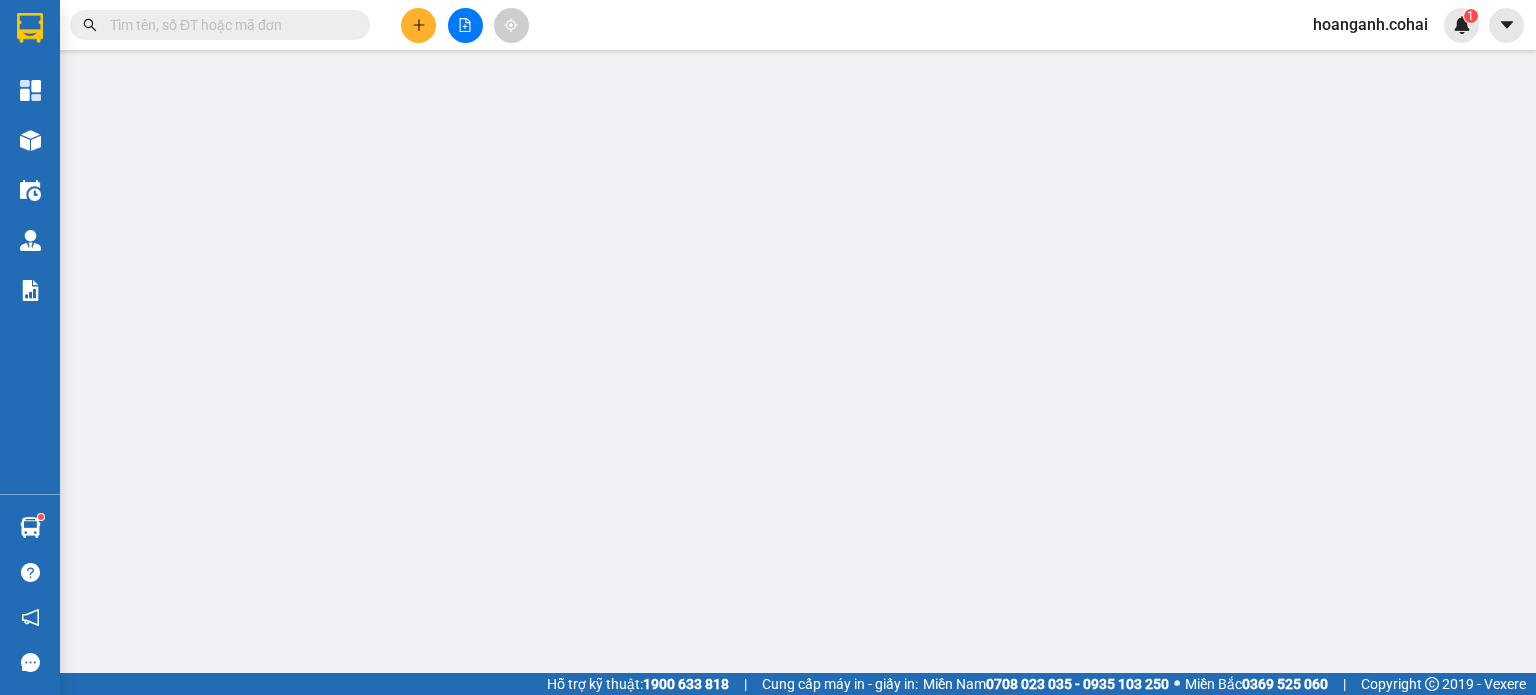 type on "0373092308" 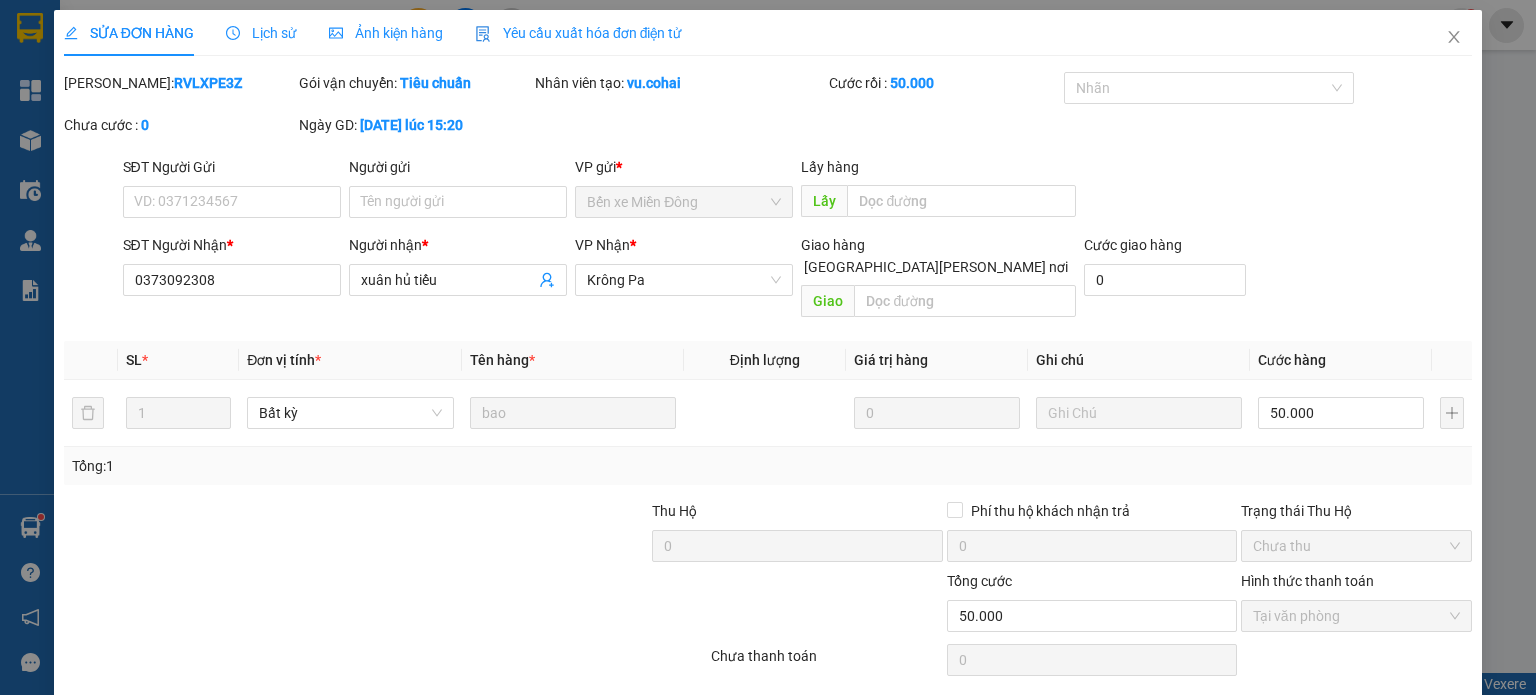click on "[PERSON_NAME] và [PERSON_NAME] hàng" at bounding box center (943, 711) 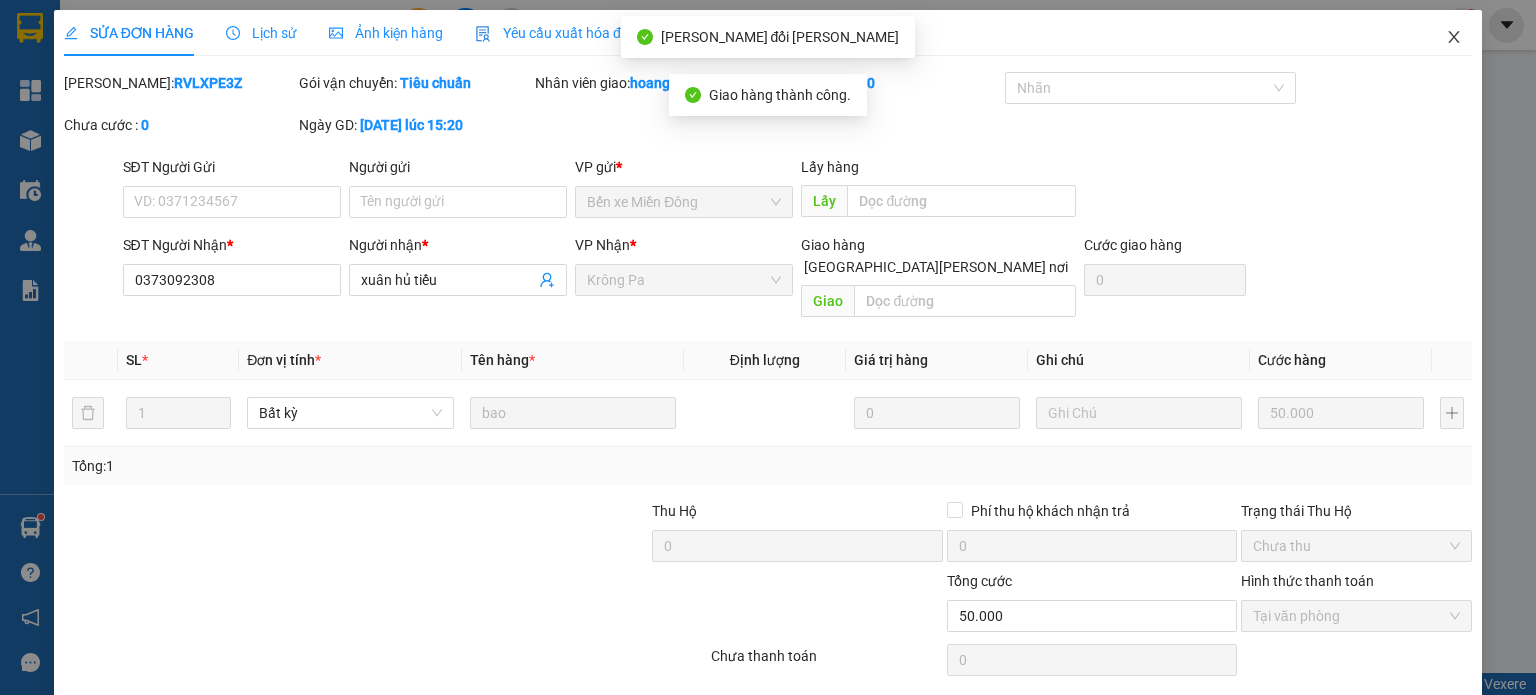click 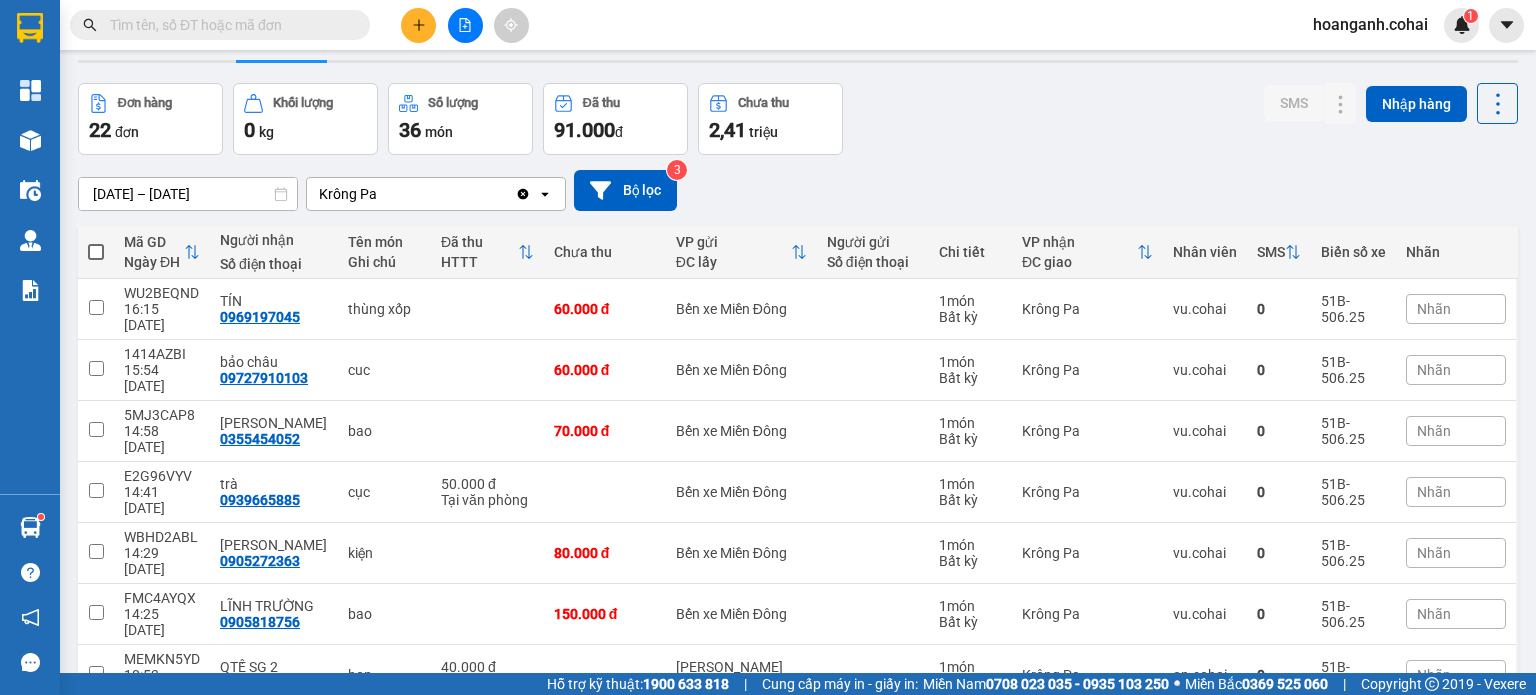 scroll, scrollTop: 0, scrollLeft: 0, axis: both 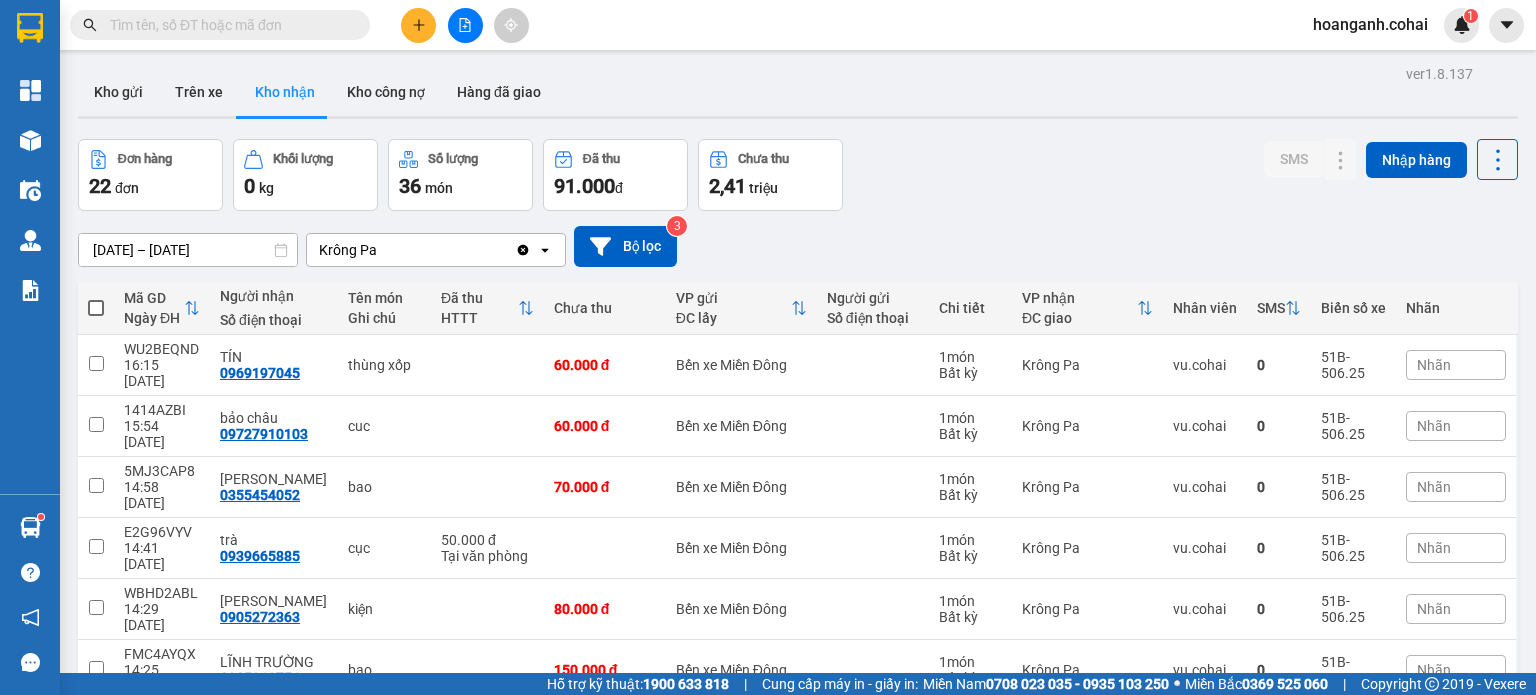 click on "Nhãn" at bounding box center (1434, 426) 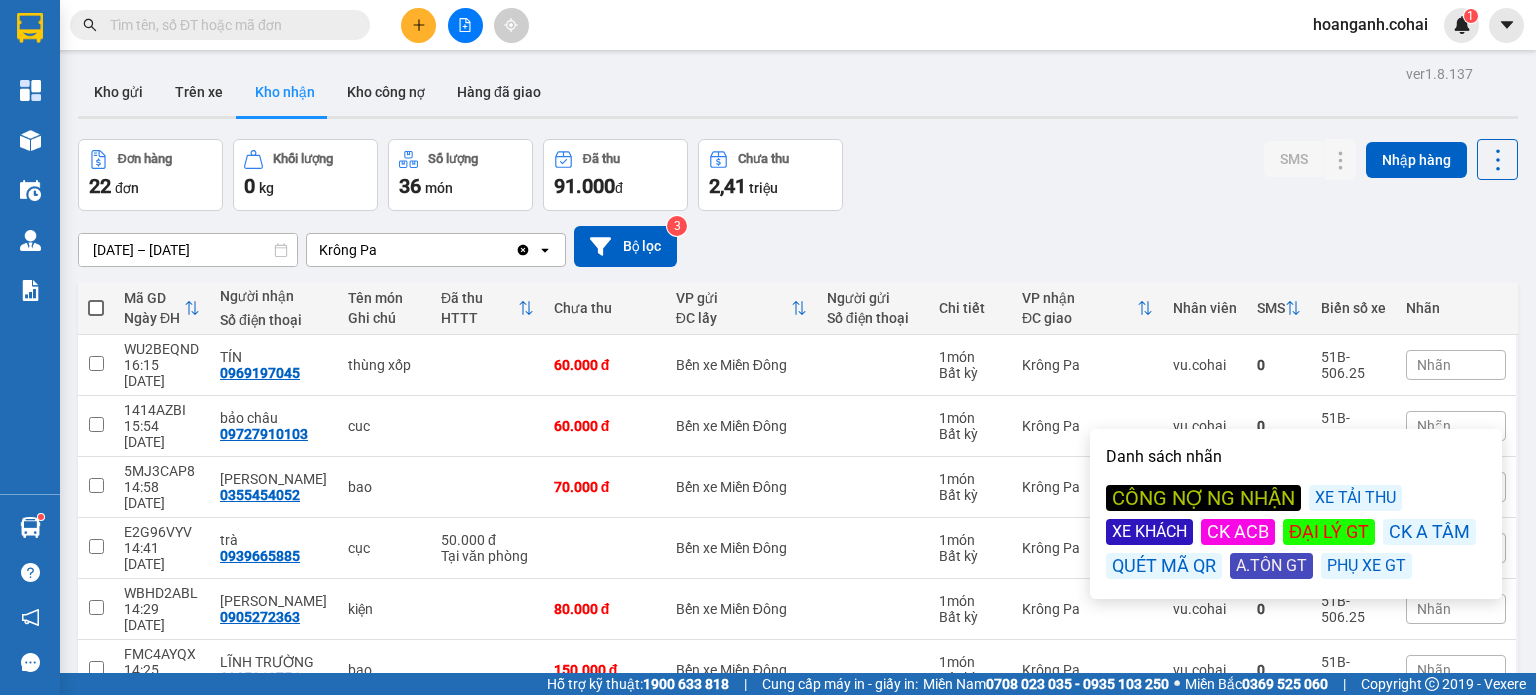 click on "CÔNG NỢ NG NHẬN" at bounding box center [1203, 498] 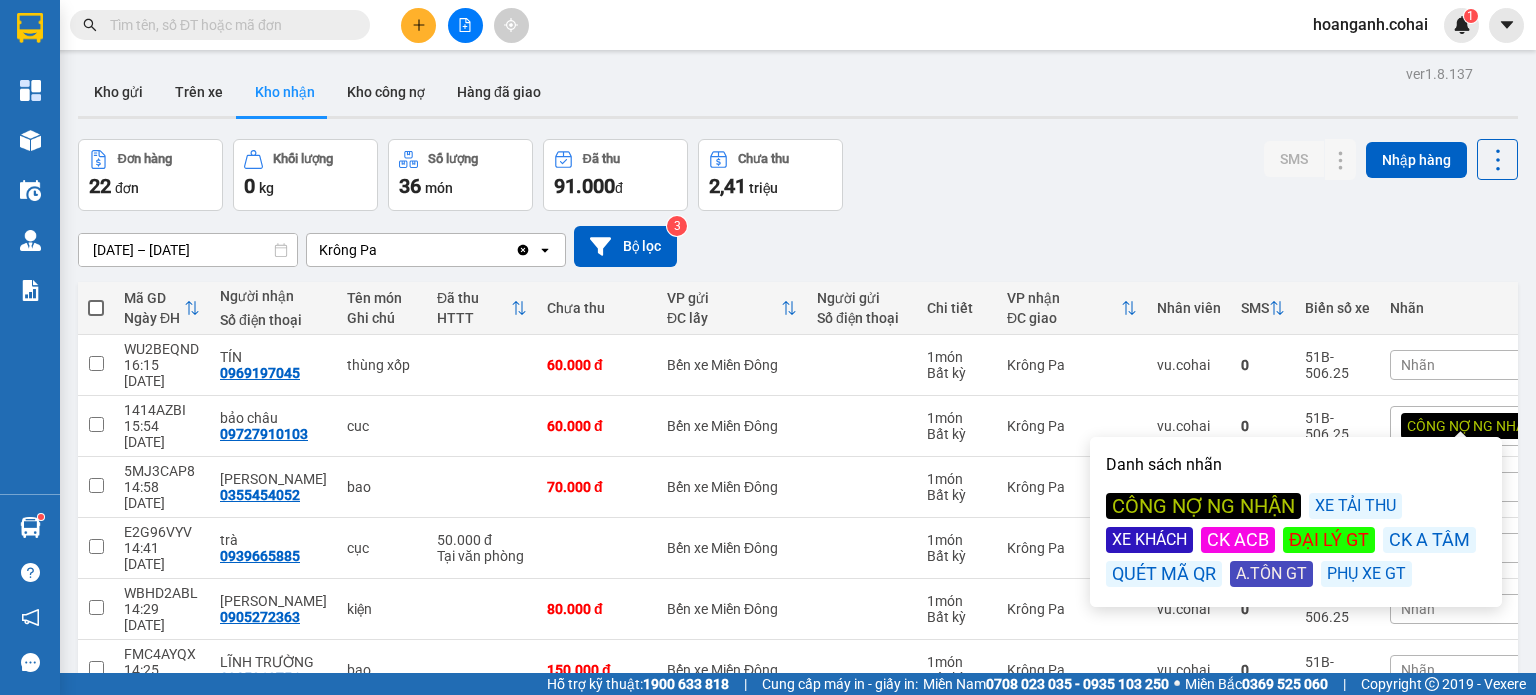 click on "[DATE] – [DATE] Press the down arrow key to interact with the calendar and select a date. Press the escape button to close the calendar. Selected date range is from [DATE] to [DATE]. Krông Pa Clear value open Bộ lọc 3" at bounding box center (798, 246) 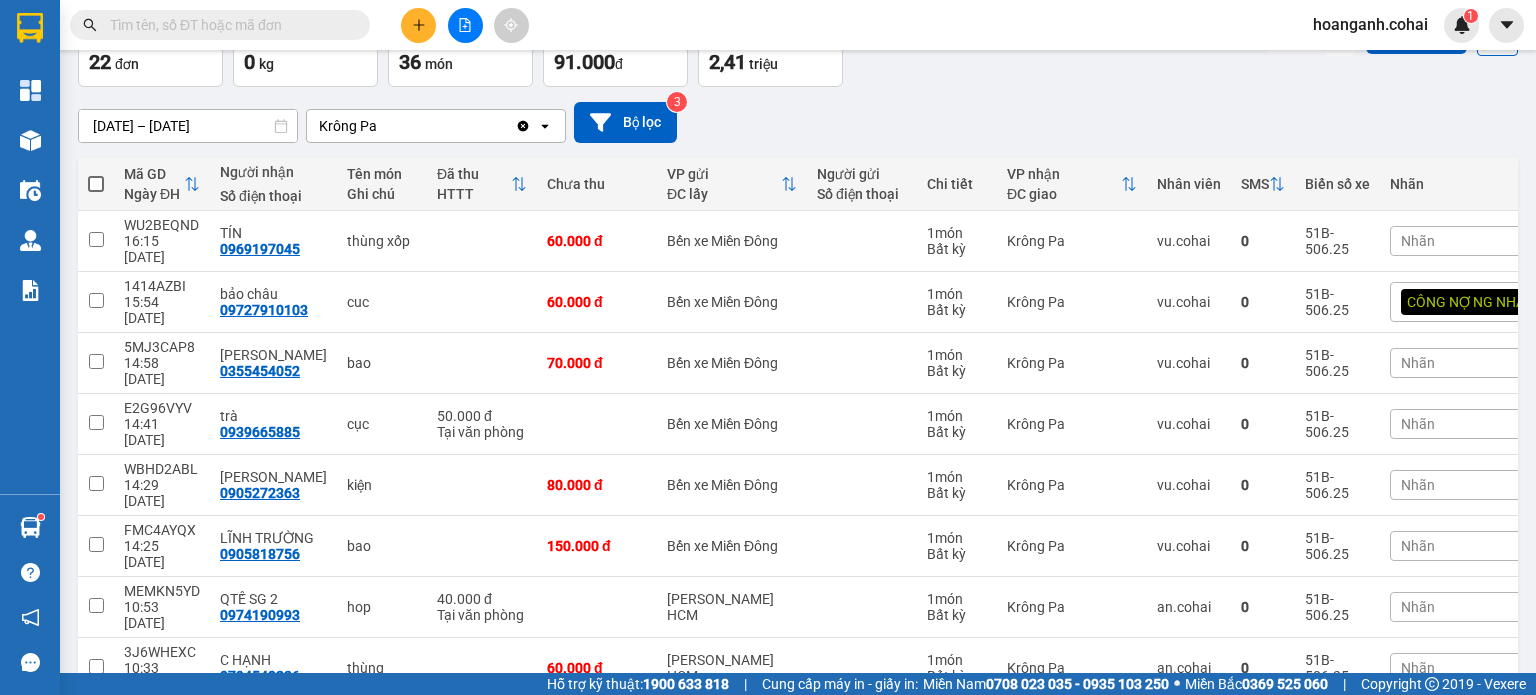 scroll, scrollTop: 200, scrollLeft: 0, axis: vertical 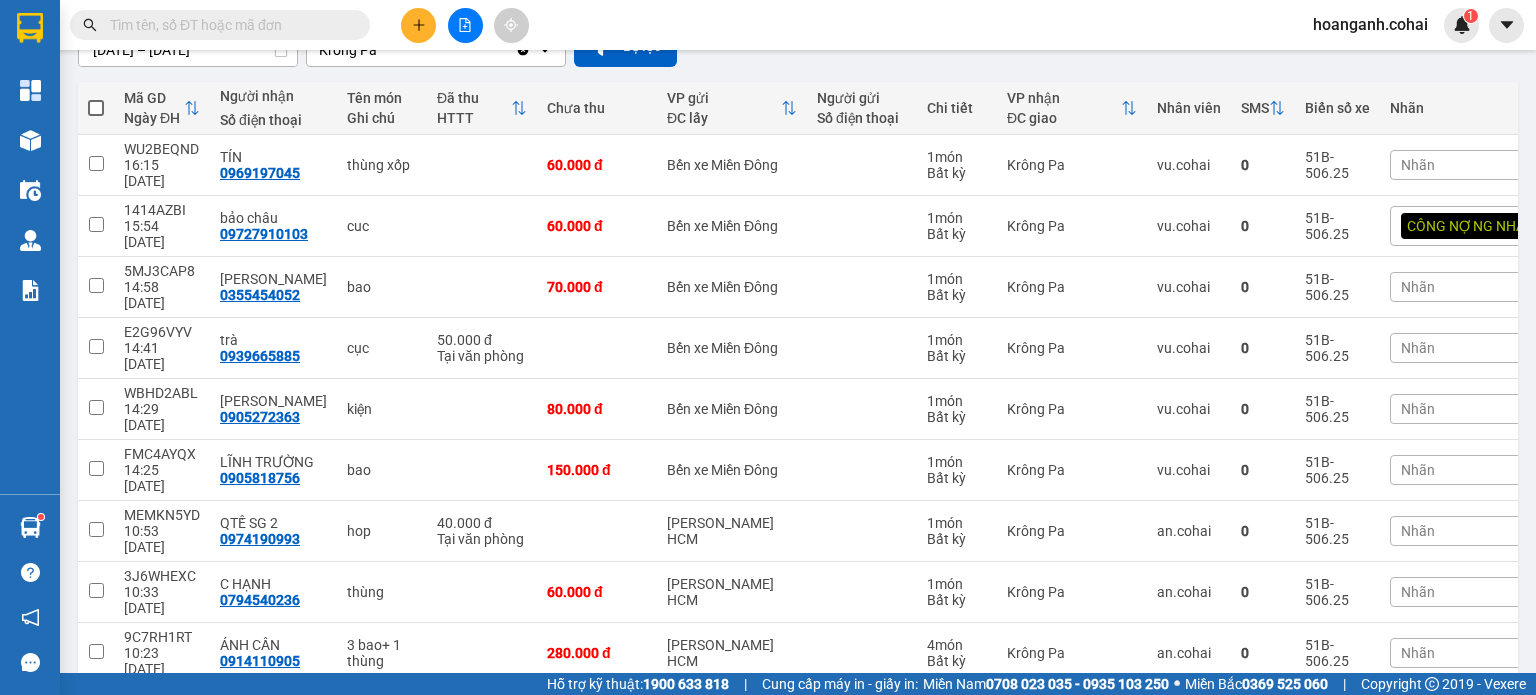 click on "2" at bounding box center (1265, 777) 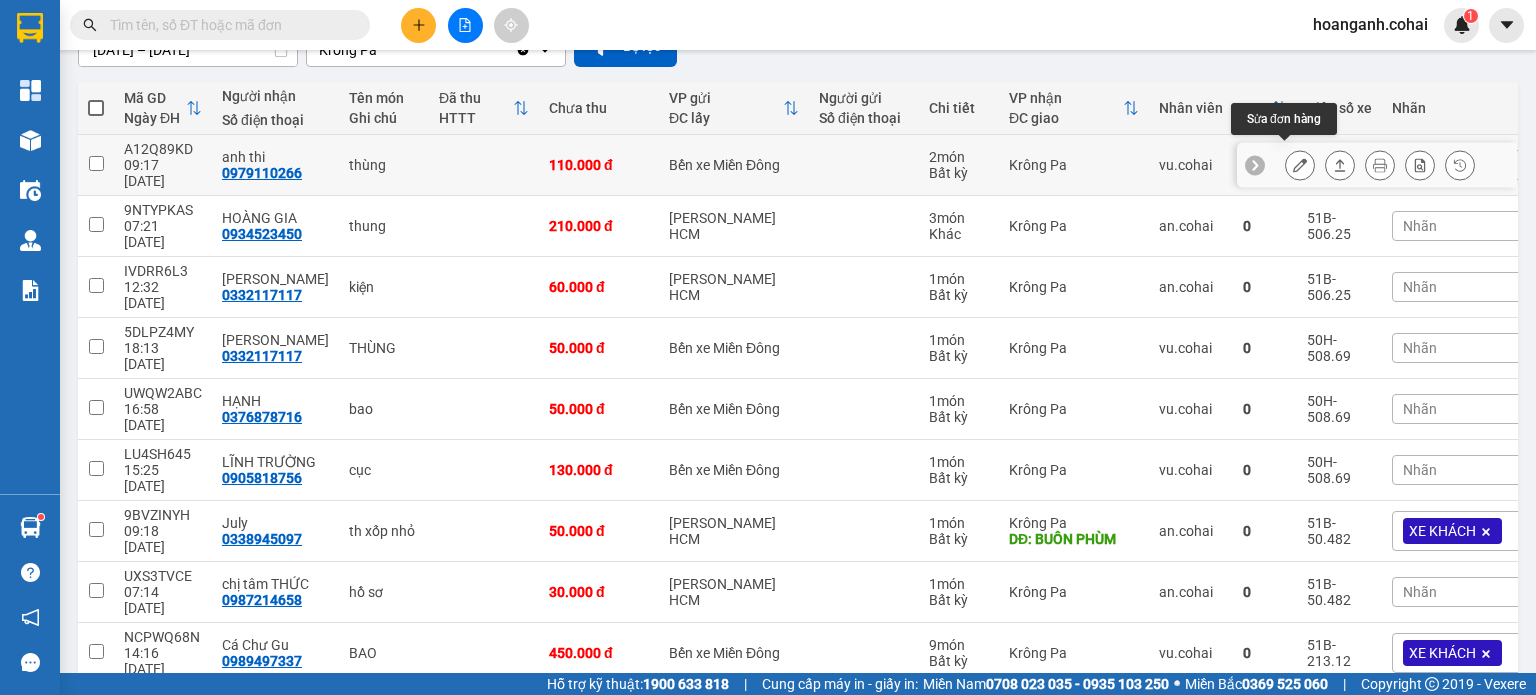 click at bounding box center [1300, 165] 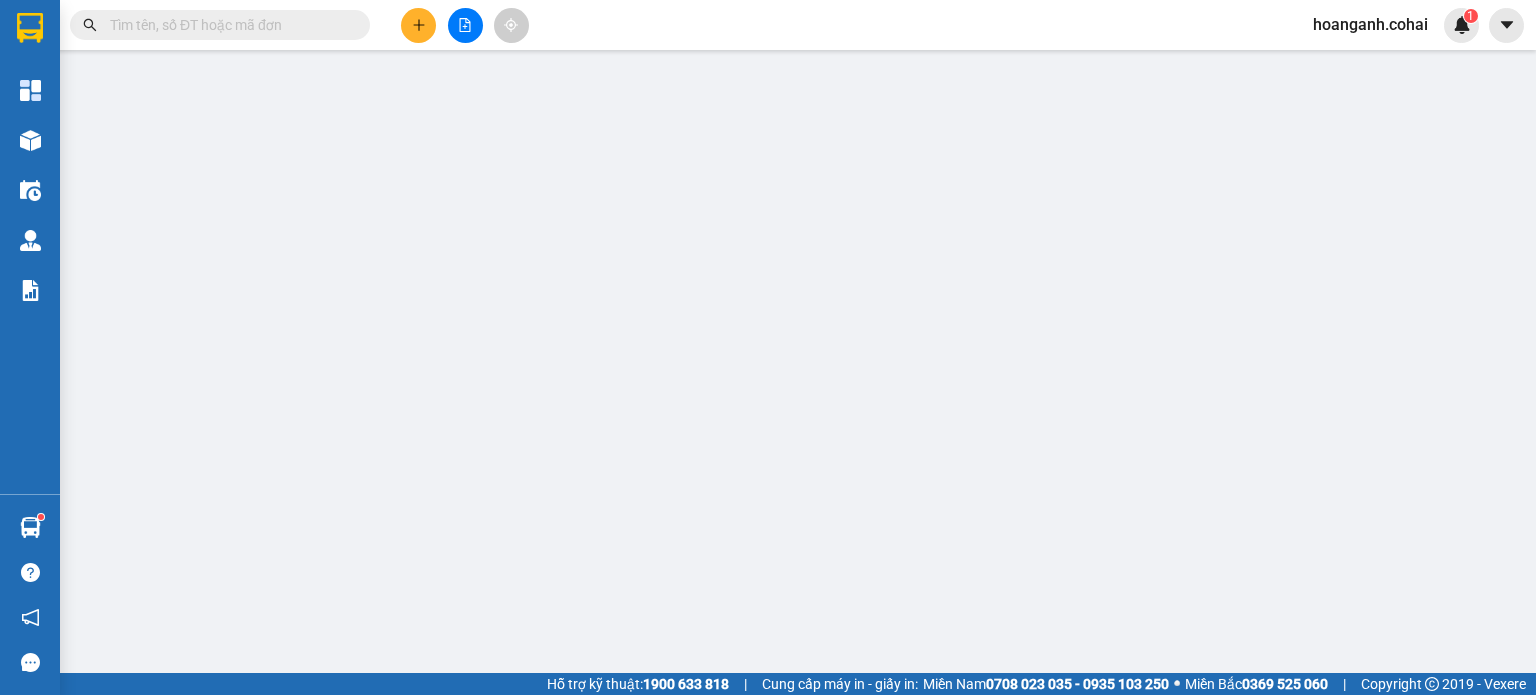 scroll, scrollTop: 0, scrollLeft: 0, axis: both 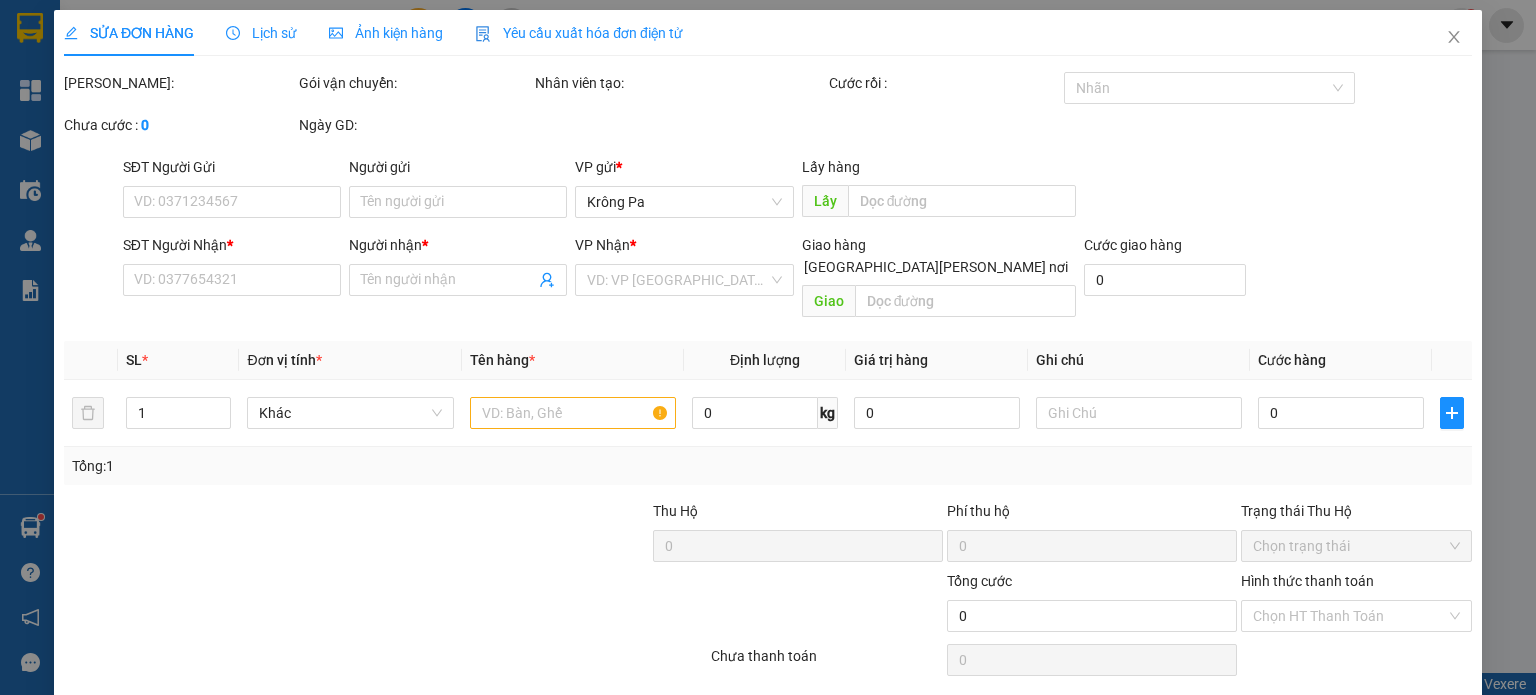 type on "0979110266" 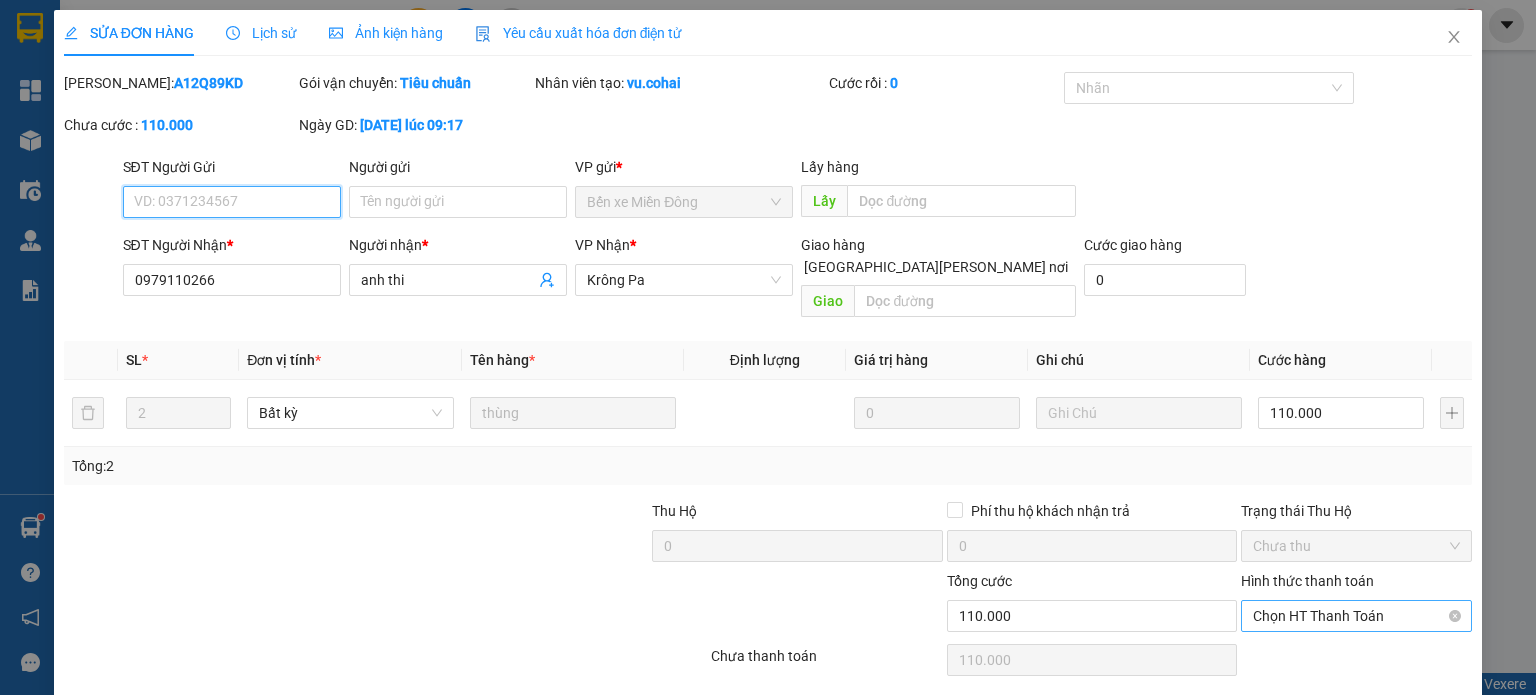 click on "Chọn HT Thanh Toán" at bounding box center (1356, 616) 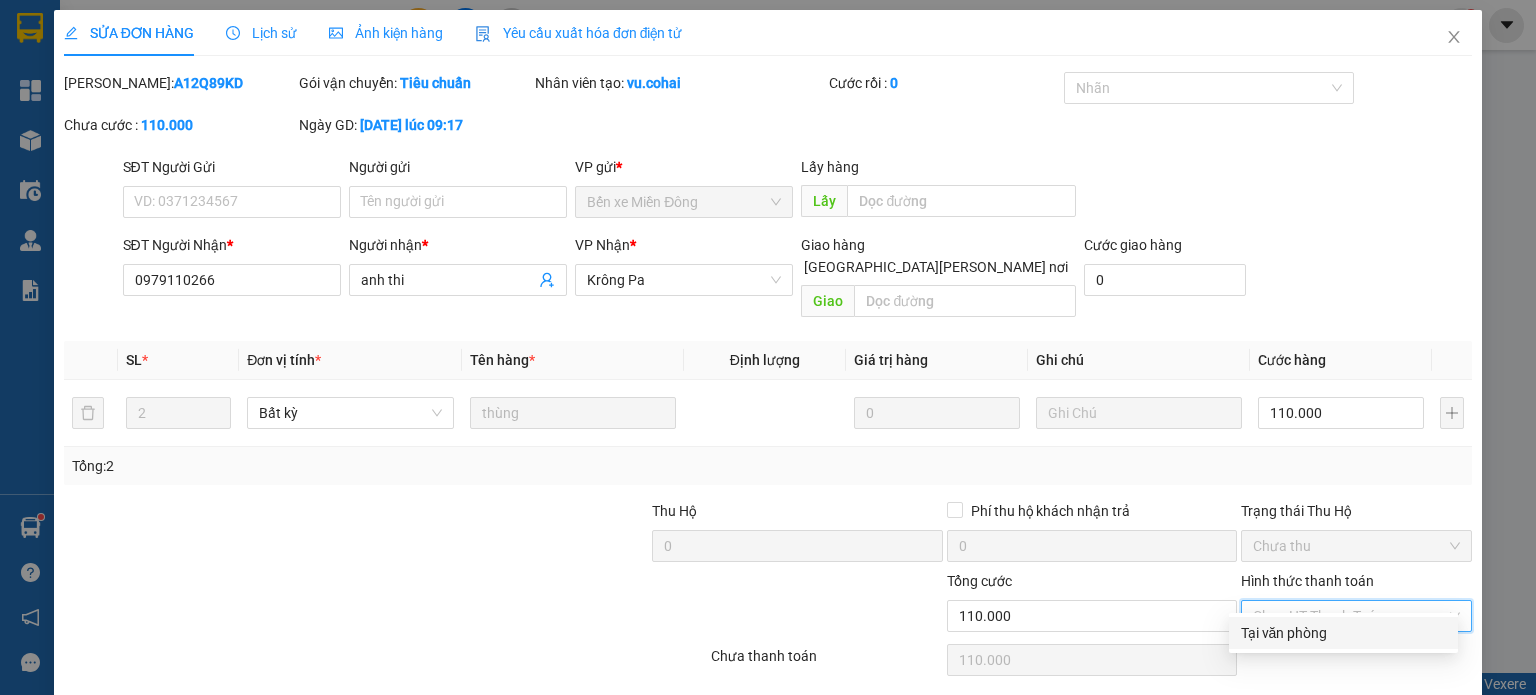 click on "Tại văn phòng" at bounding box center [1343, 633] 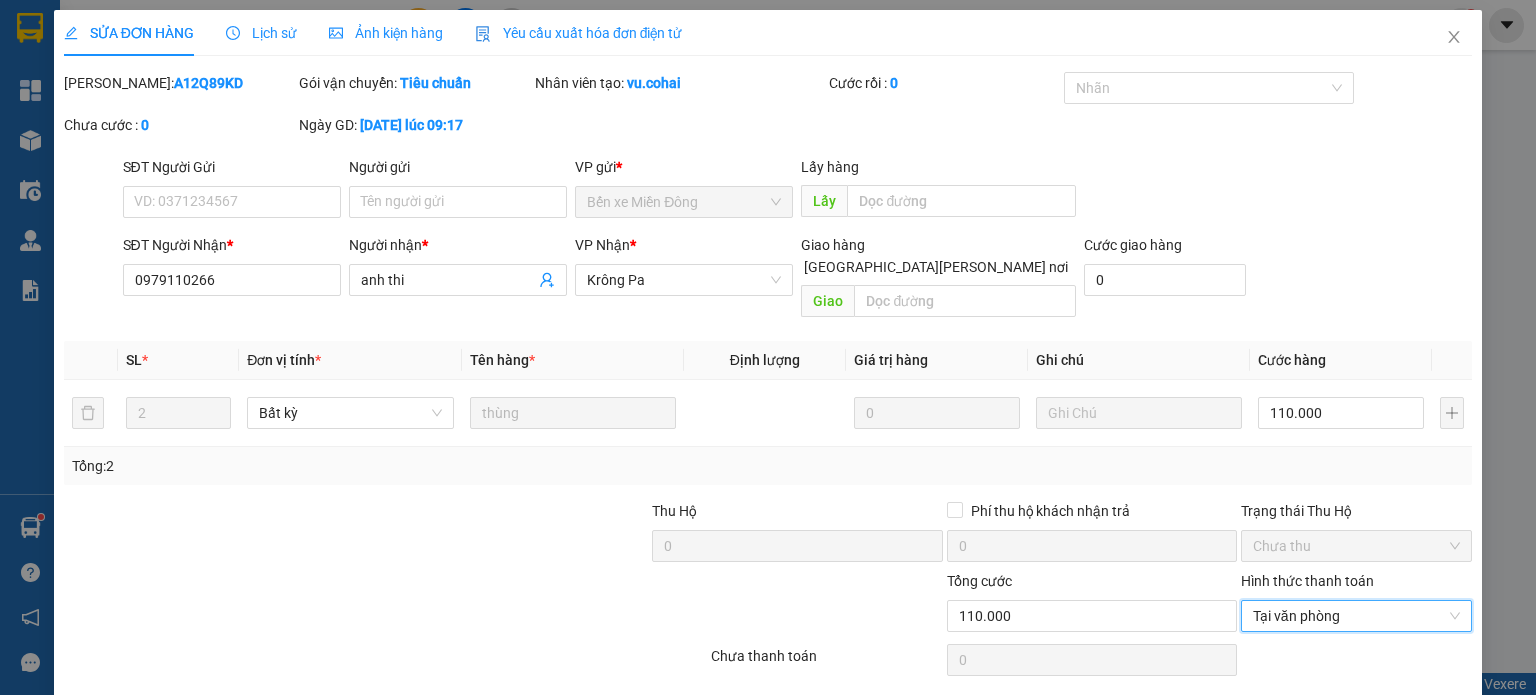 click on "[PERSON_NAME] và [PERSON_NAME] hàng" at bounding box center [943, 711] 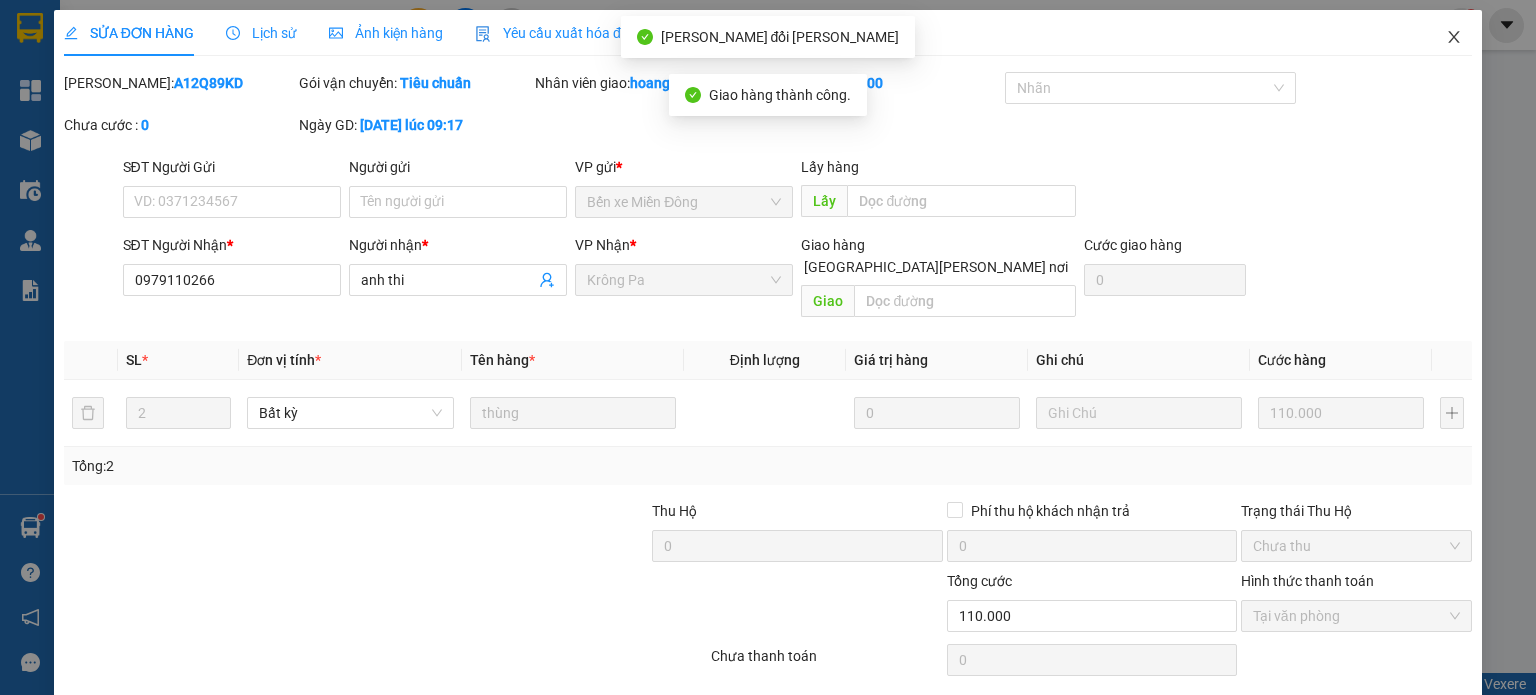 click 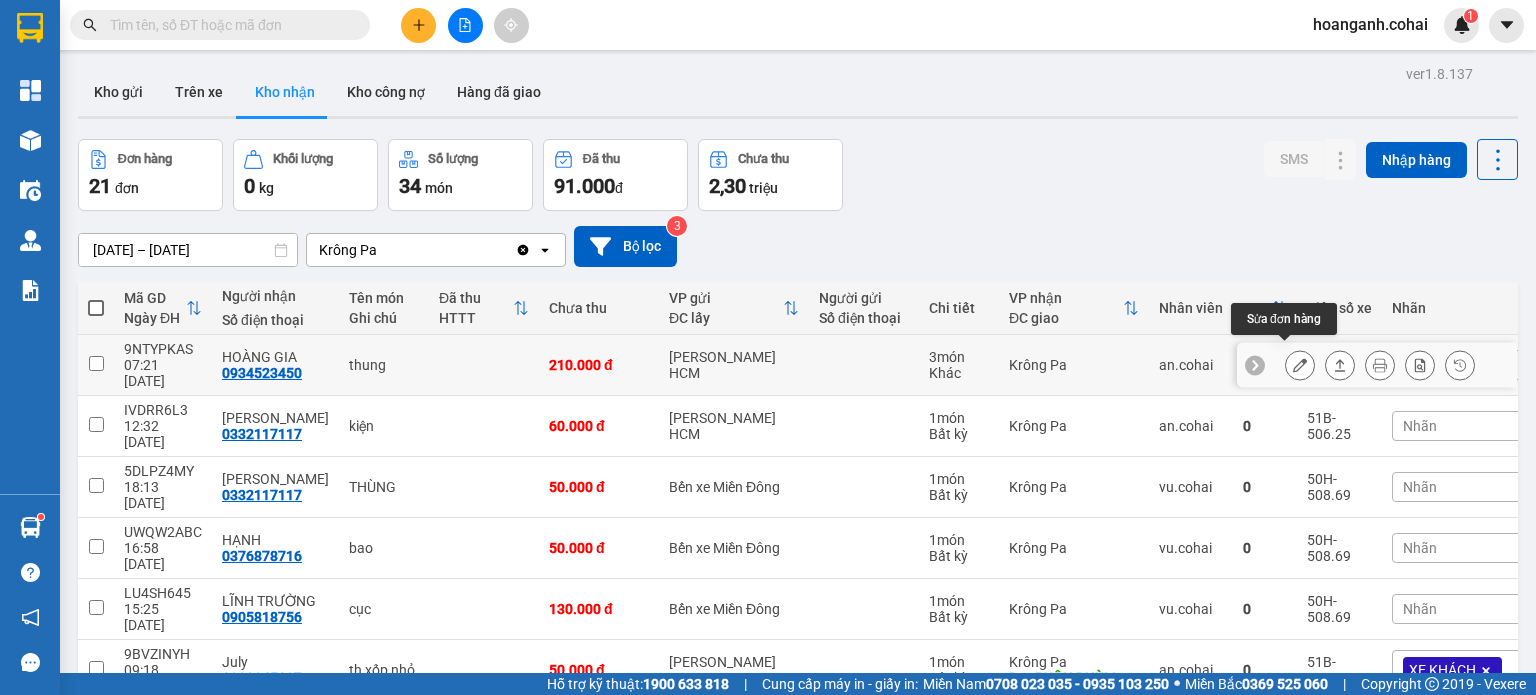 click 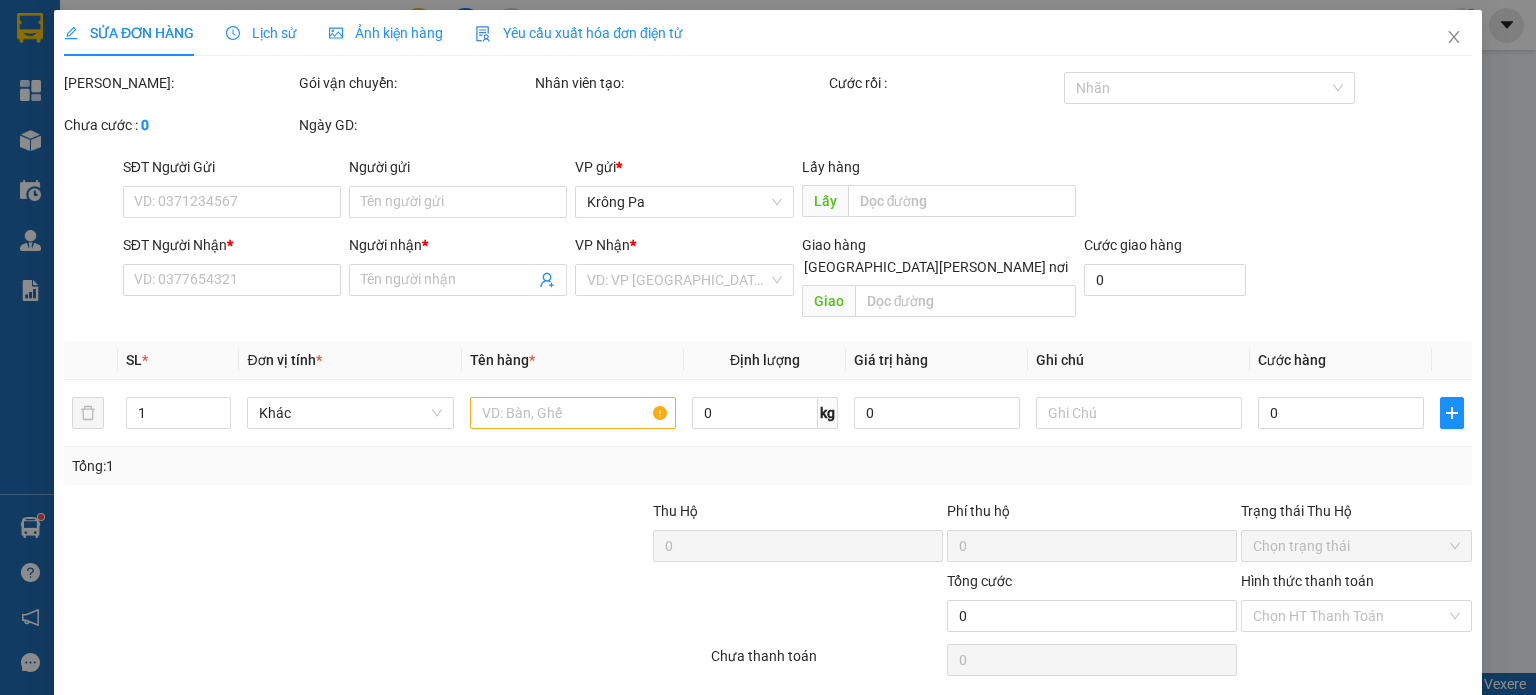 type on "0934523450" 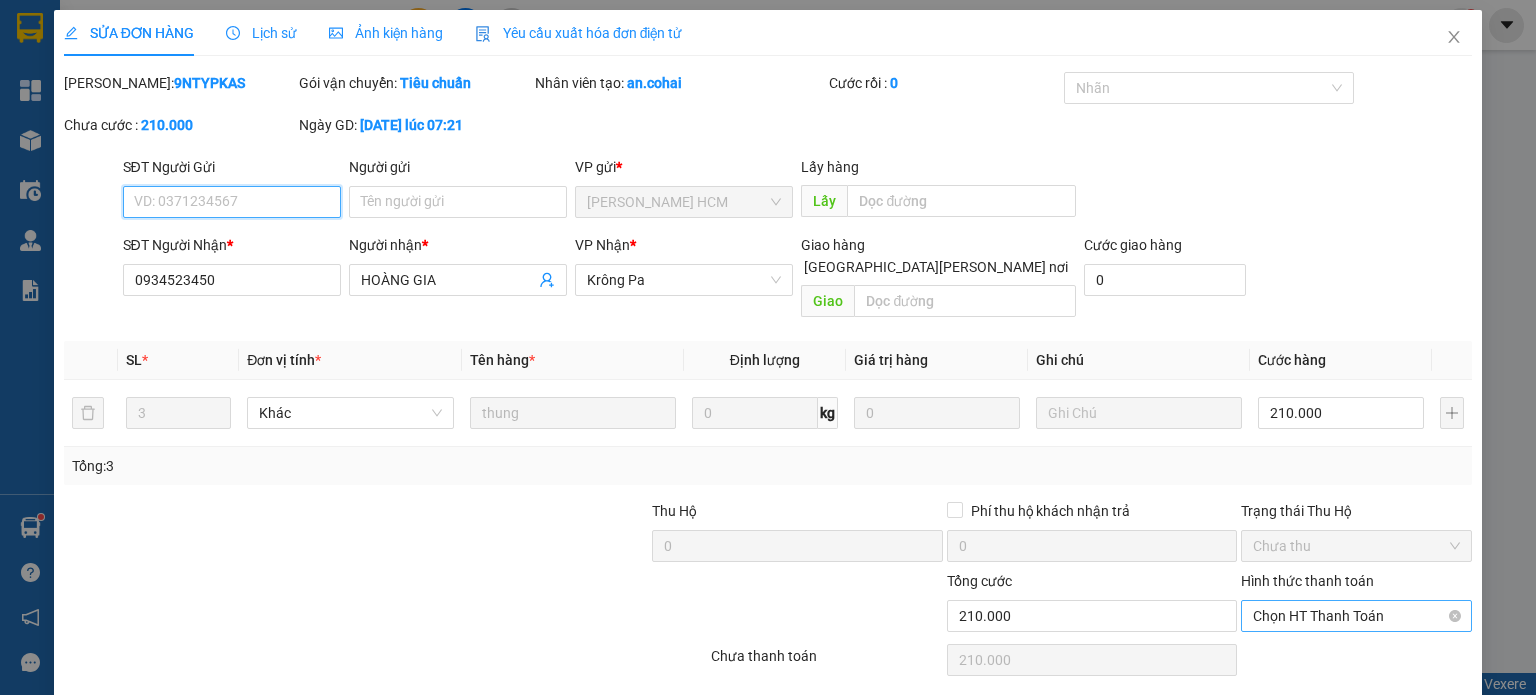 click on "Chọn HT Thanh Toán" at bounding box center [1356, 616] 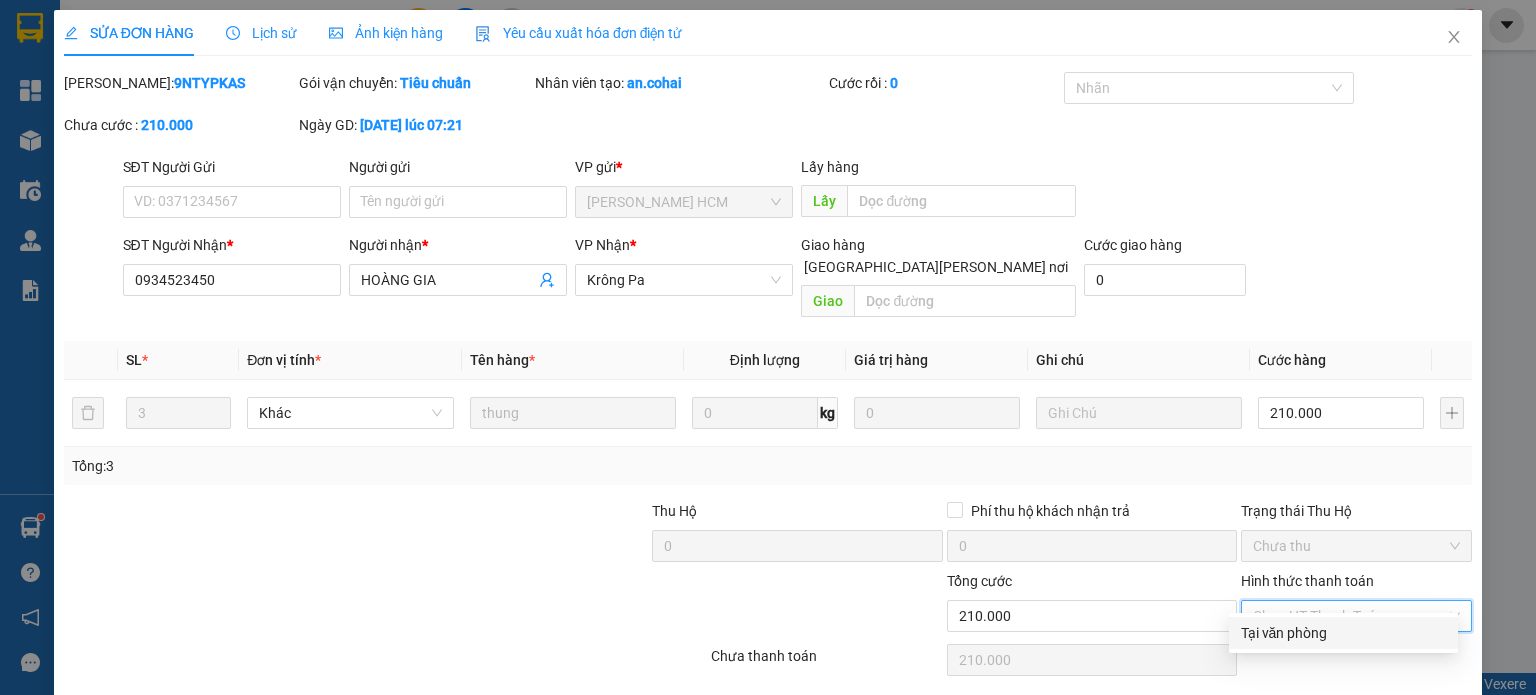 click on "Tại văn phòng" at bounding box center [1343, 633] 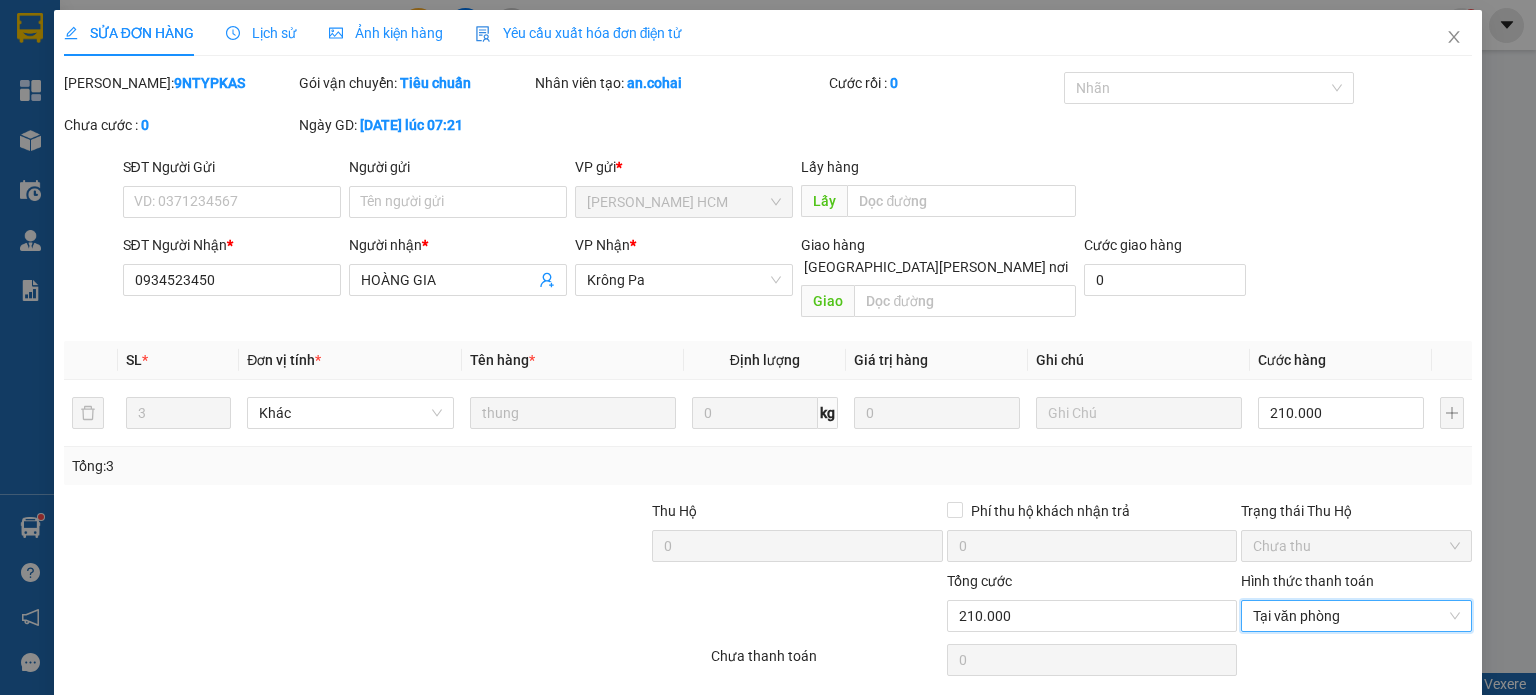 click on "[PERSON_NAME] và [PERSON_NAME] hàng" at bounding box center [943, 711] 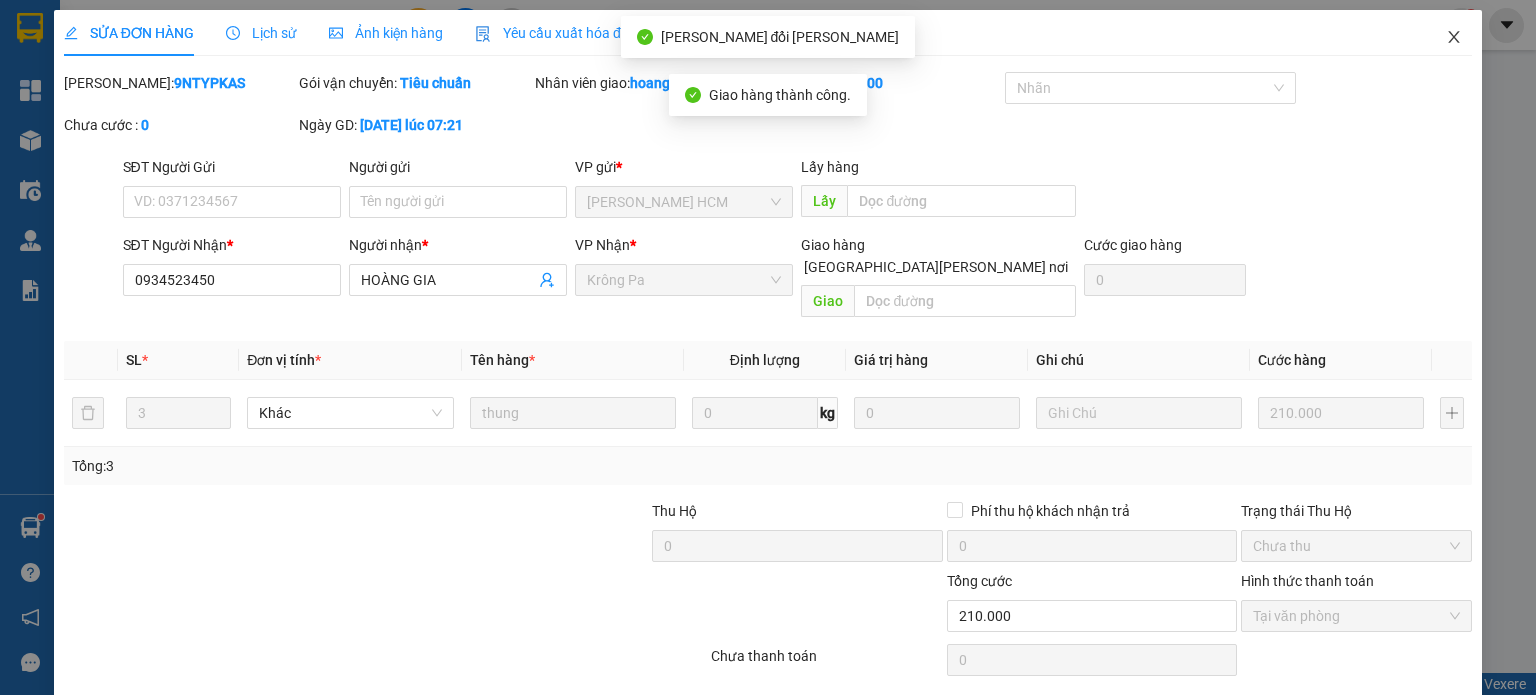 click at bounding box center [1454, 38] 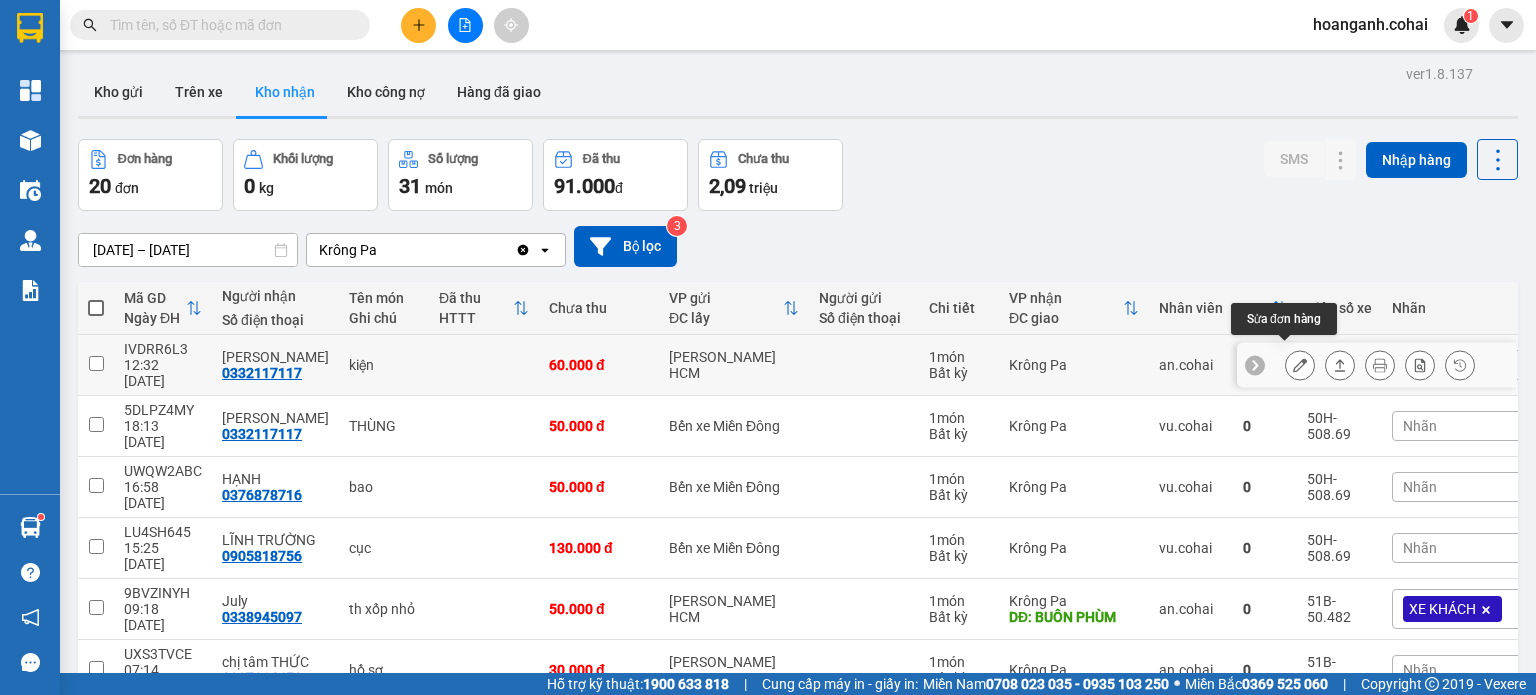 click 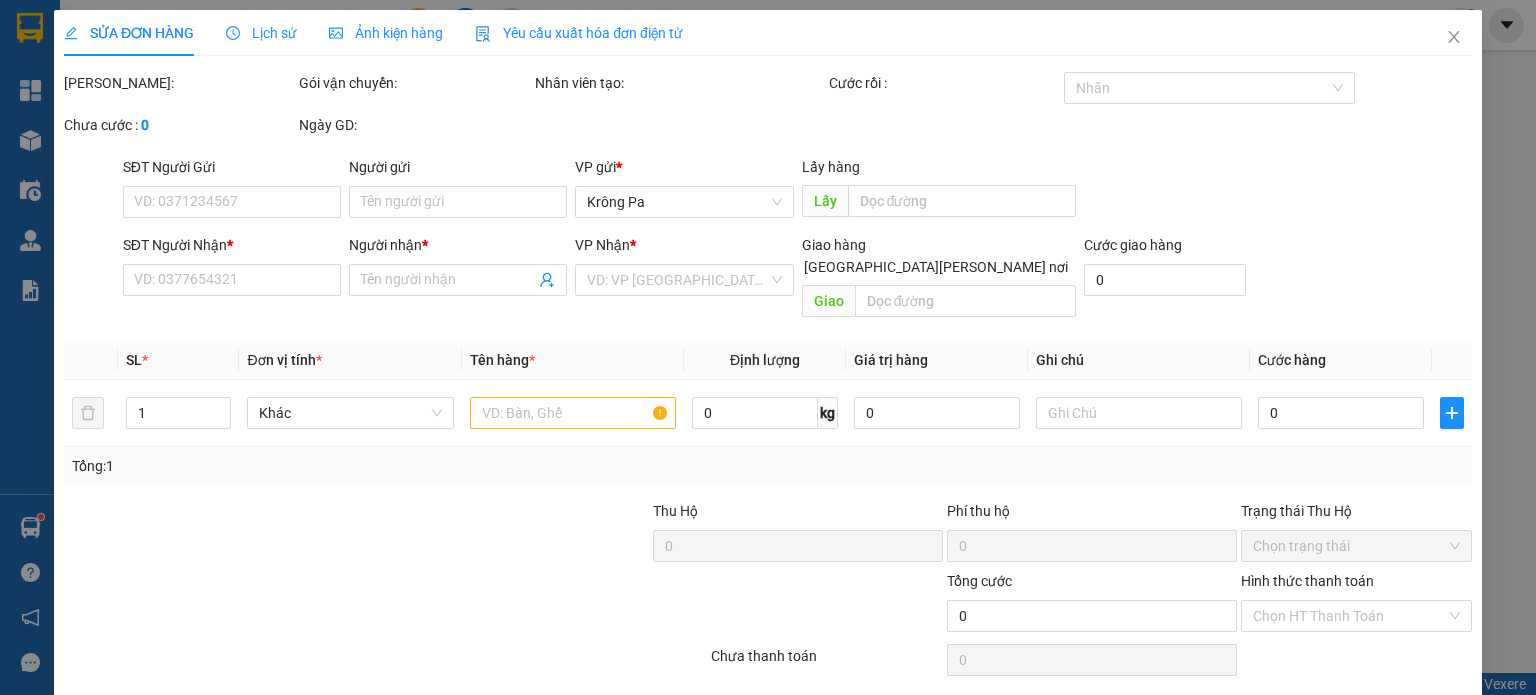 type on "0332117117" 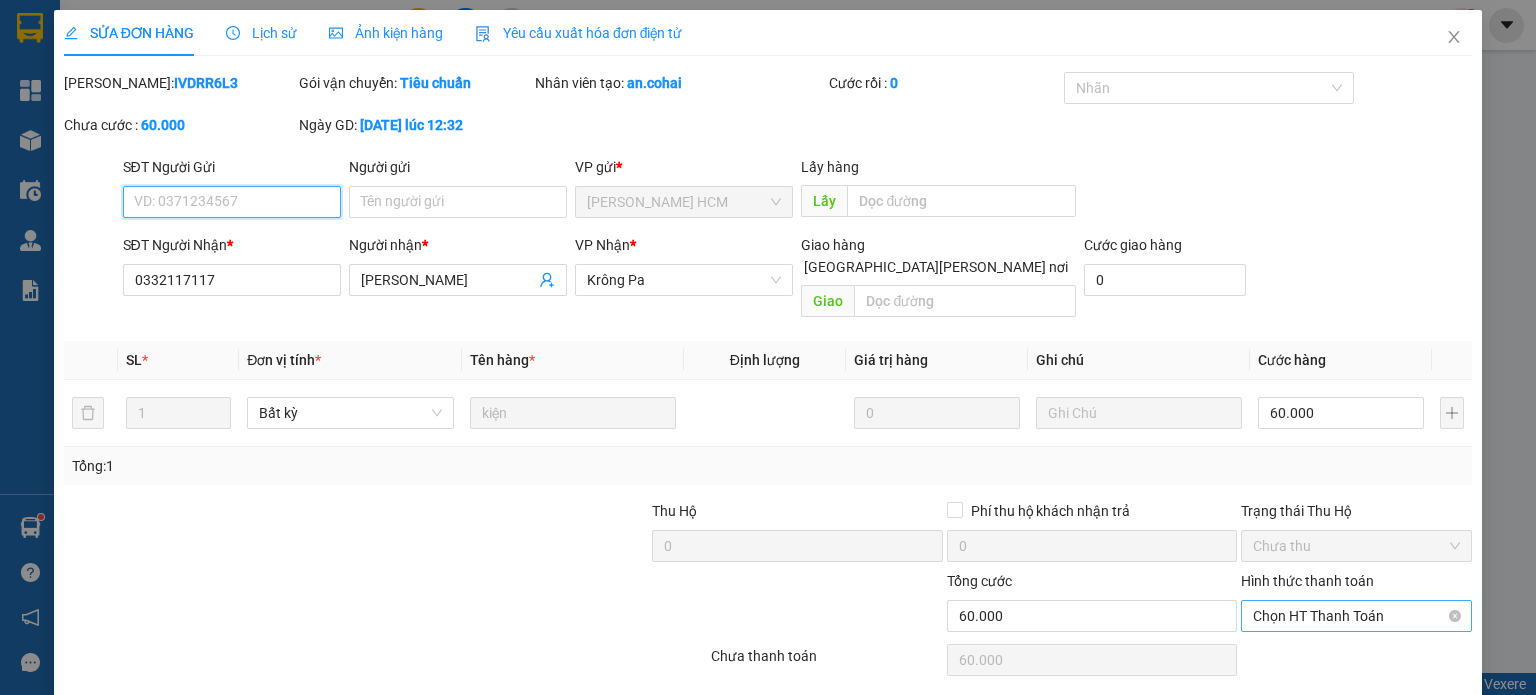 click on "Chọn HT Thanh Toán" at bounding box center [1356, 616] 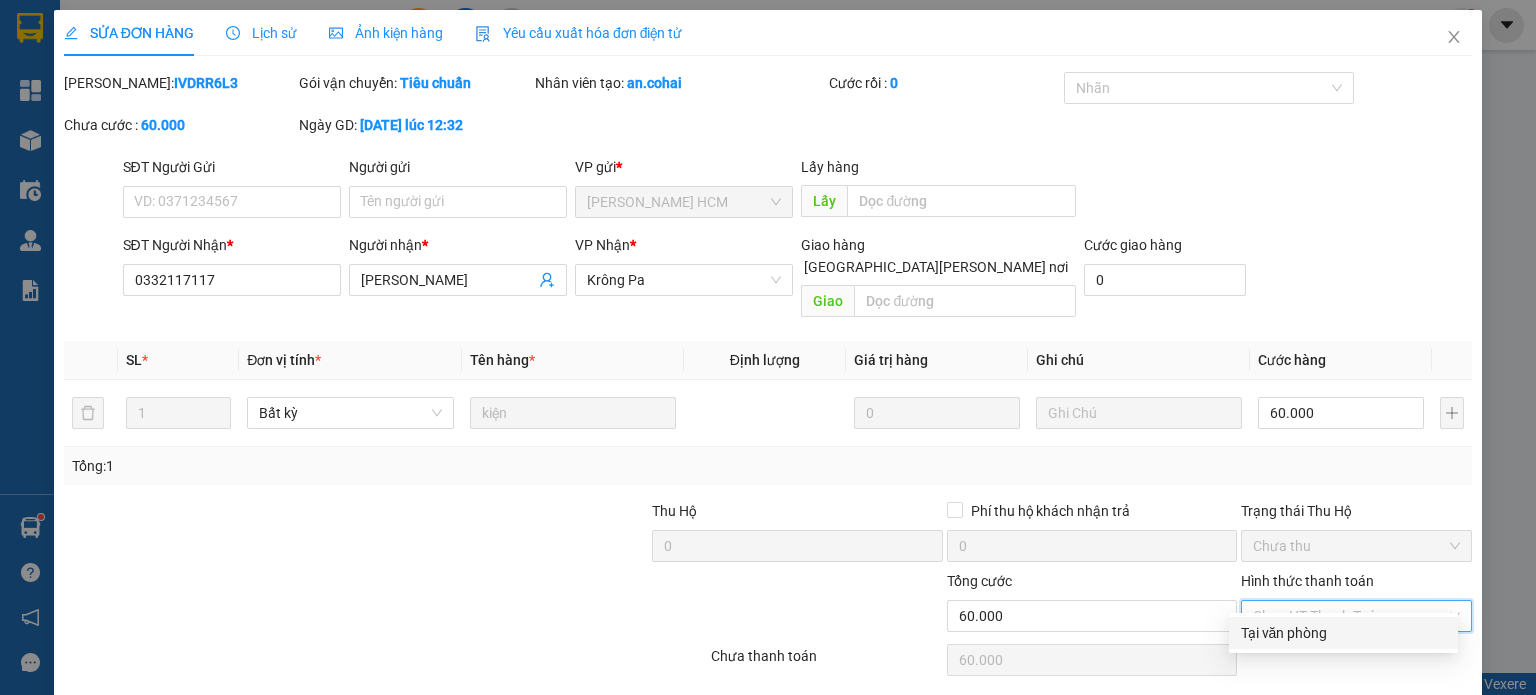 click on "Tại văn phòng" at bounding box center (1343, 633) 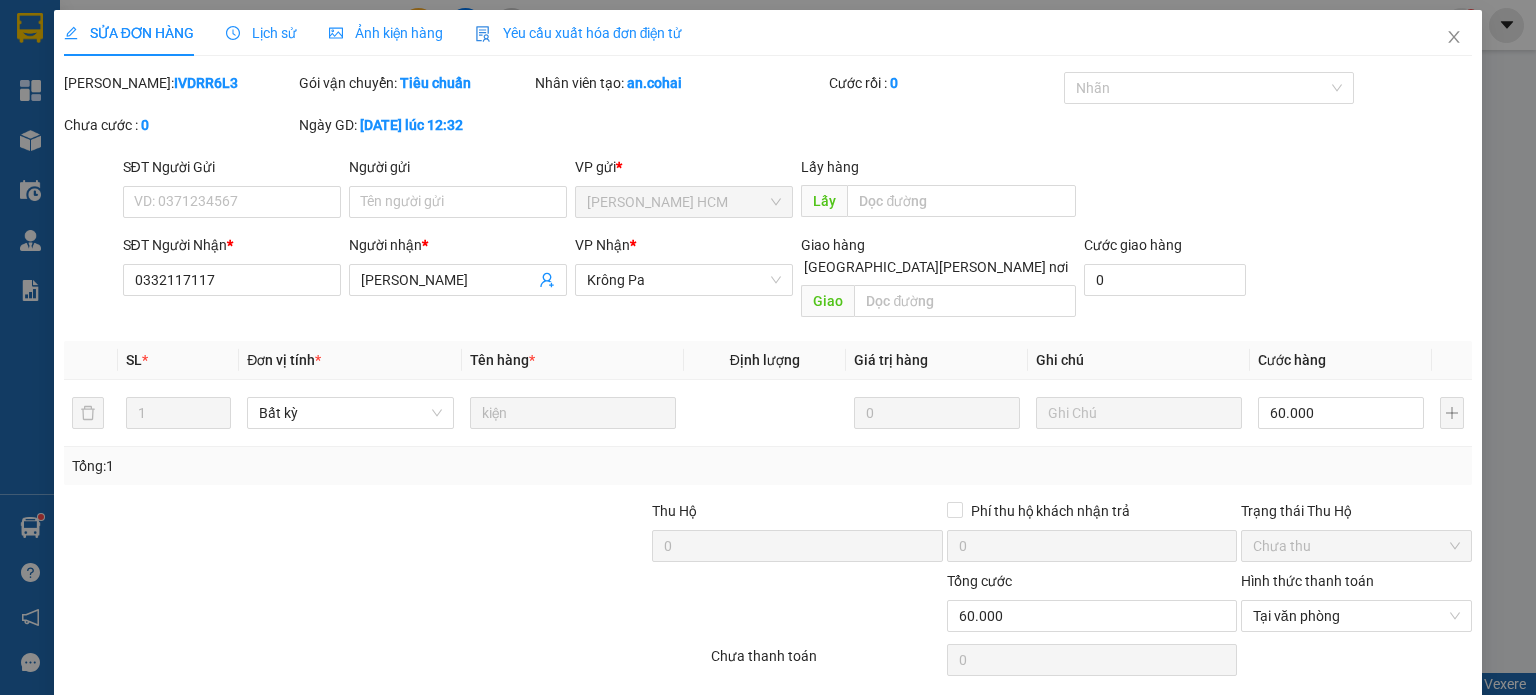 click on "[PERSON_NAME] và [PERSON_NAME] hàng" at bounding box center (943, 711) 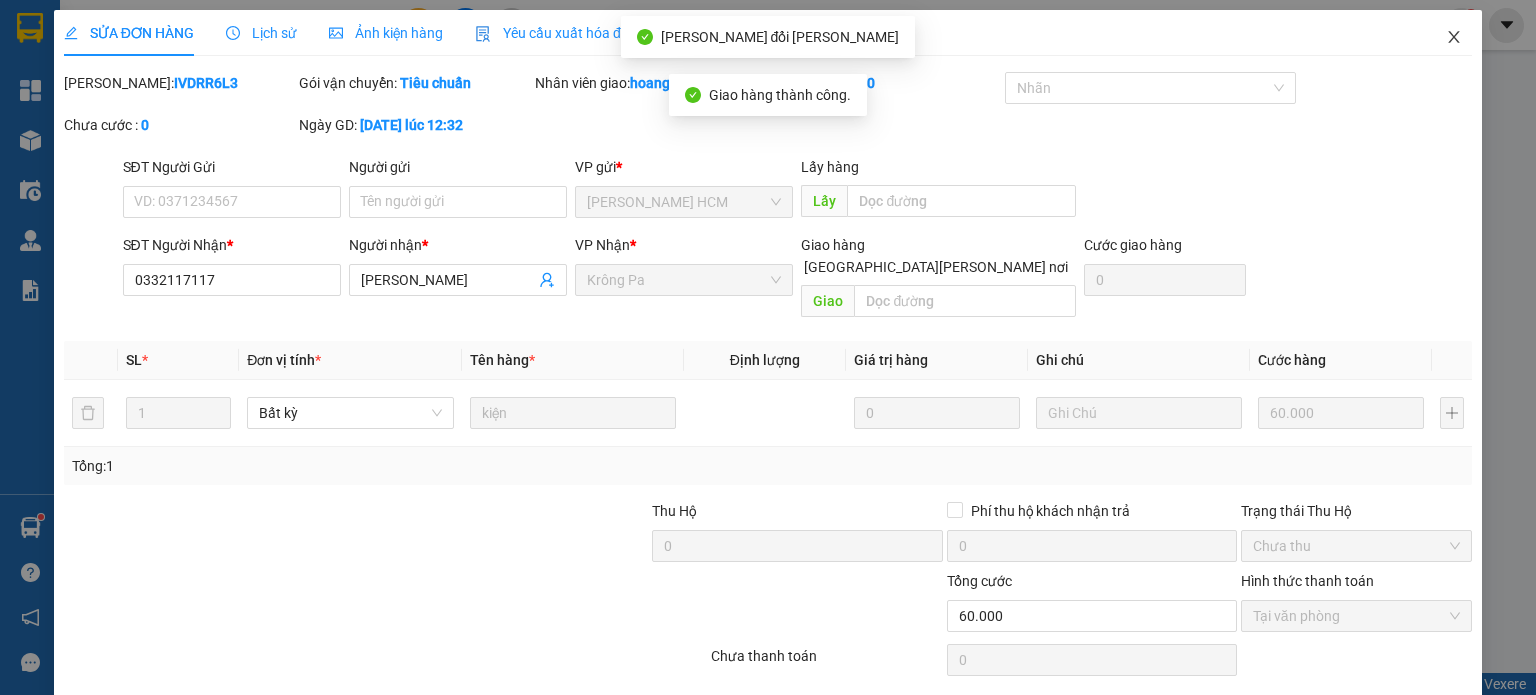 click at bounding box center [1454, 38] 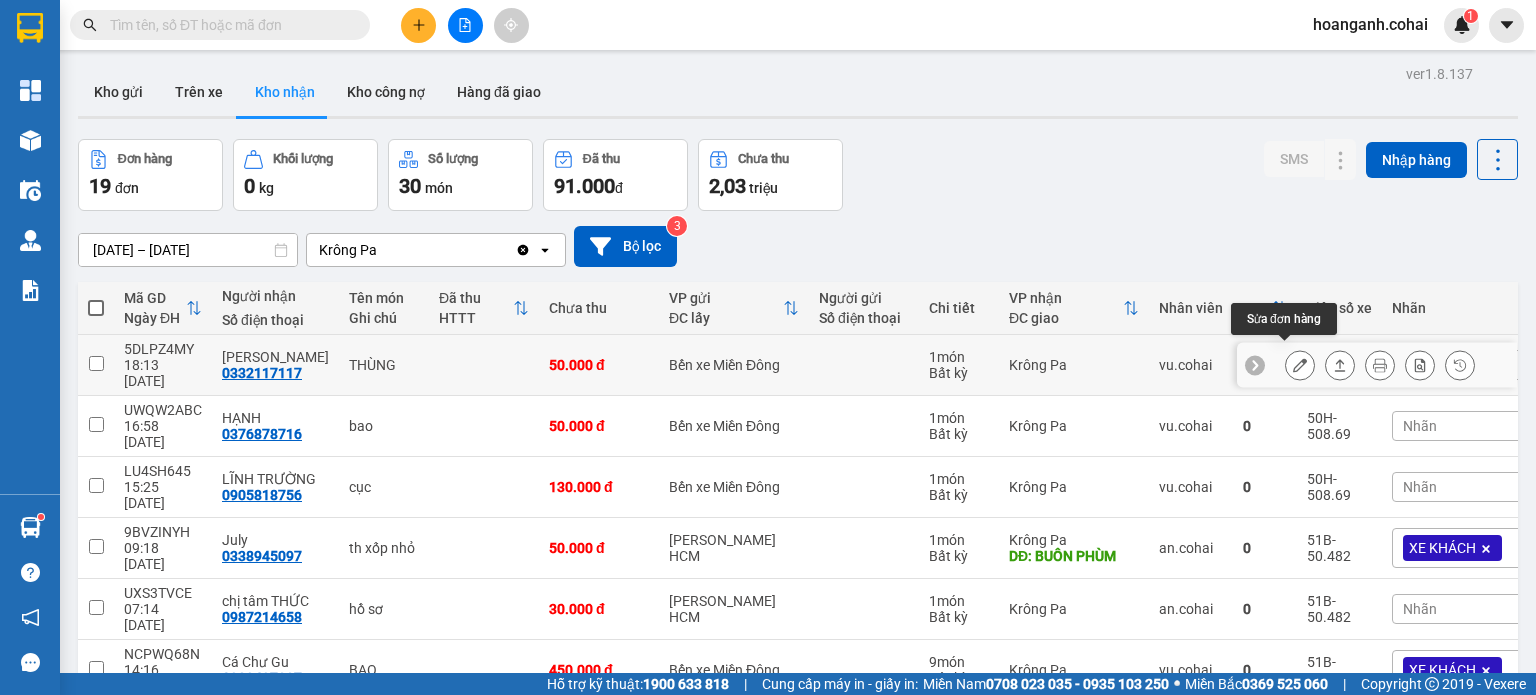 click at bounding box center [1300, 365] 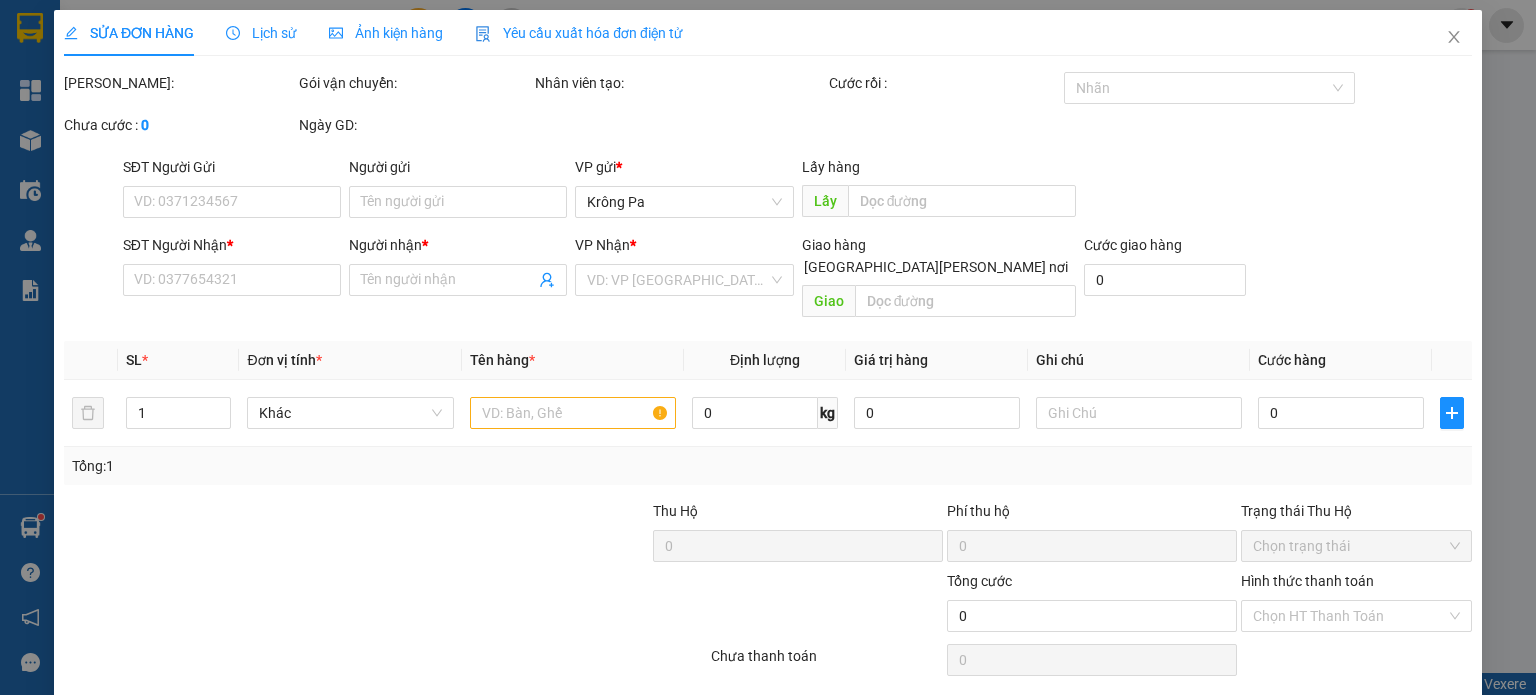 type on "0332117117" 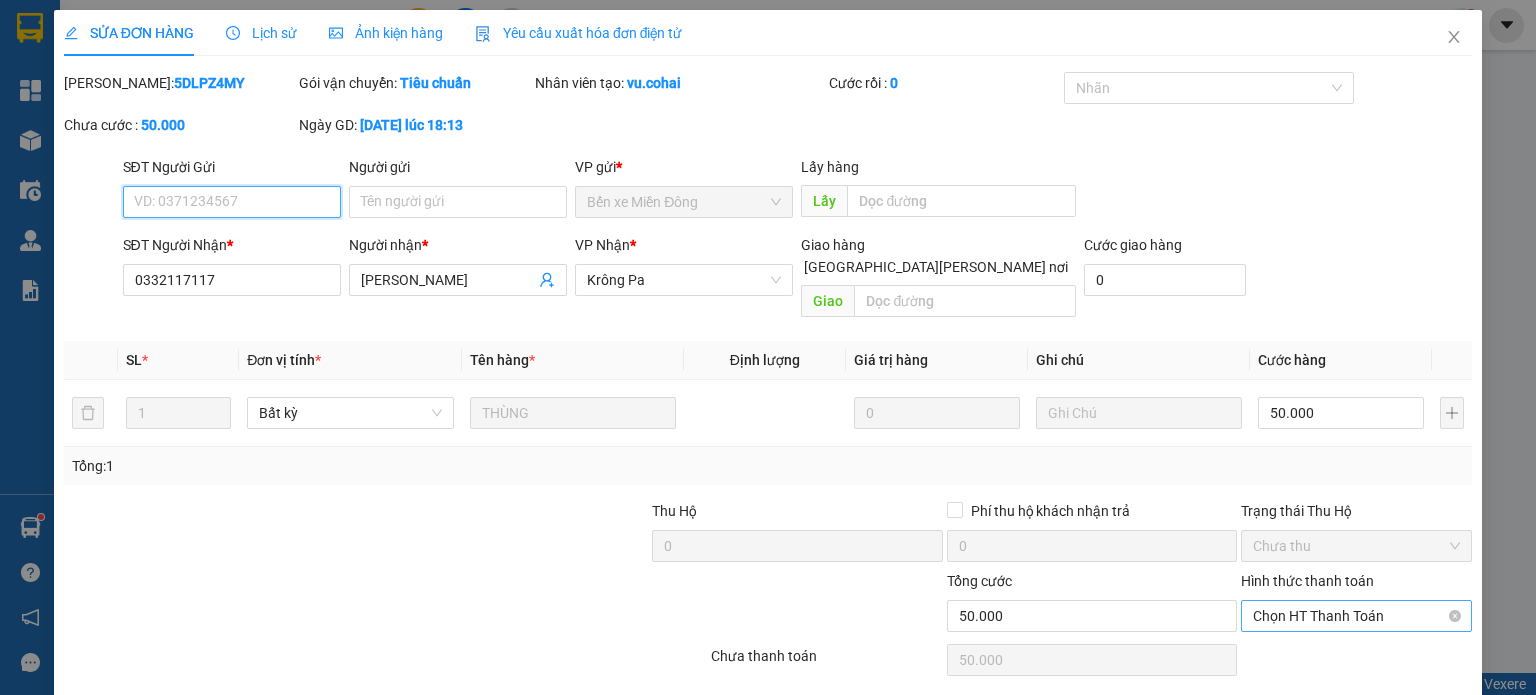 click on "Chọn HT Thanh Toán" at bounding box center (1356, 616) 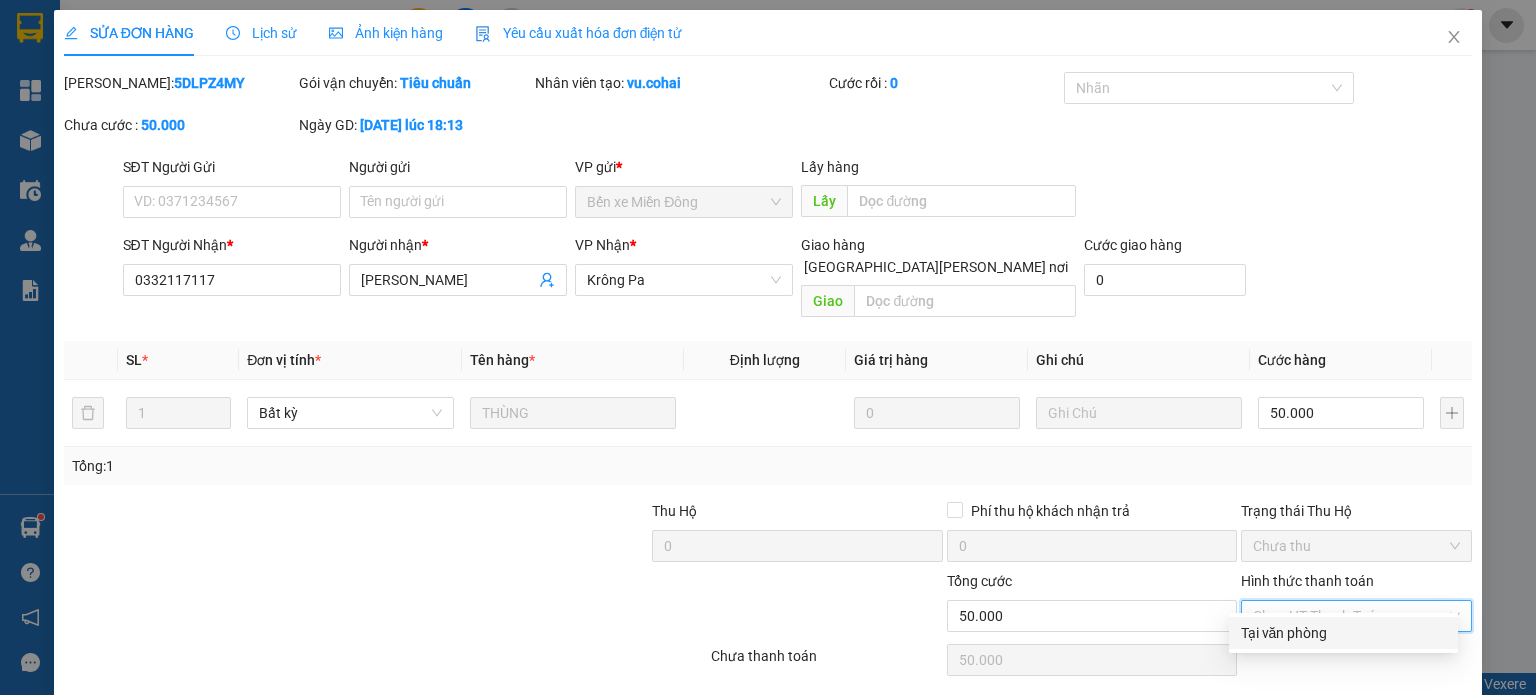 click on "Tại văn phòng" at bounding box center (1343, 633) 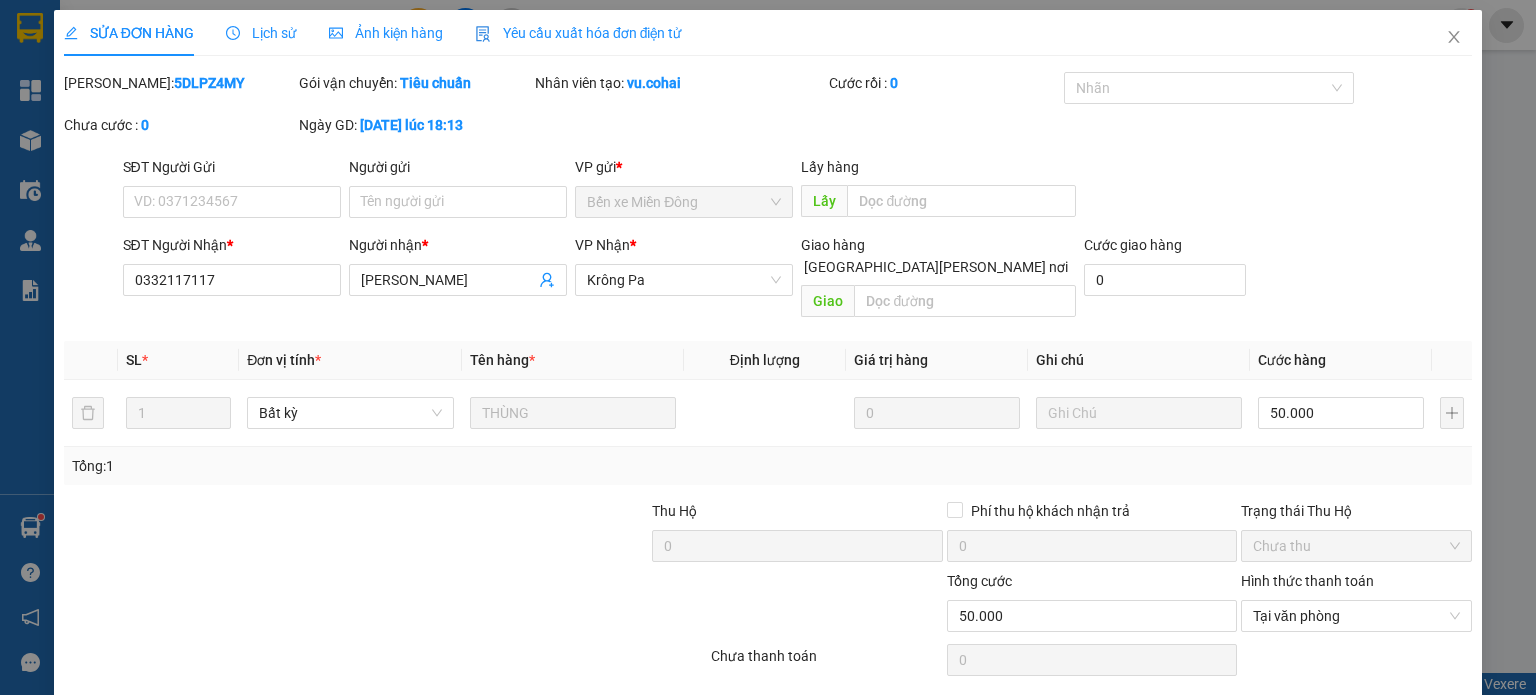 click on "[PERSON_NAME] và [PERSON_NAME] hàng" at bounding box center [856, 711] 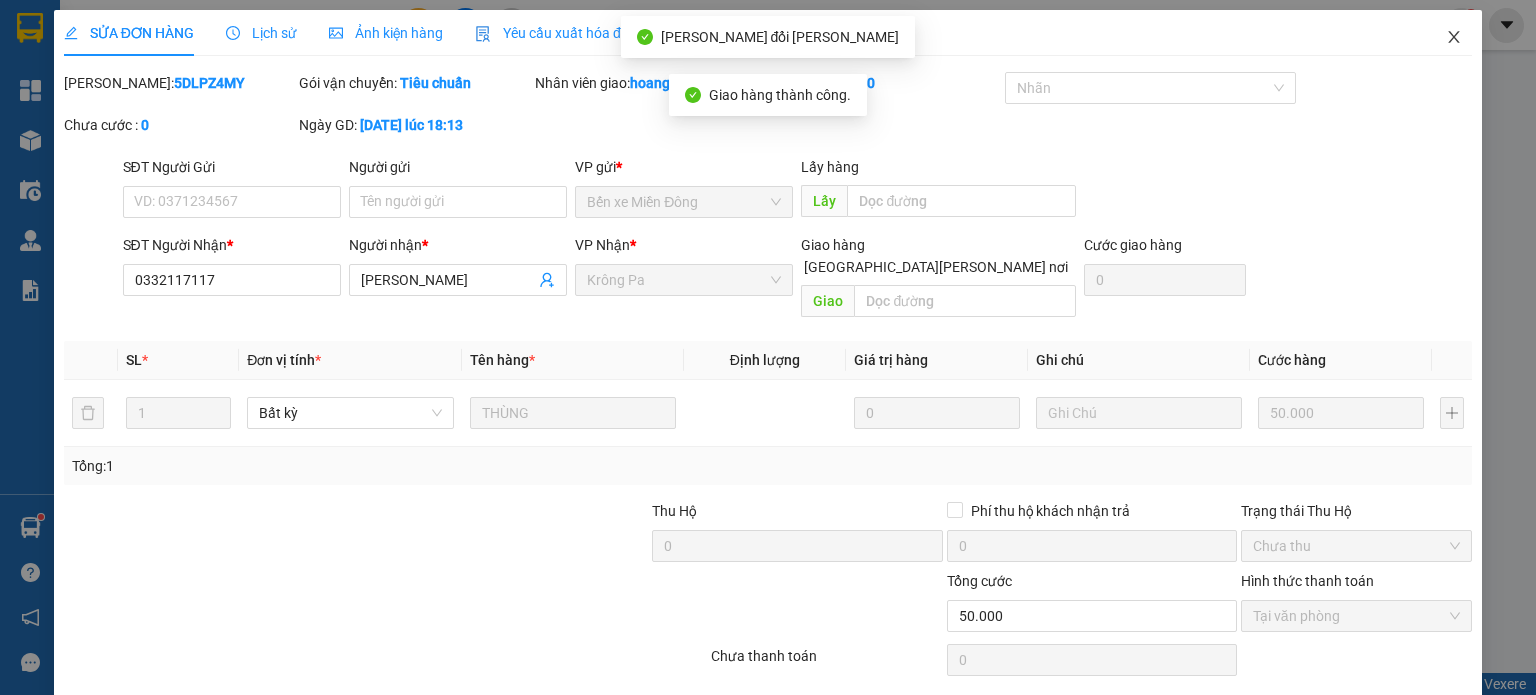 click 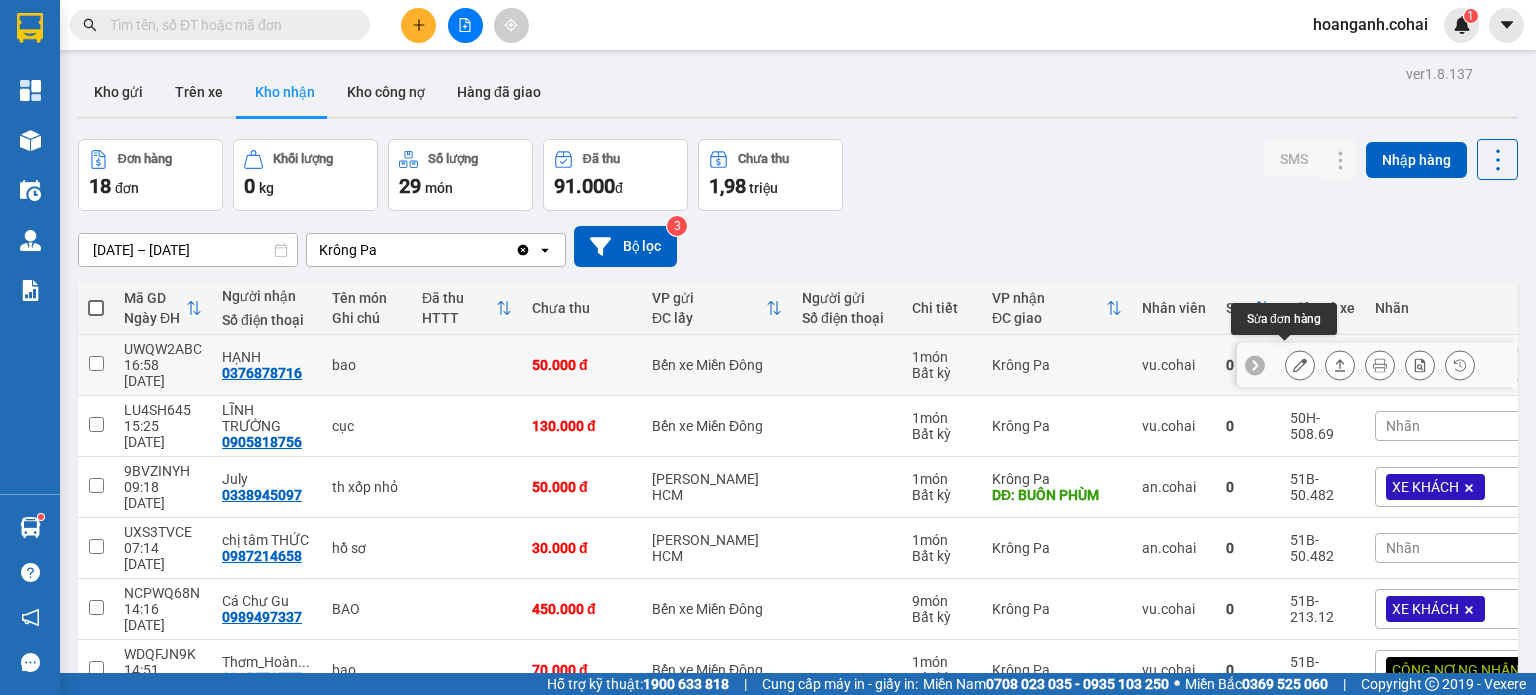 click 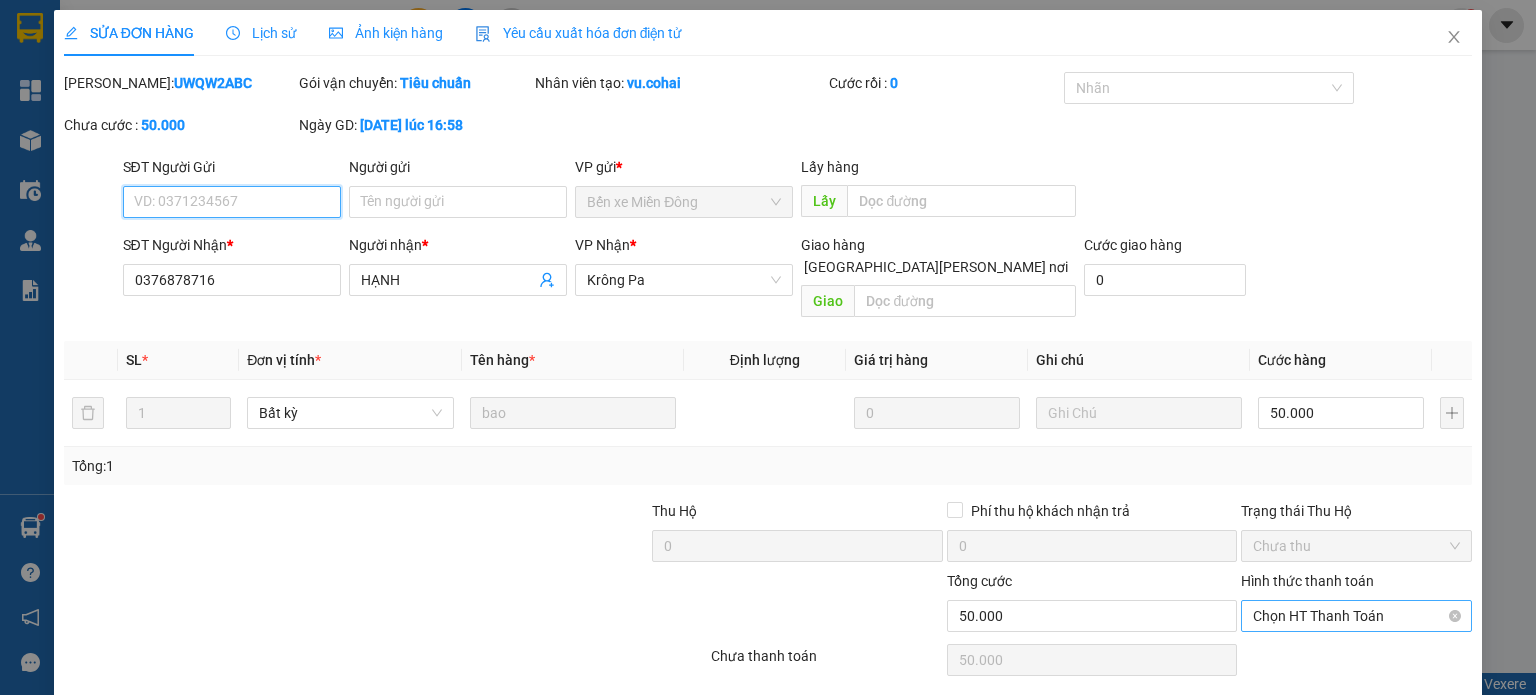 click on "Chọn HT Thanh Toán" at bounding box center (1356, 616) 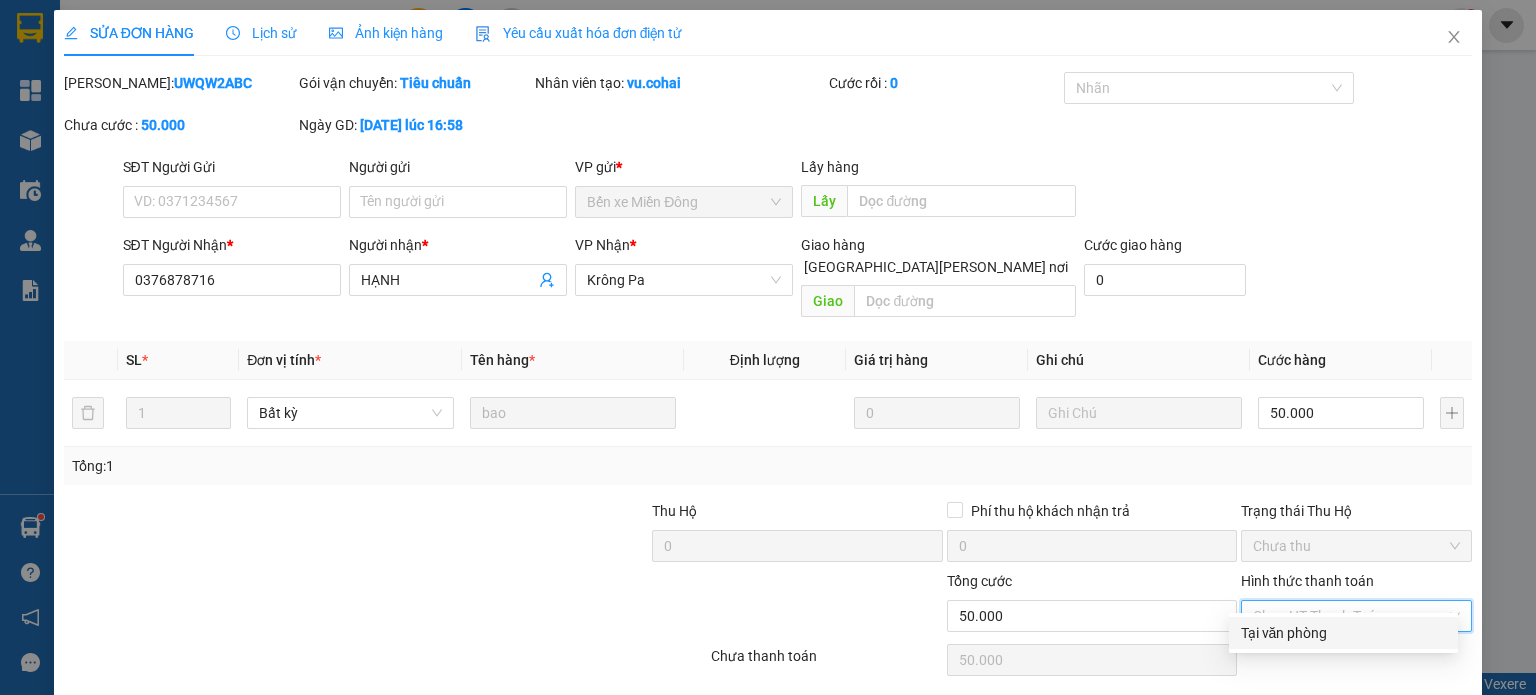 click on "Tại văn phòng" at bounding box center [1343, 633] 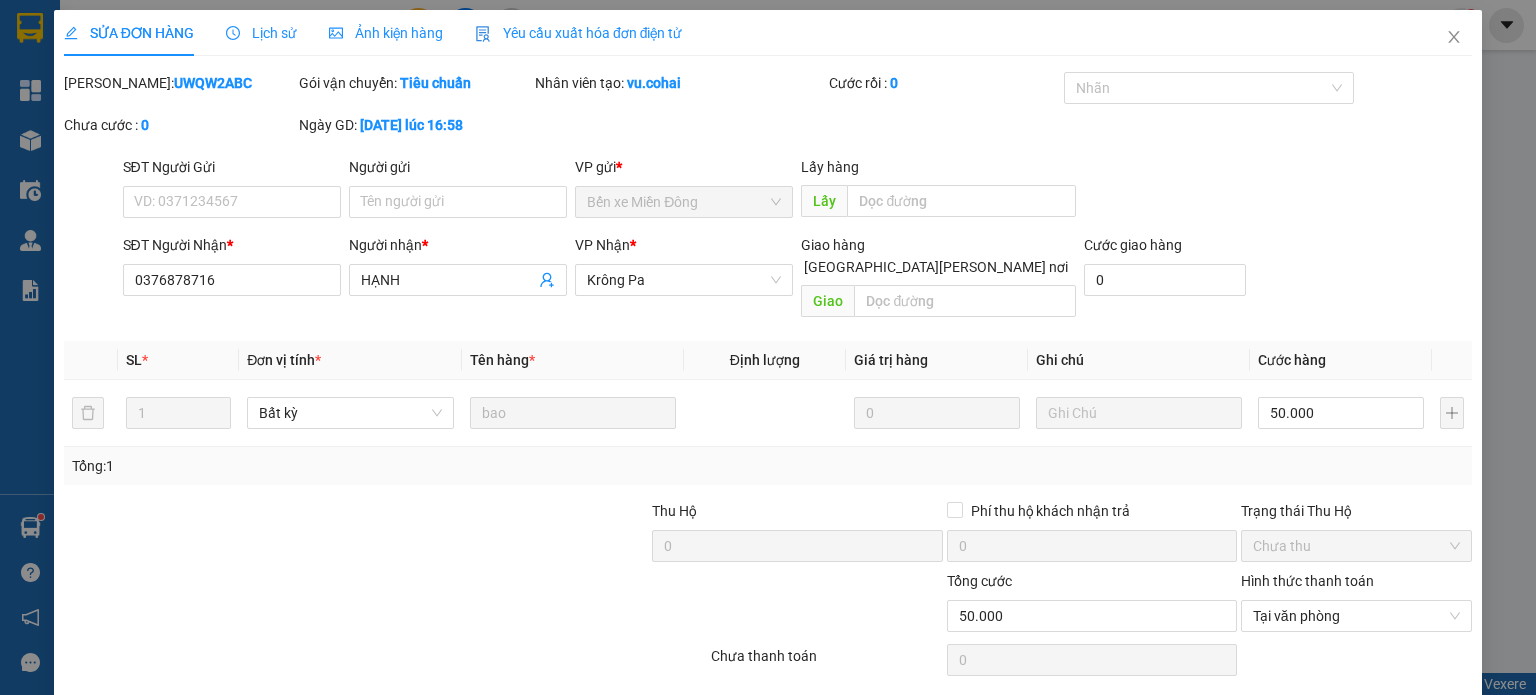 click on "[PERSON_NAME] và [PERSON_NAME] hàng" at bounding box center [943, 711] 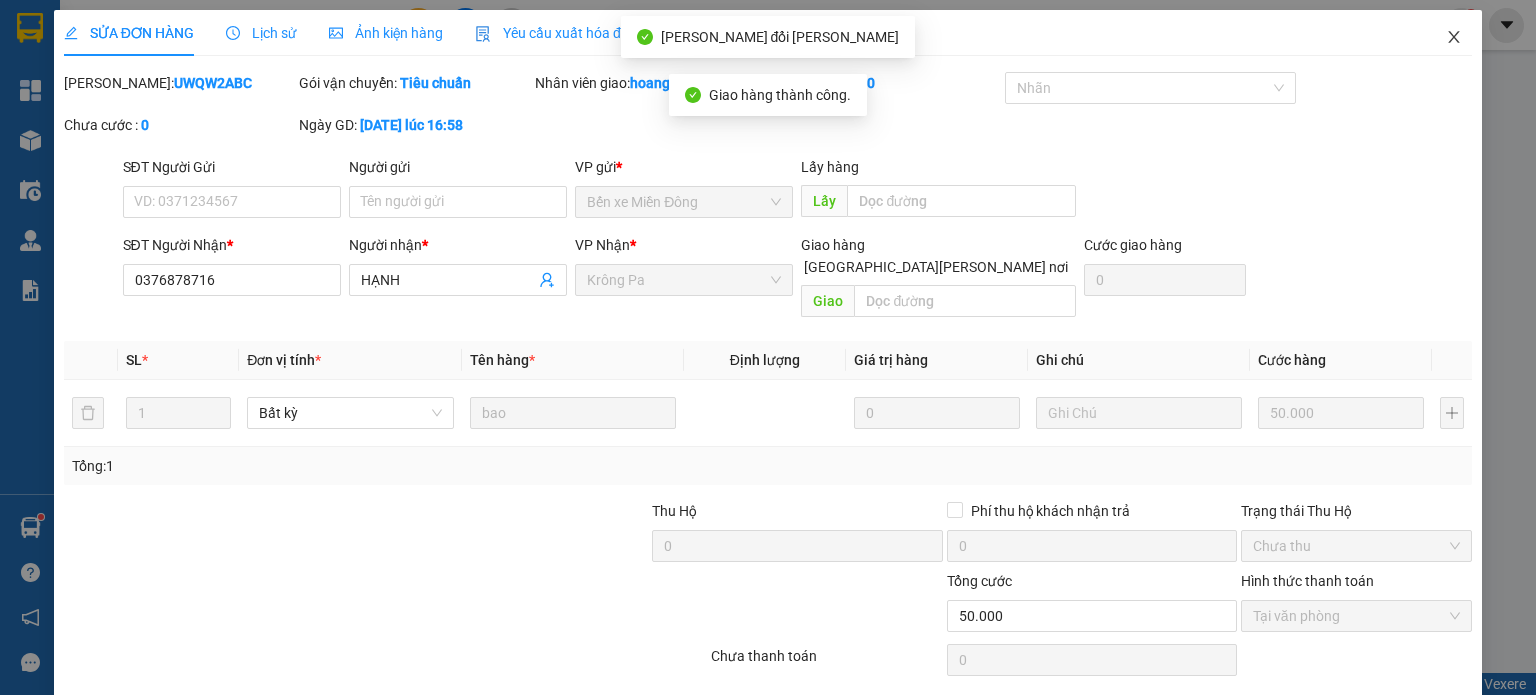 click at bounding box center [1454, 38] 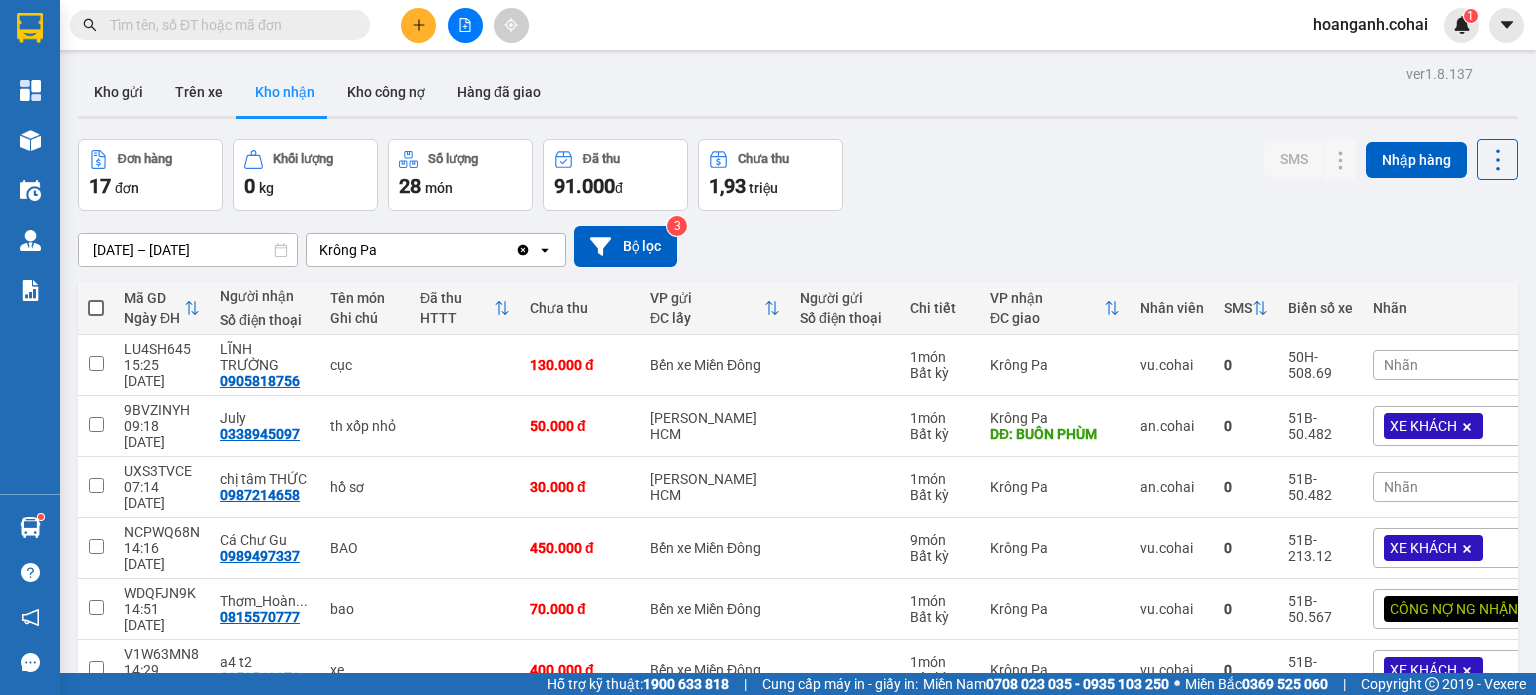 click on "Nhãn" at bounding box center [1459, 487] 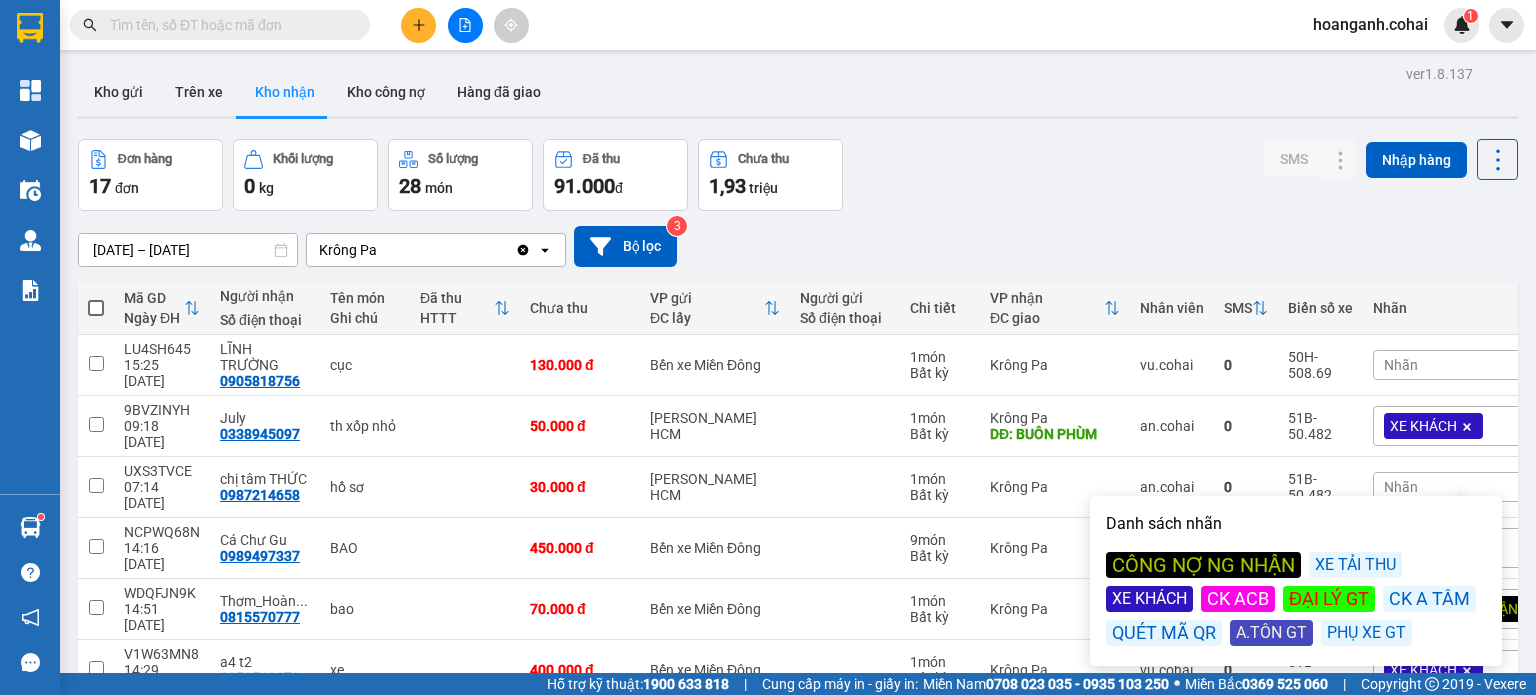 click on "CÔNG NỢ NG NHẬN" at bounding box center [1203, 565] 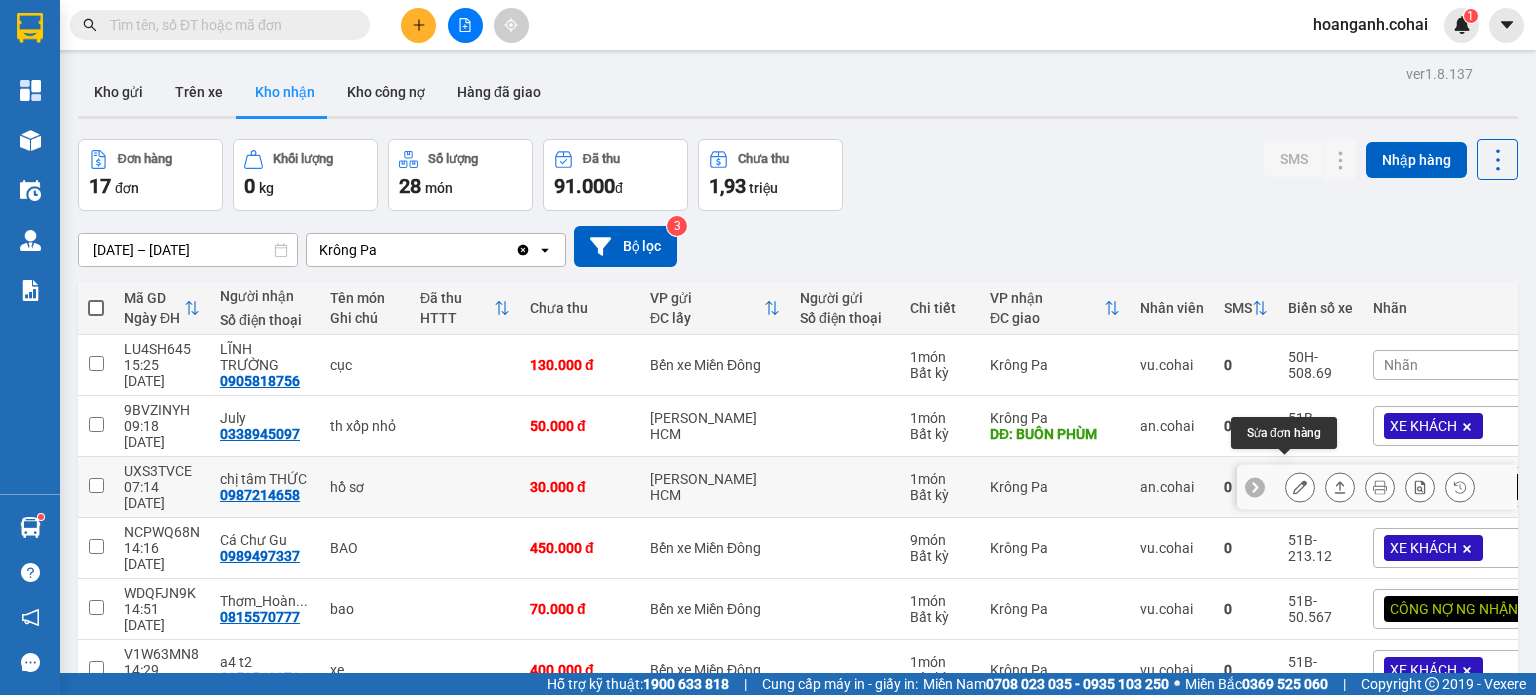 click 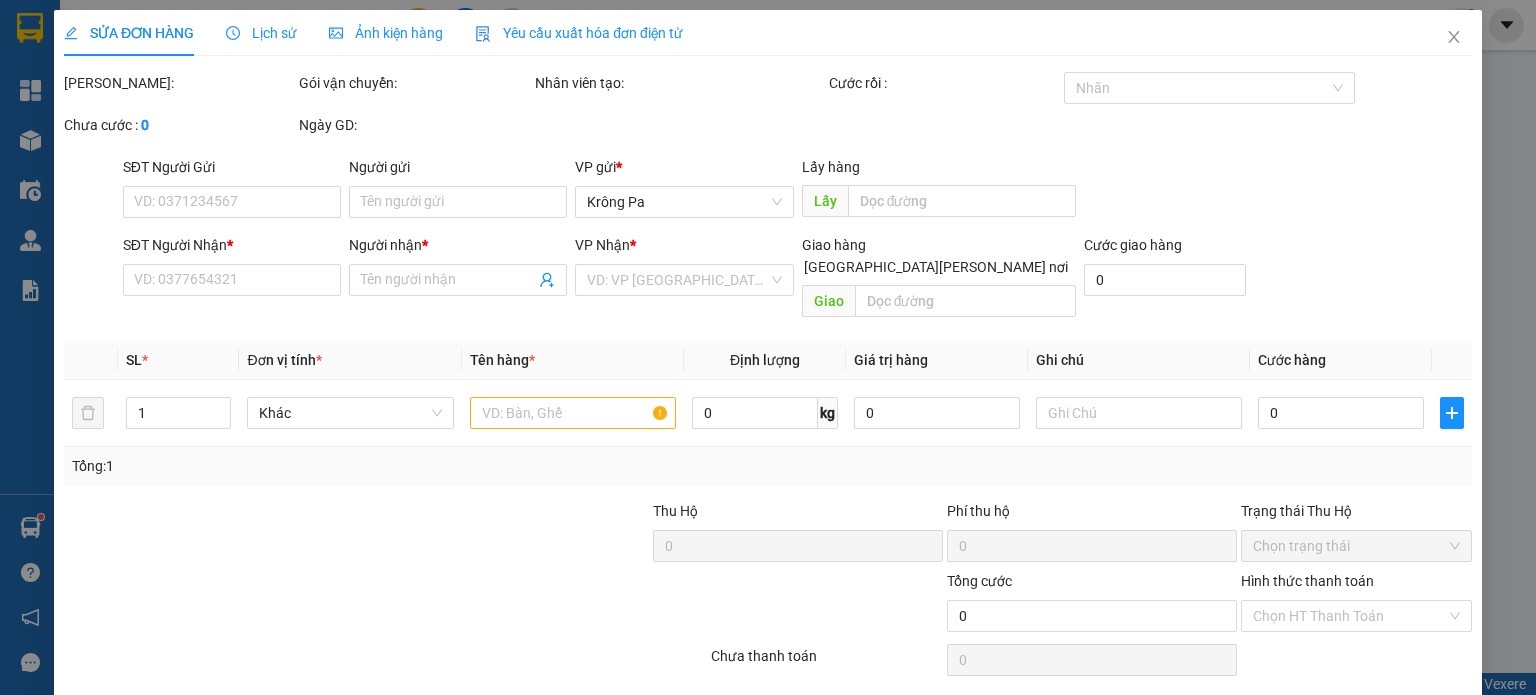 type on "0987214658" 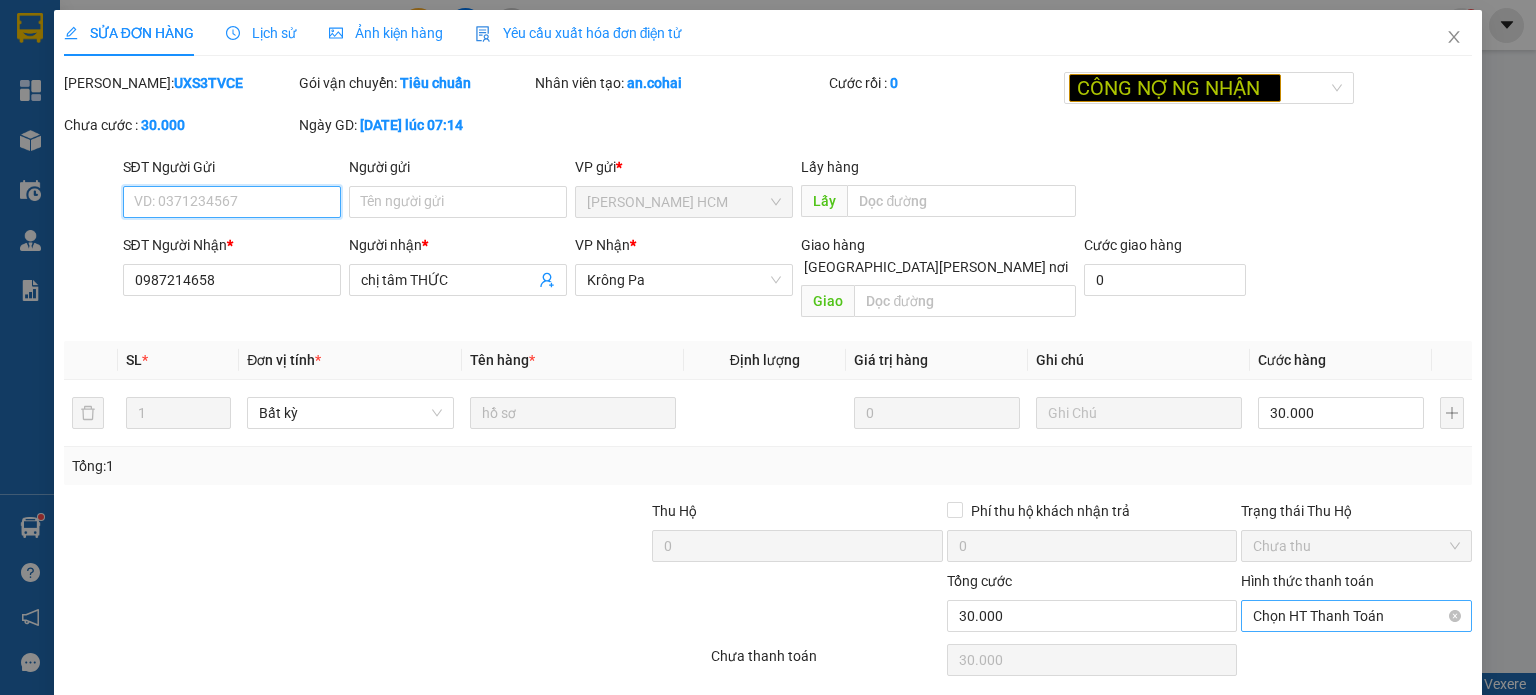 click on "Chọn HT Thanh Toán" at bounding box center (1356, 616) 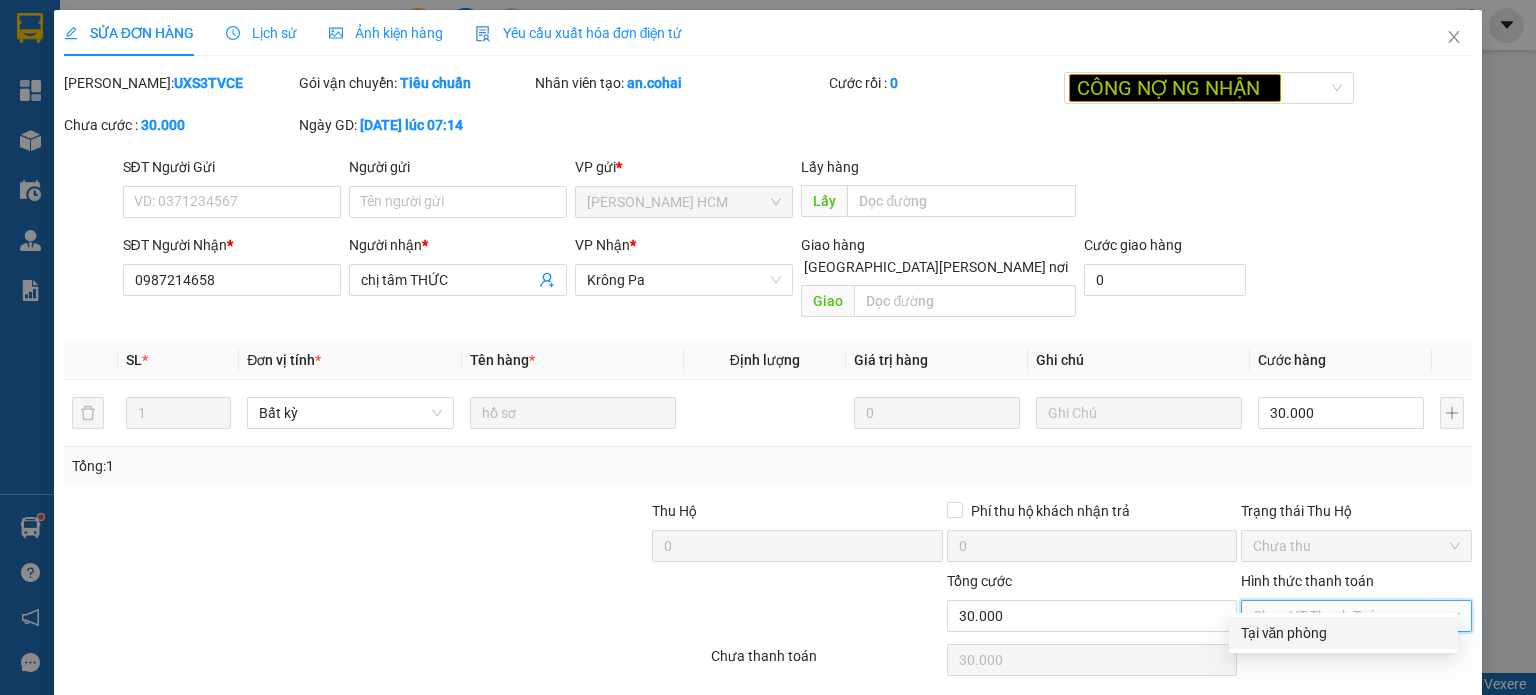drag, startPoint x: 1305, startPoint y: 631, endPoint x: 1102, endPoint y: 673, distance: 207.2993 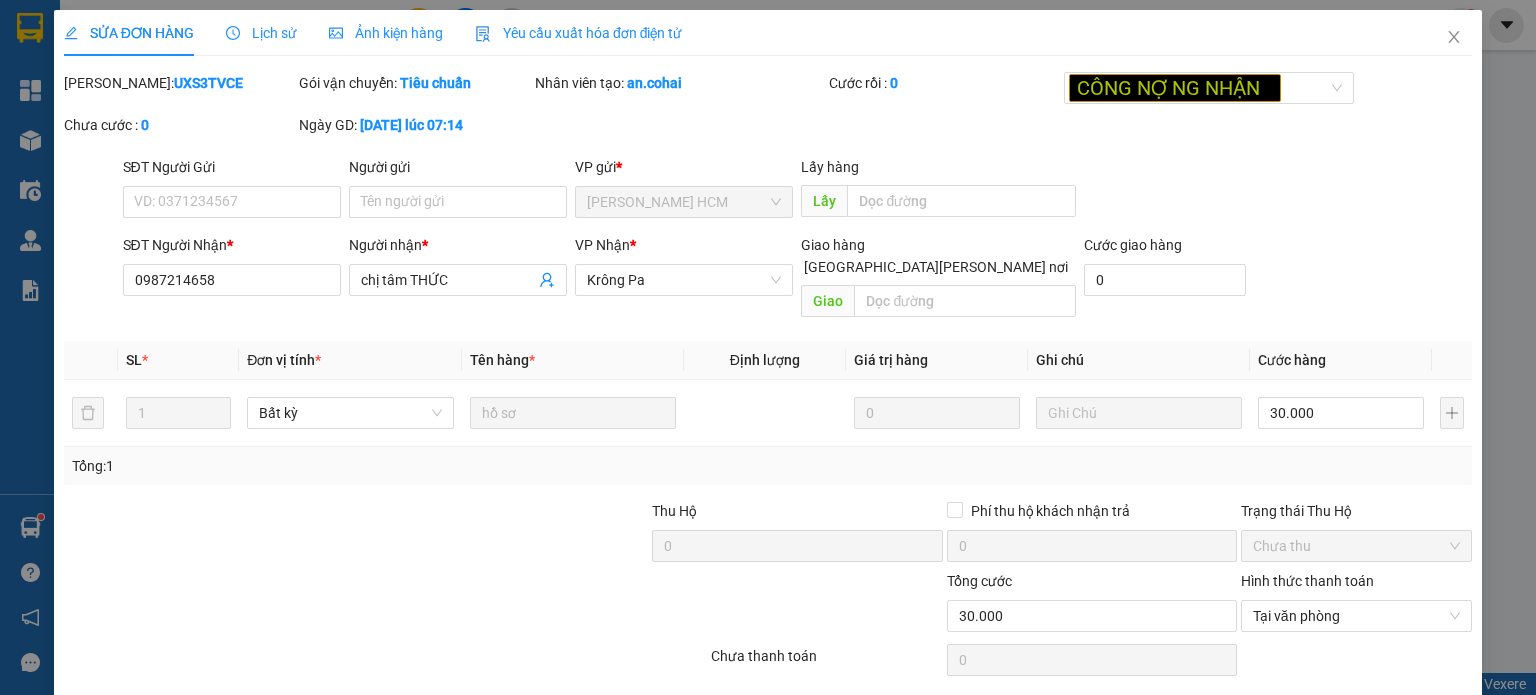 click on "[PERSON_NAME] và [PERSON_NAME] hàng" at bounding box center (943, 711) 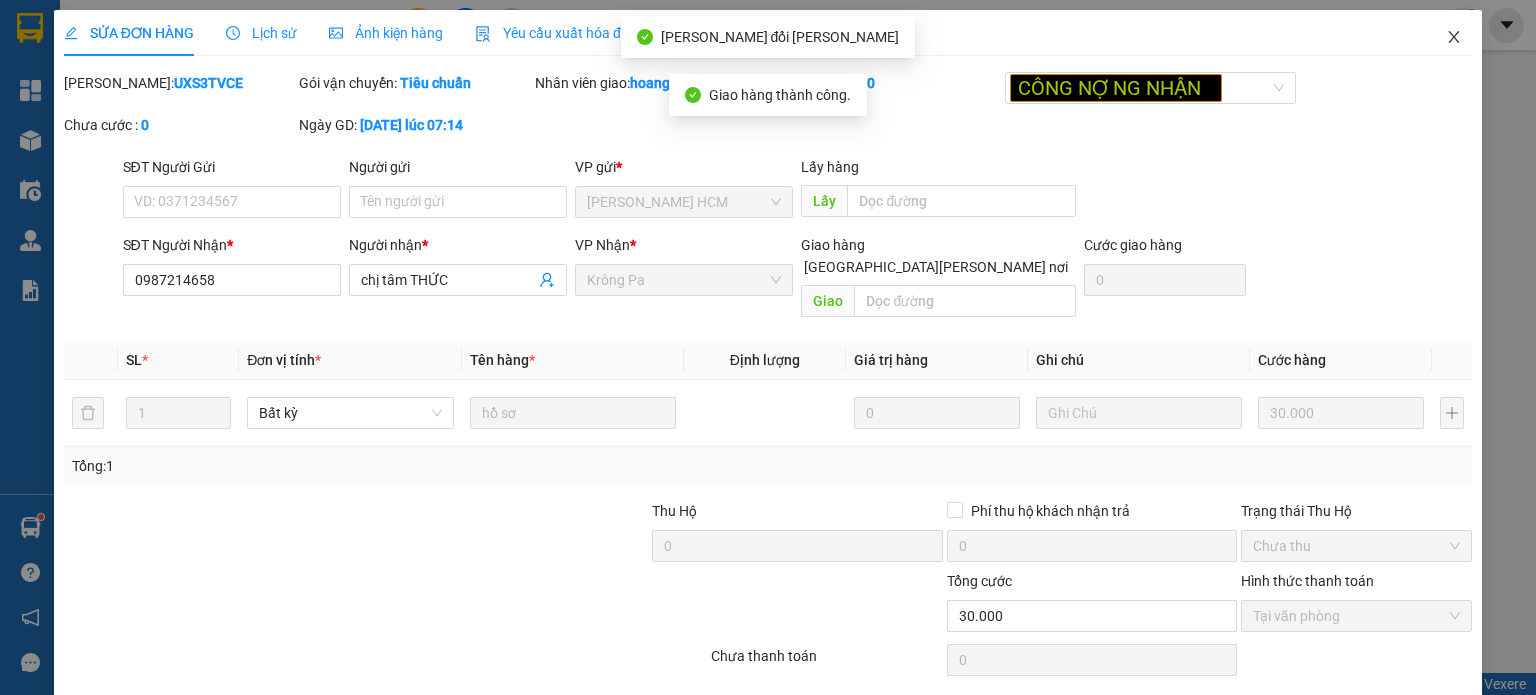 click 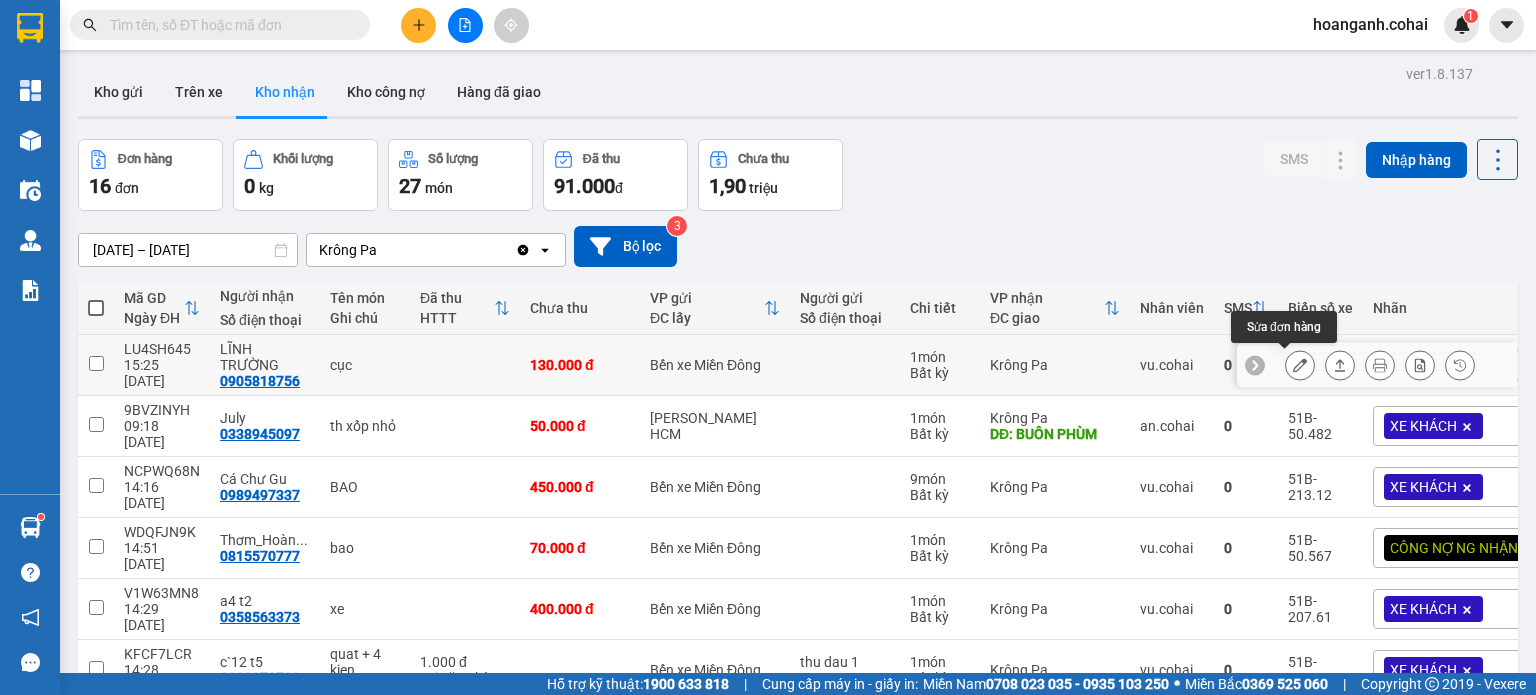 click at bounding box center (1300, 365) 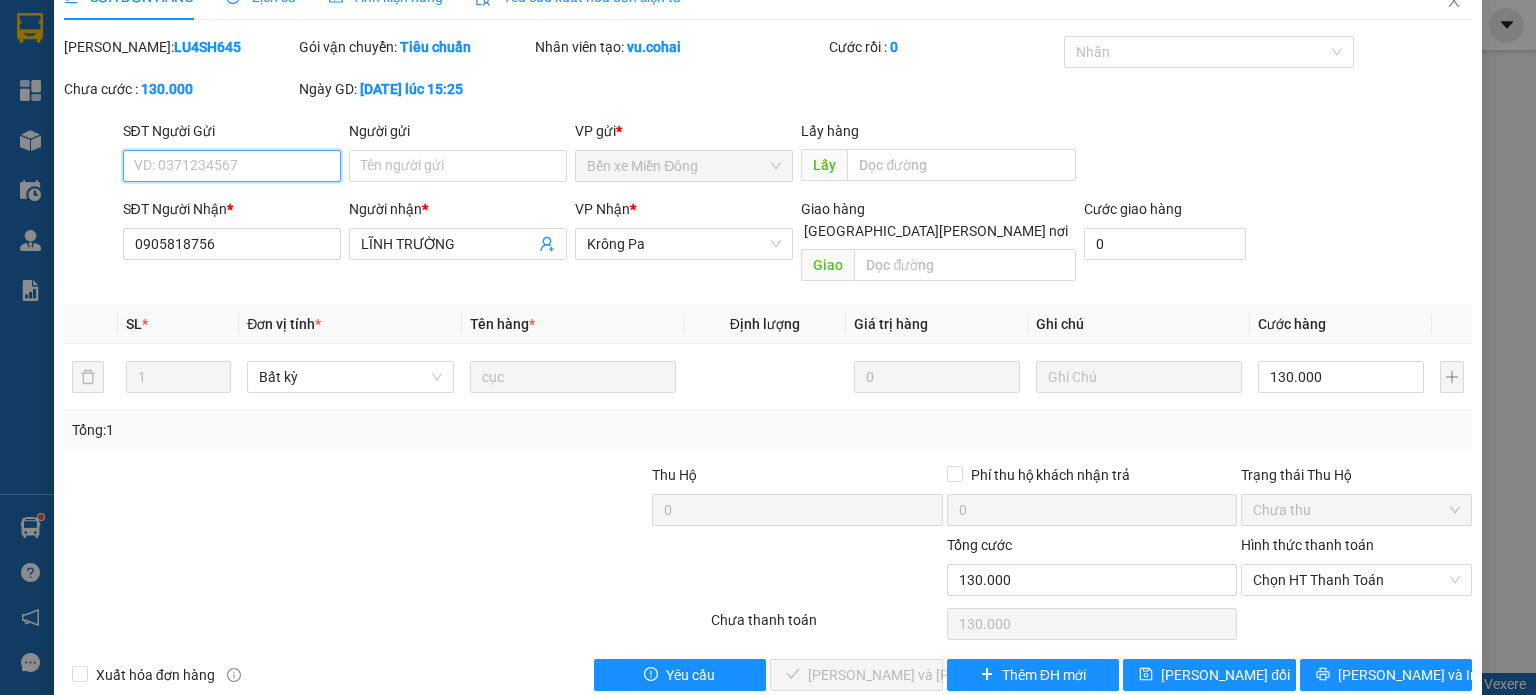 scroll, scrollTop: 48, scrollLeft: 0, axis: vertical 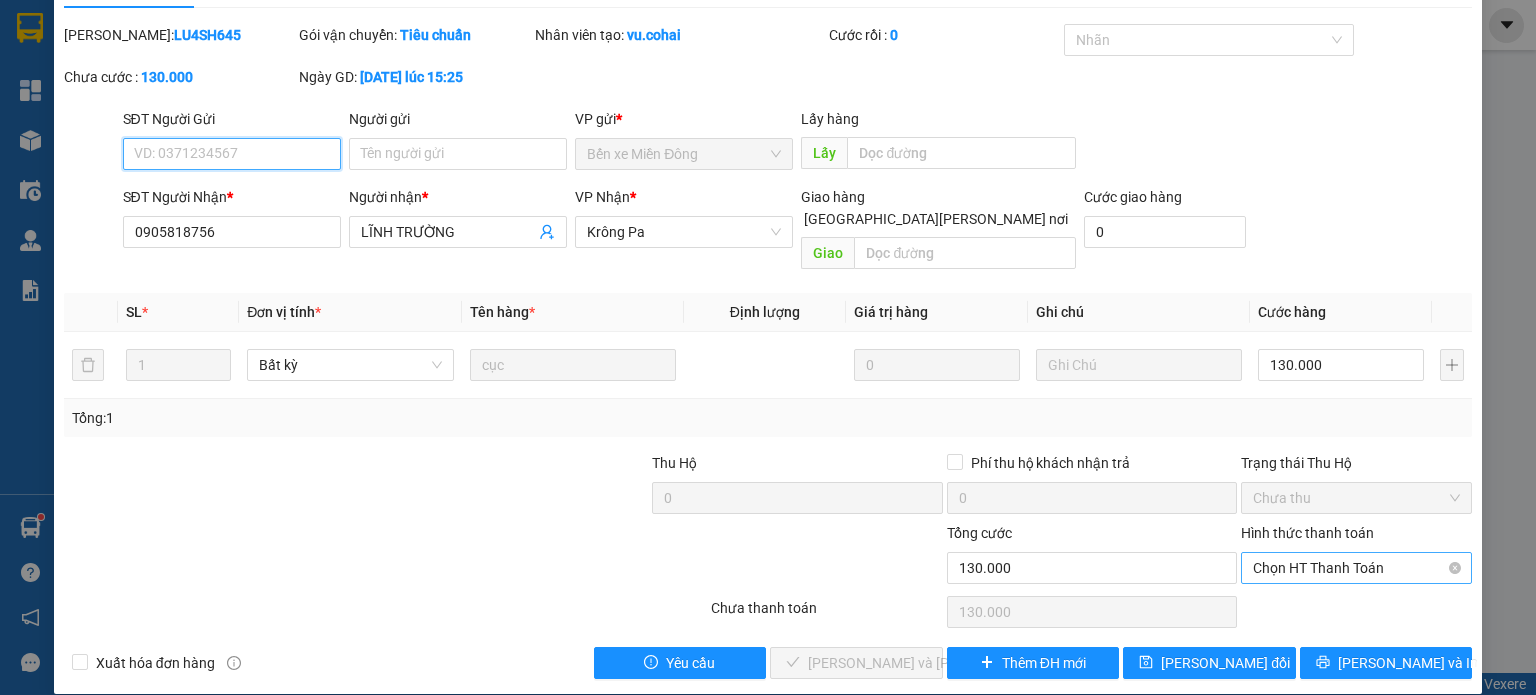 click on "Chọn HT Thanh Toán" at bounding box center [1356, 568] 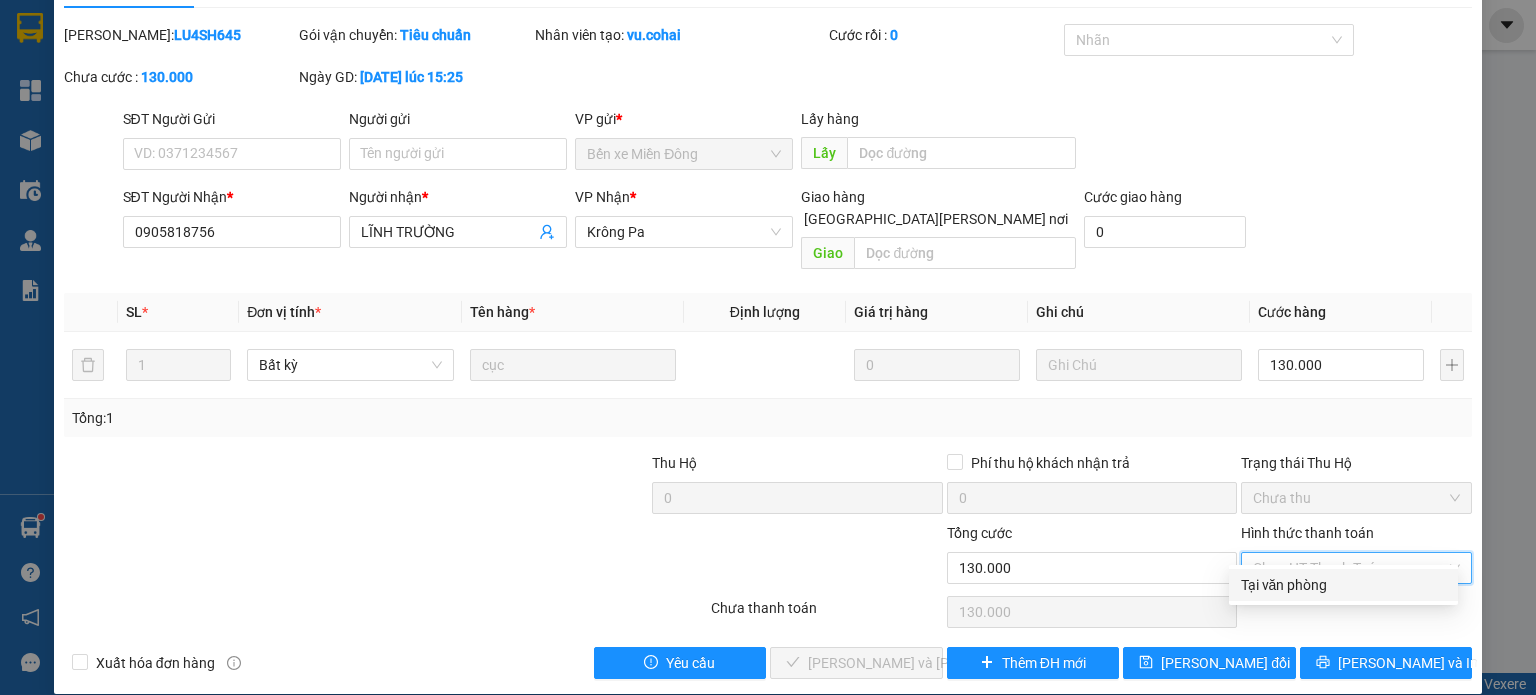 click on "Tại văn phòng" at bounding box center [1343, 585] 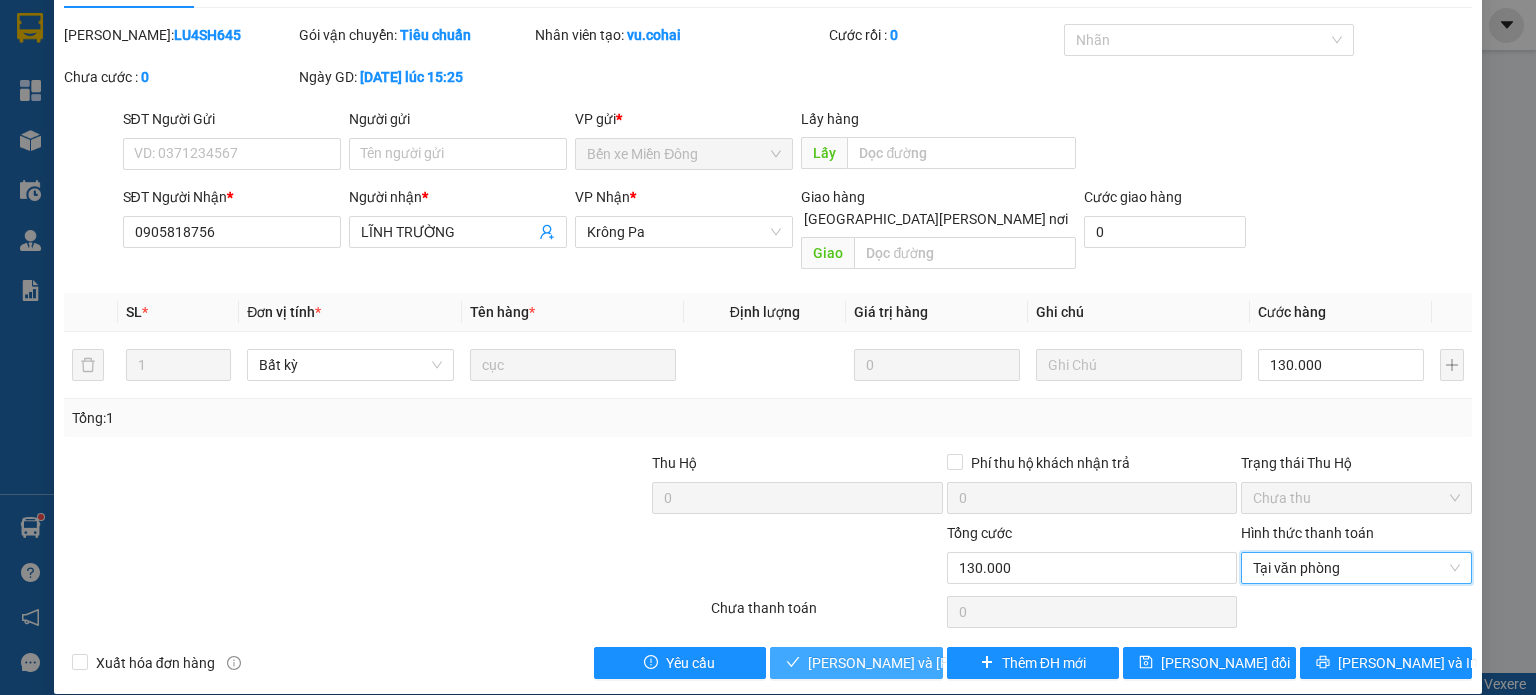 click on "[PERSON_NAME] và [PERSON_NAME] hàng" at bounding box center [943, 663] 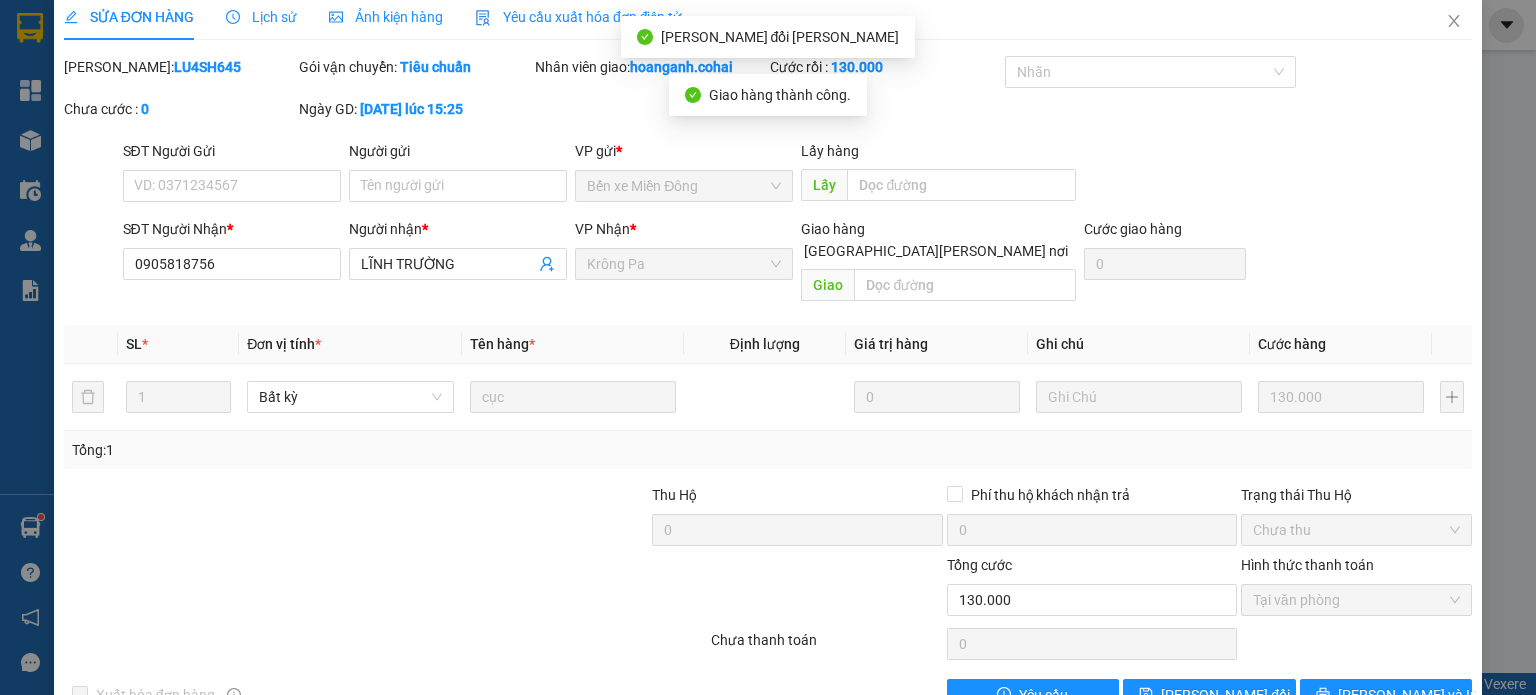 scroll, scrollTop: 0, scrollLeft: 0, axis: both 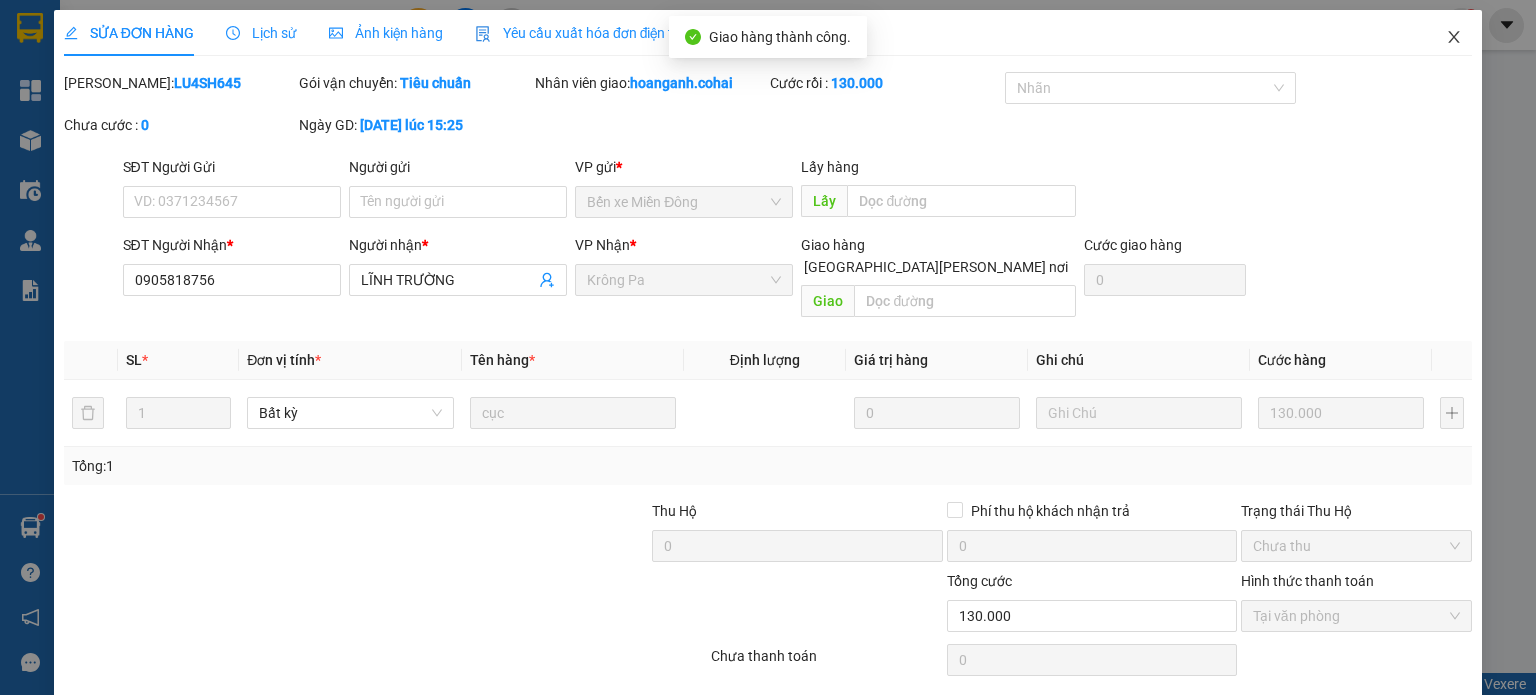 click at bounding box center [1454, 38] 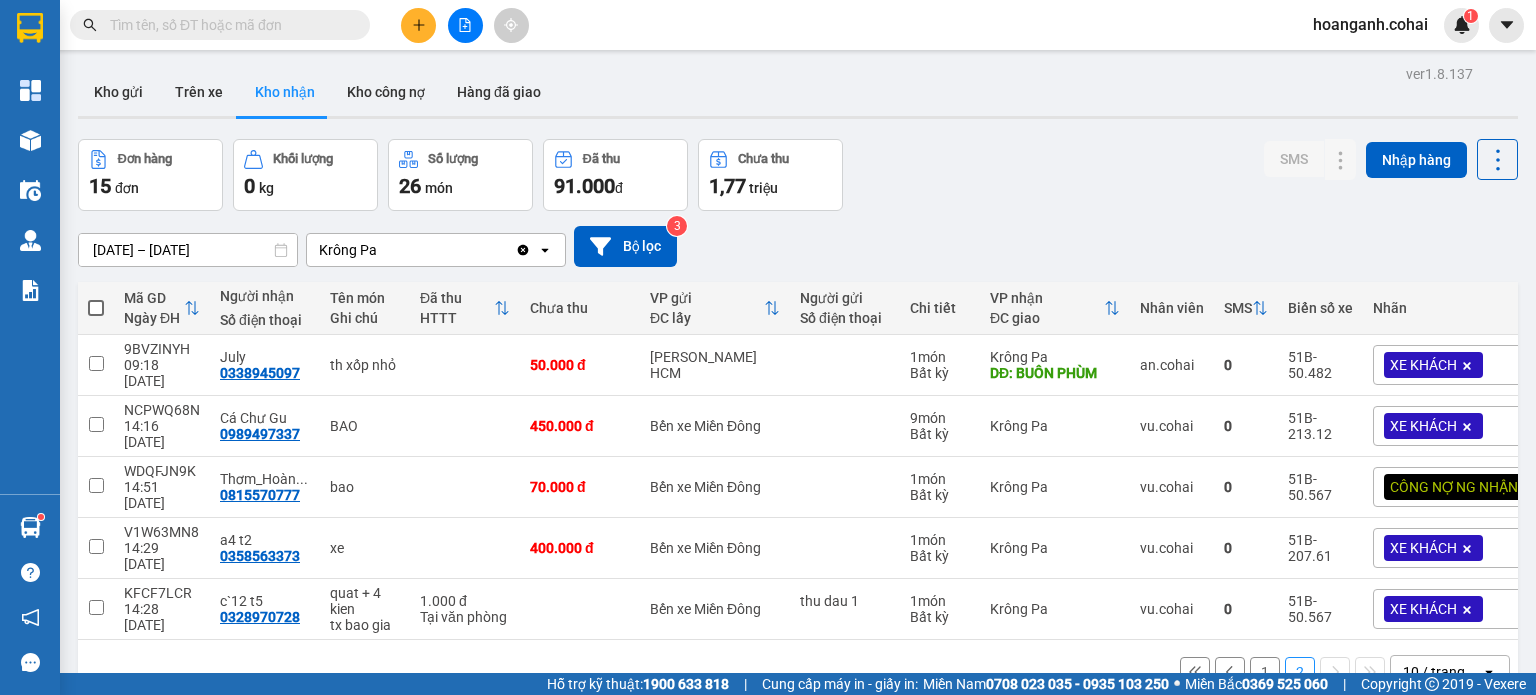 click on "1" at bounding box center (1265, 672) 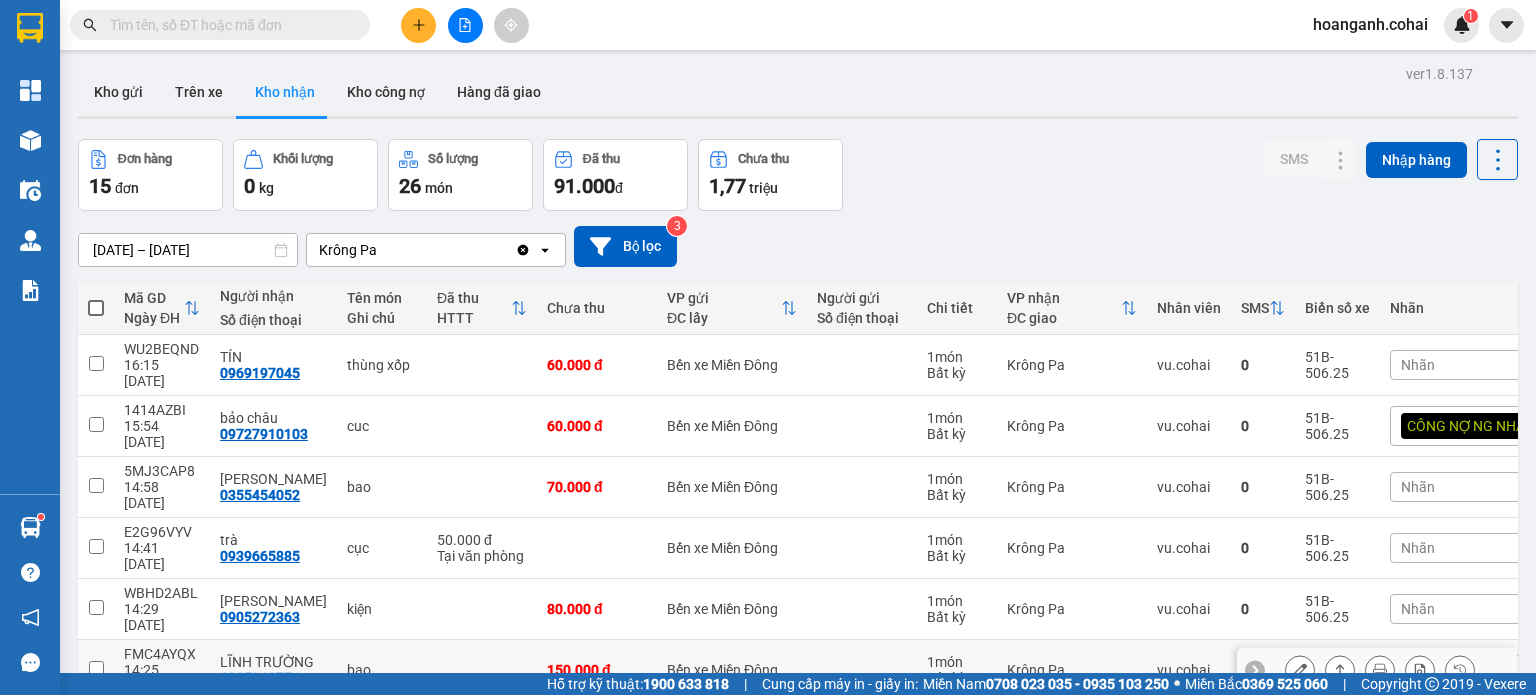 scroll, scrollTop: 220, scrollLeft: 0, axis: vertical 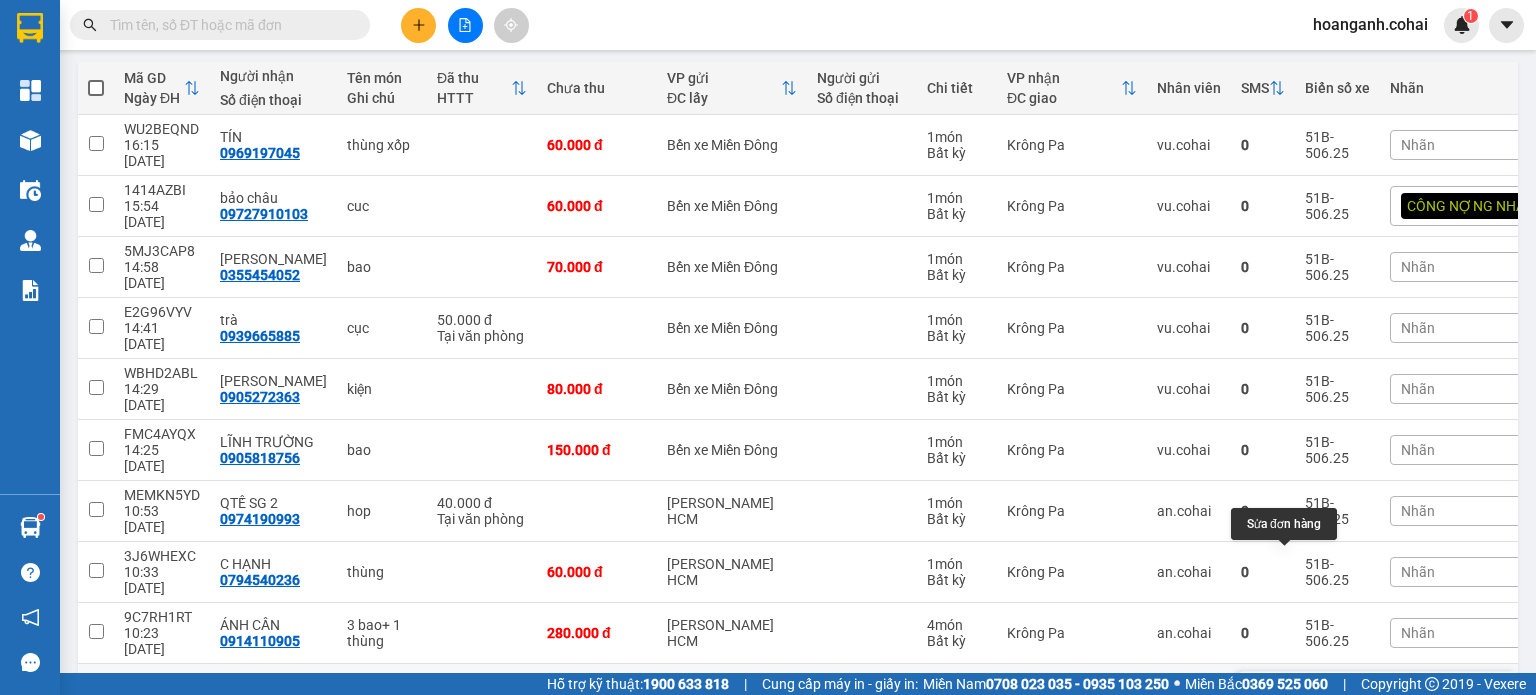 click at bounding box center [1300, 694] 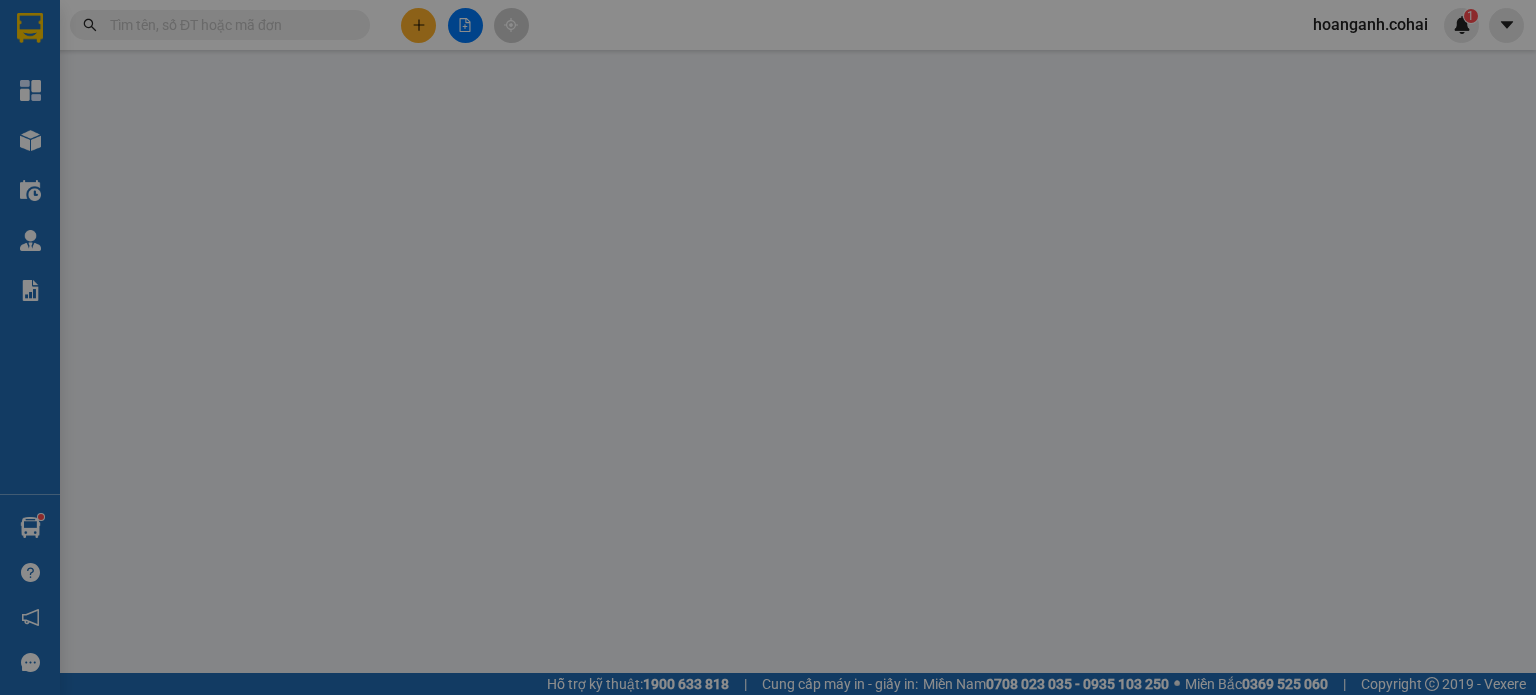 scroll, scrollTop: 0, scrollLeft: 0, axis: both 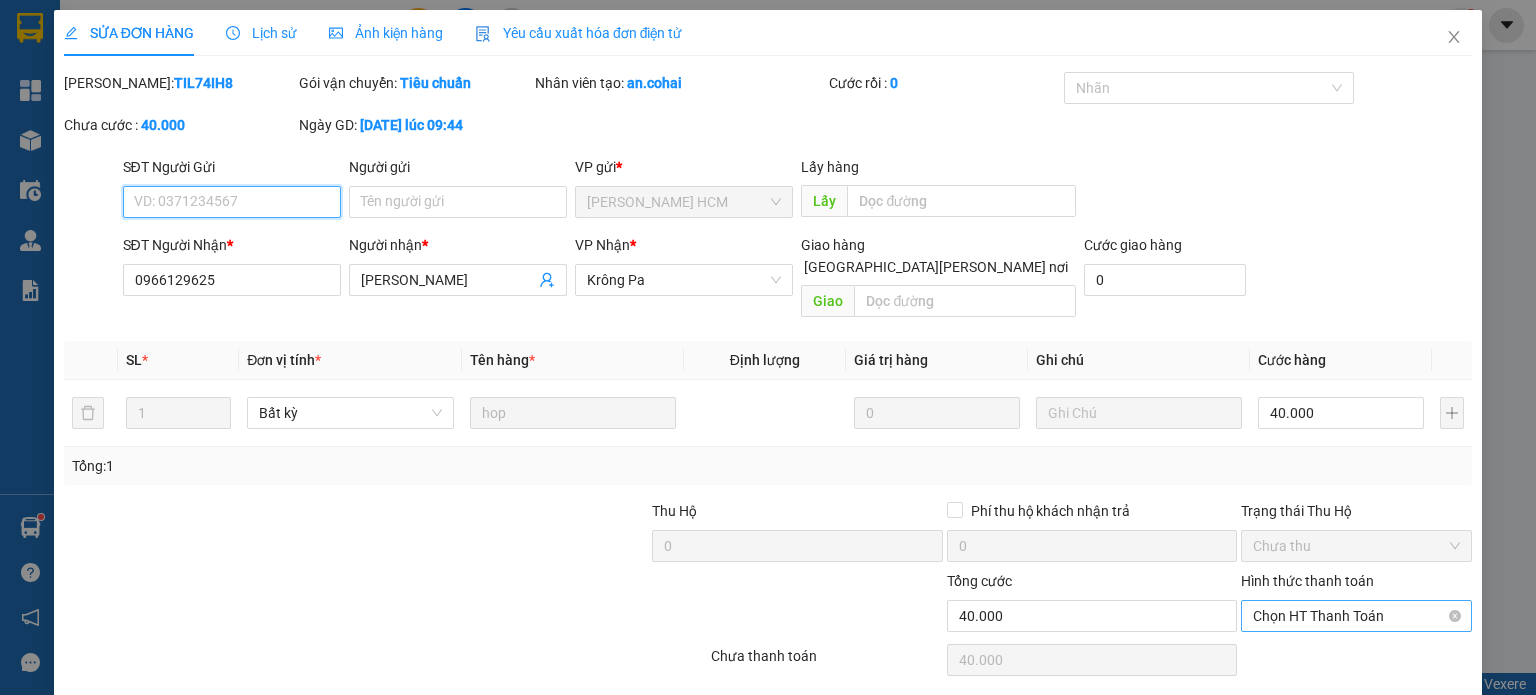 click on "Chọn HT Thanh Toán" at bounding box center [1356, 616] 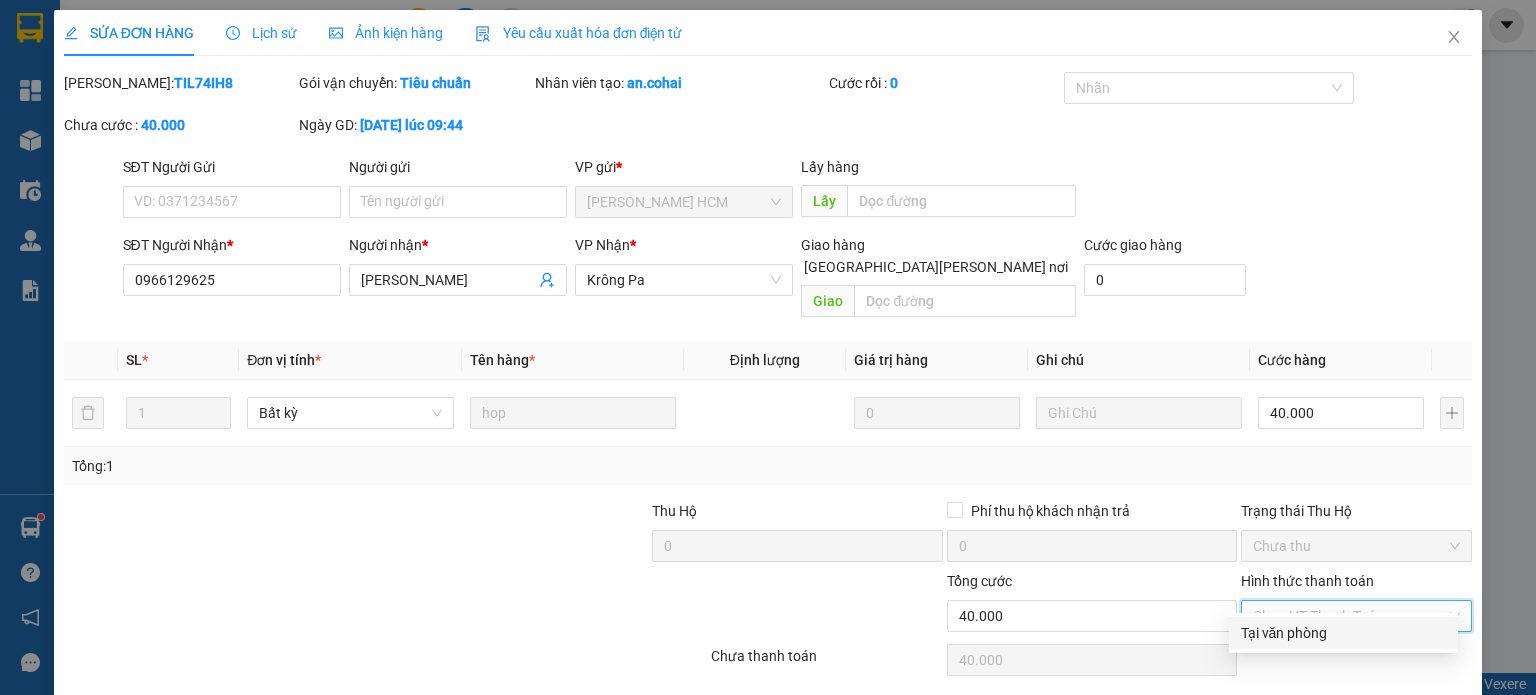 click on "Tại văn phòng" at bounding box center [1343, 633] 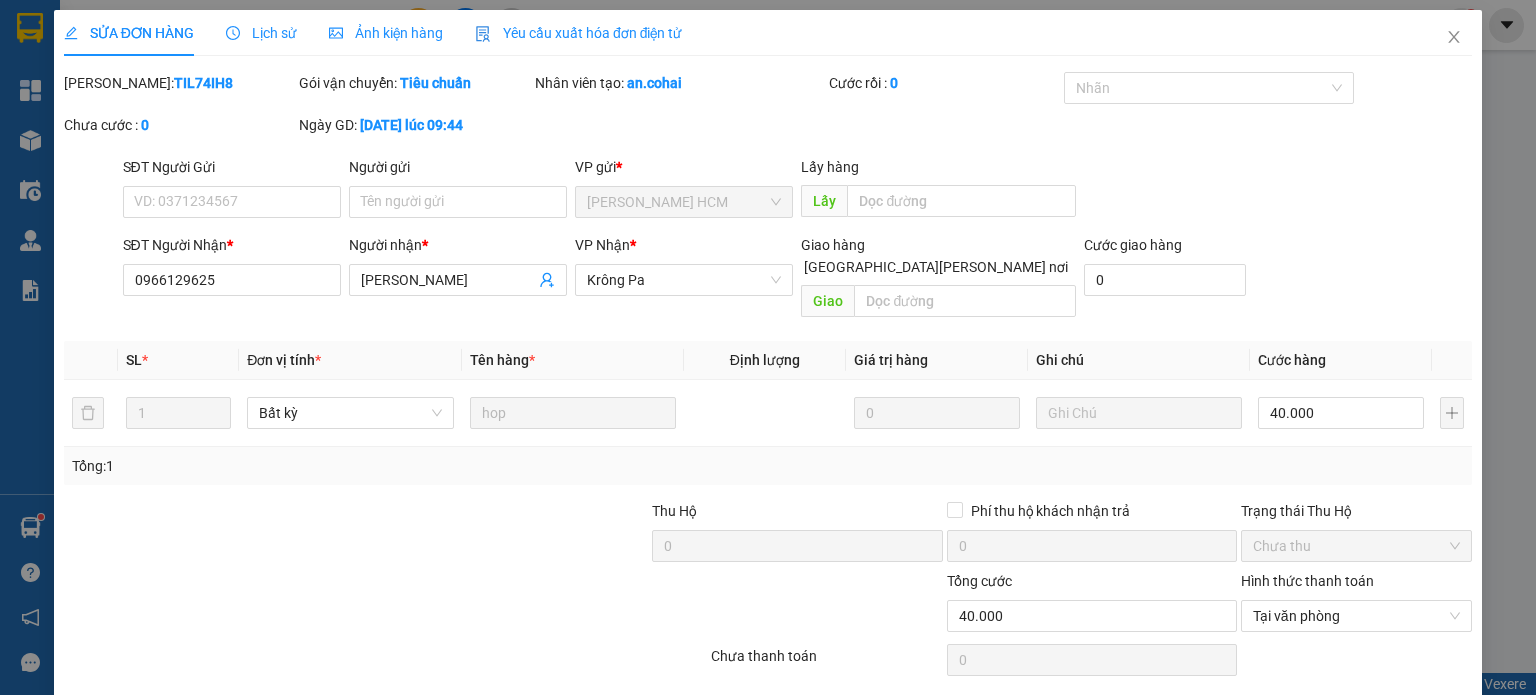 click on "[PERSON_NAME] và [PERSON_NAME] hàng" at bounding box center [943, 711] 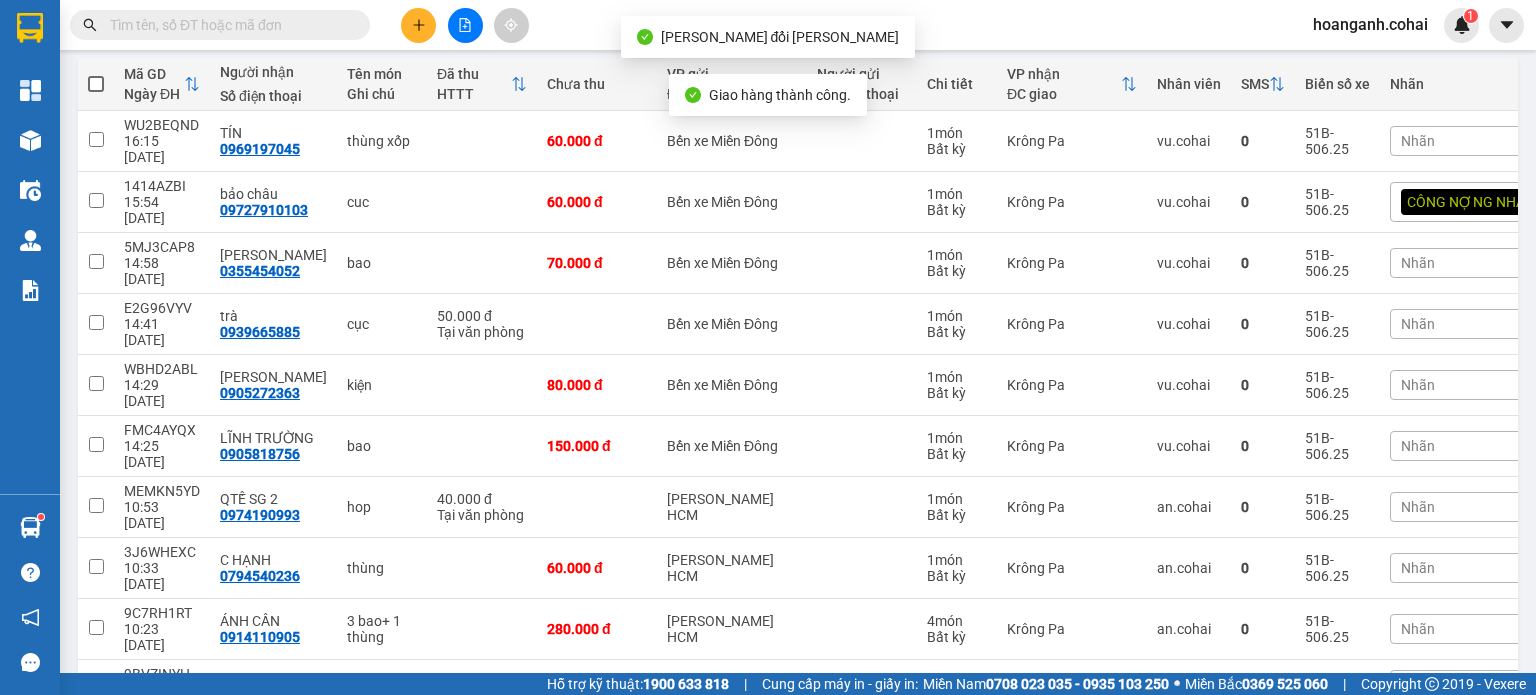 scroll, scrollTop: 225, scrollLeft: 0, axis: vertical 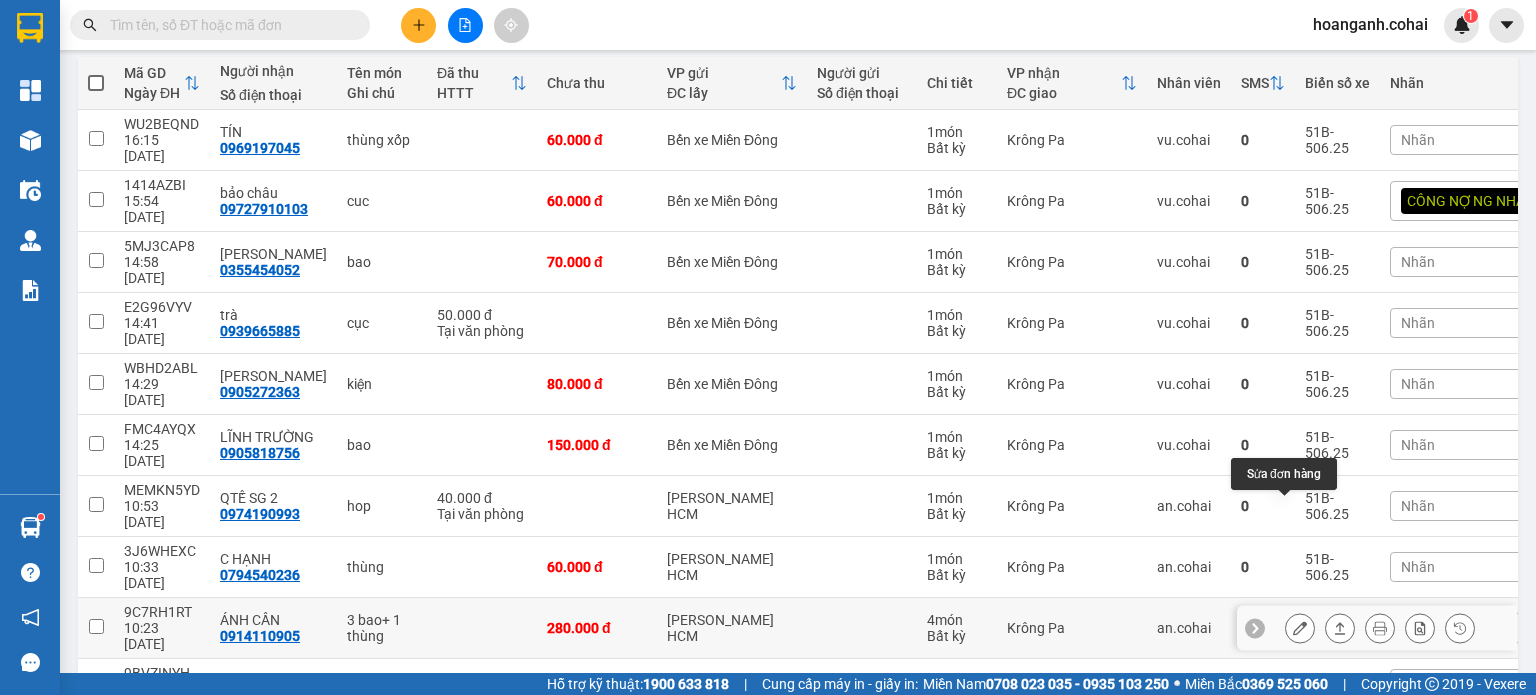 click at bounding box center [1300, 628] 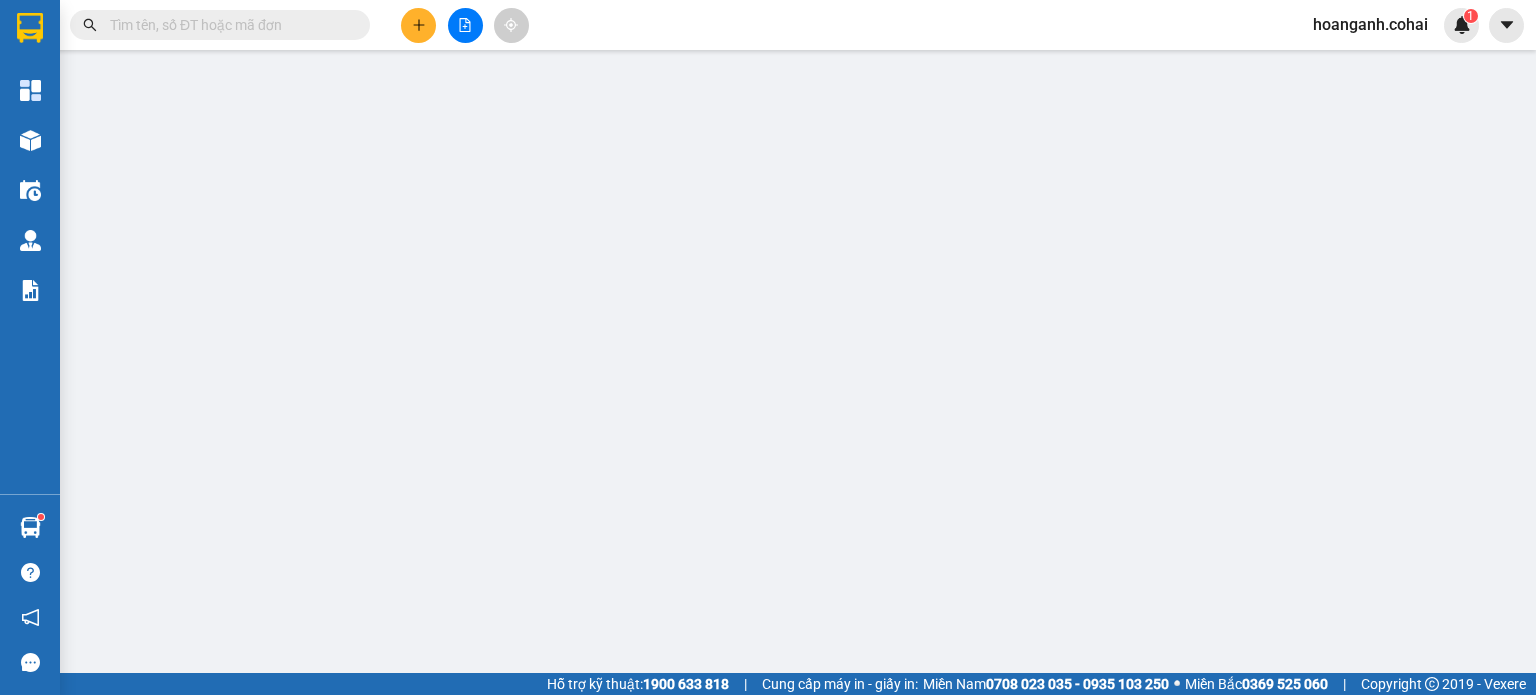 scroll, scrollTop: 0, scrollLeft: 0, axis: both 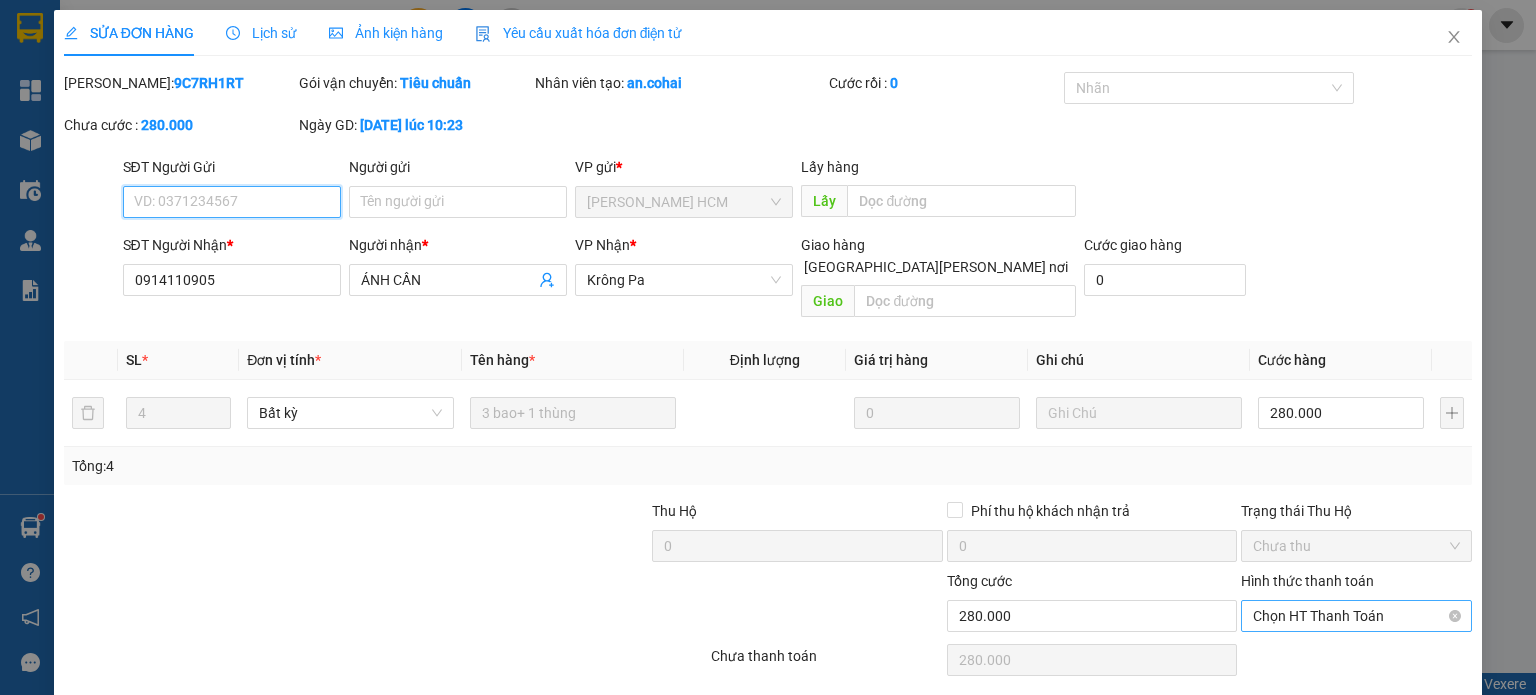 click on "Chọn HT Thanh Toán" at bounding box center (1356, 616) 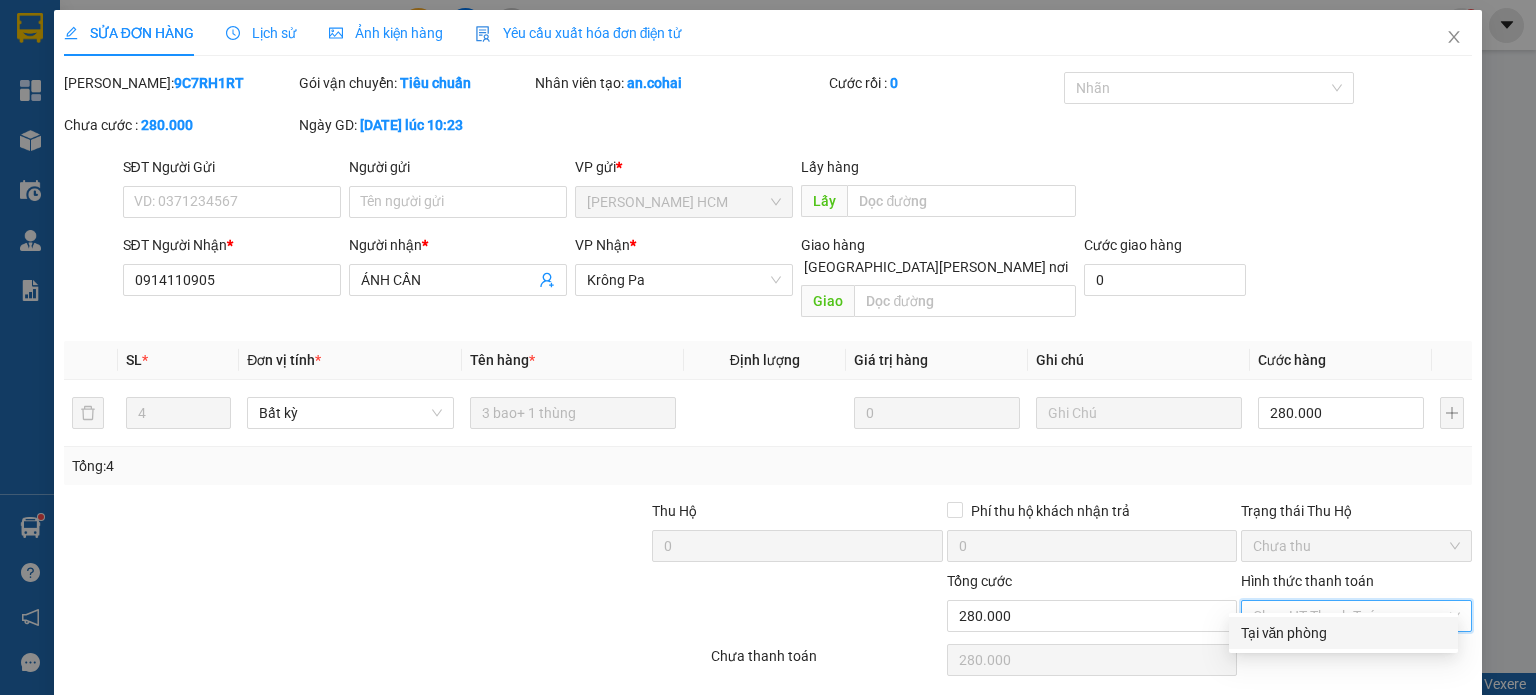 click on "Tại văn phòng" at bounding box center (1343, 633) 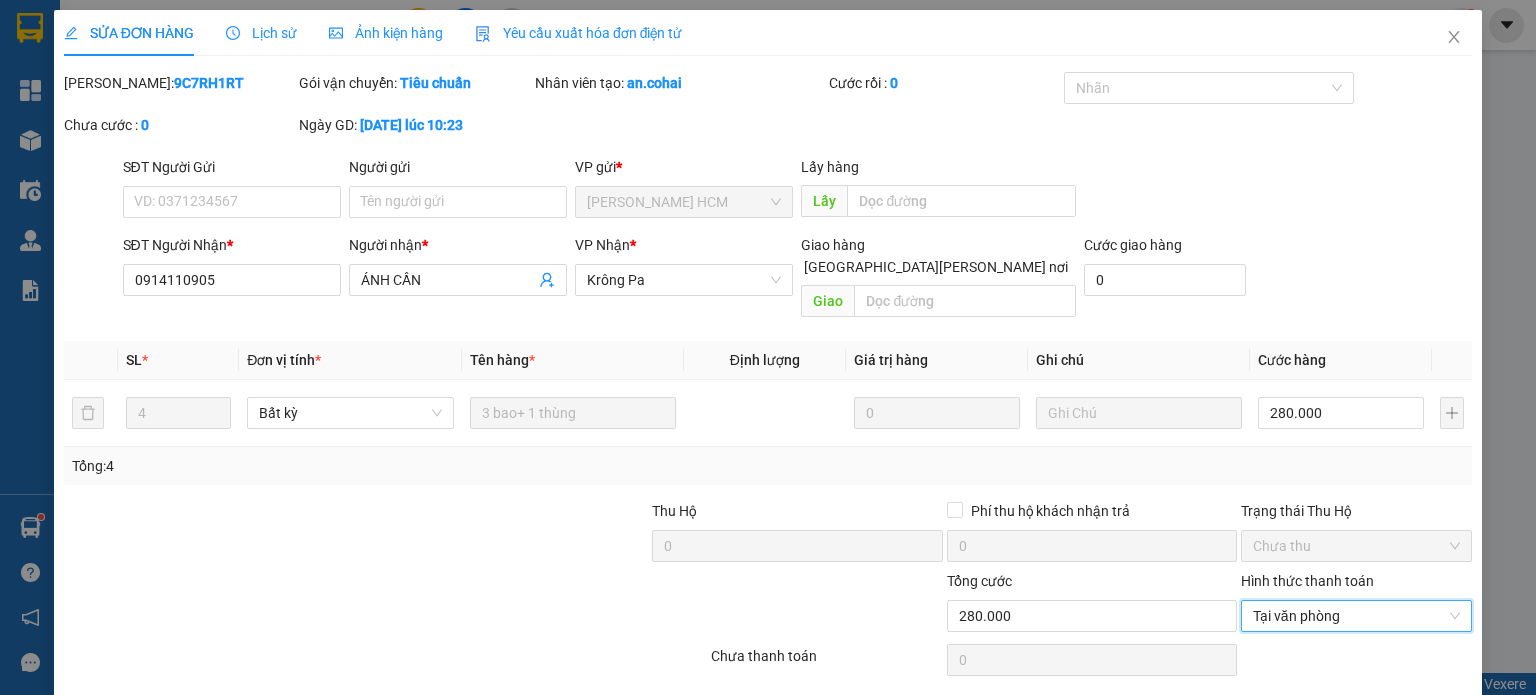 click on "[PERSON_NAME] và [PERSON_NAME] hàng" at bounding box center (943, 711) 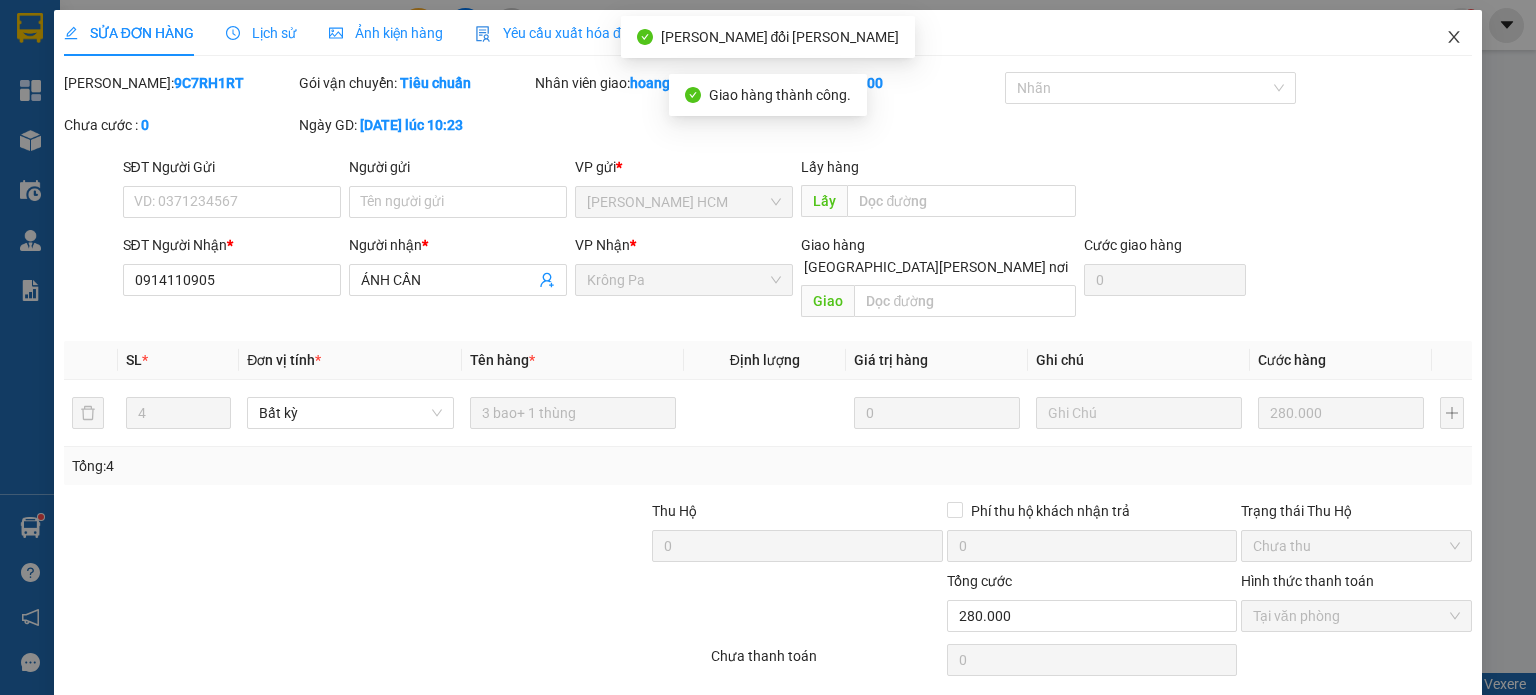 click 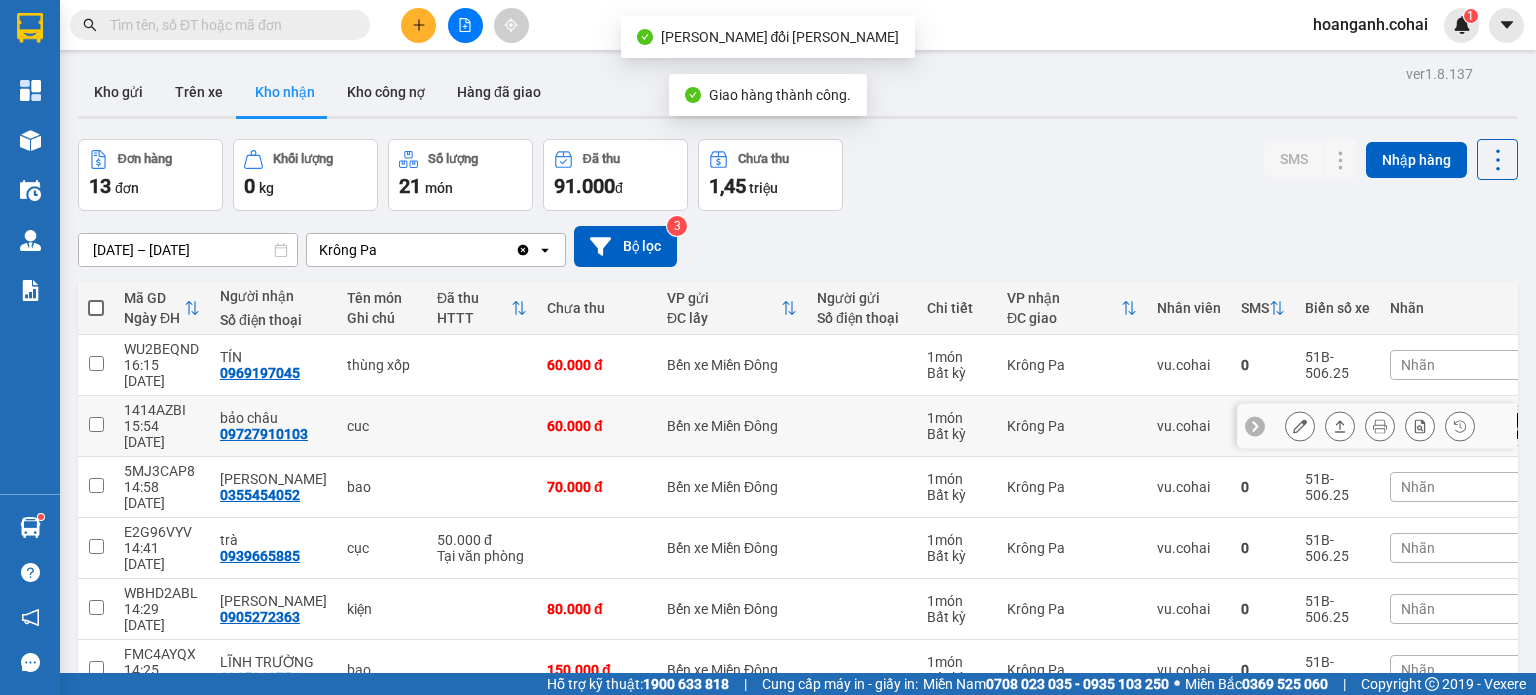 scroll, scrollTop: 231, scrollLeft: 0, axis: vertical 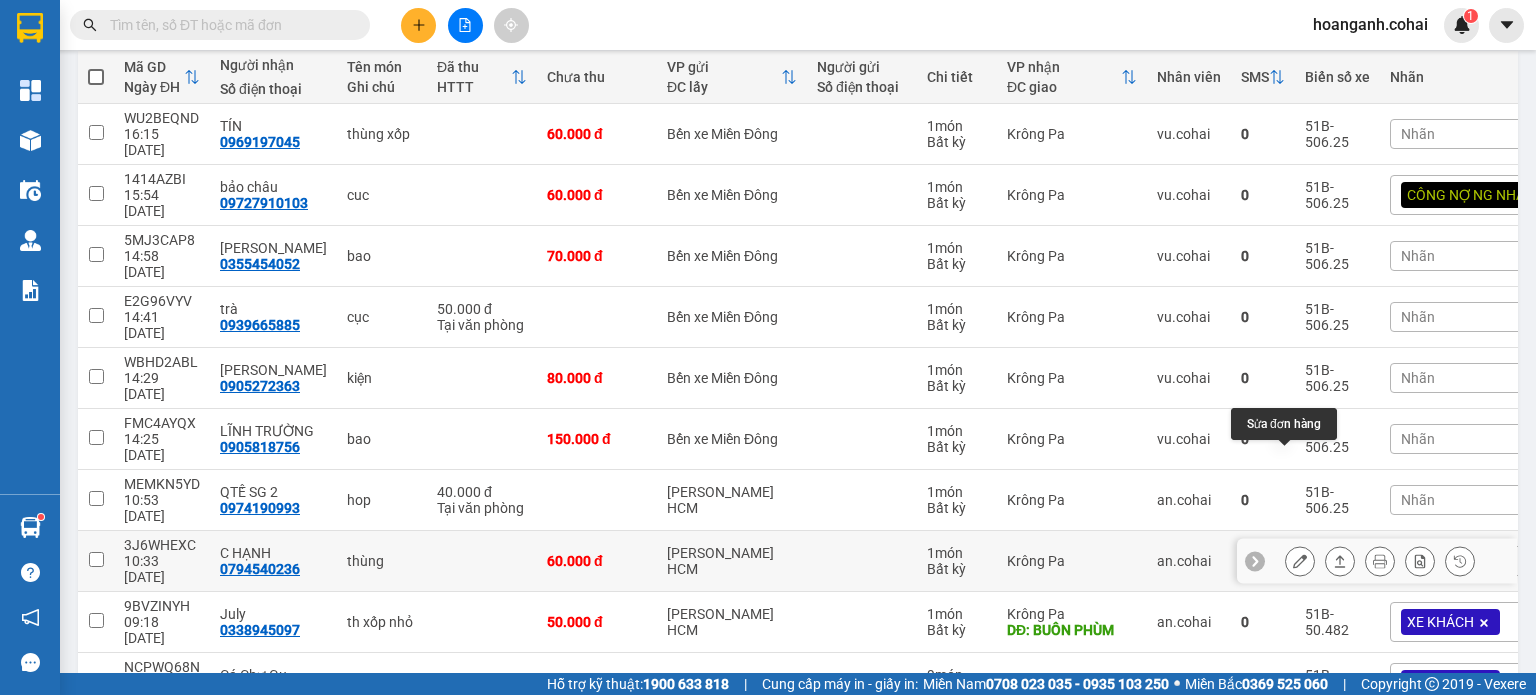 click at bounding box center [1300, 561] 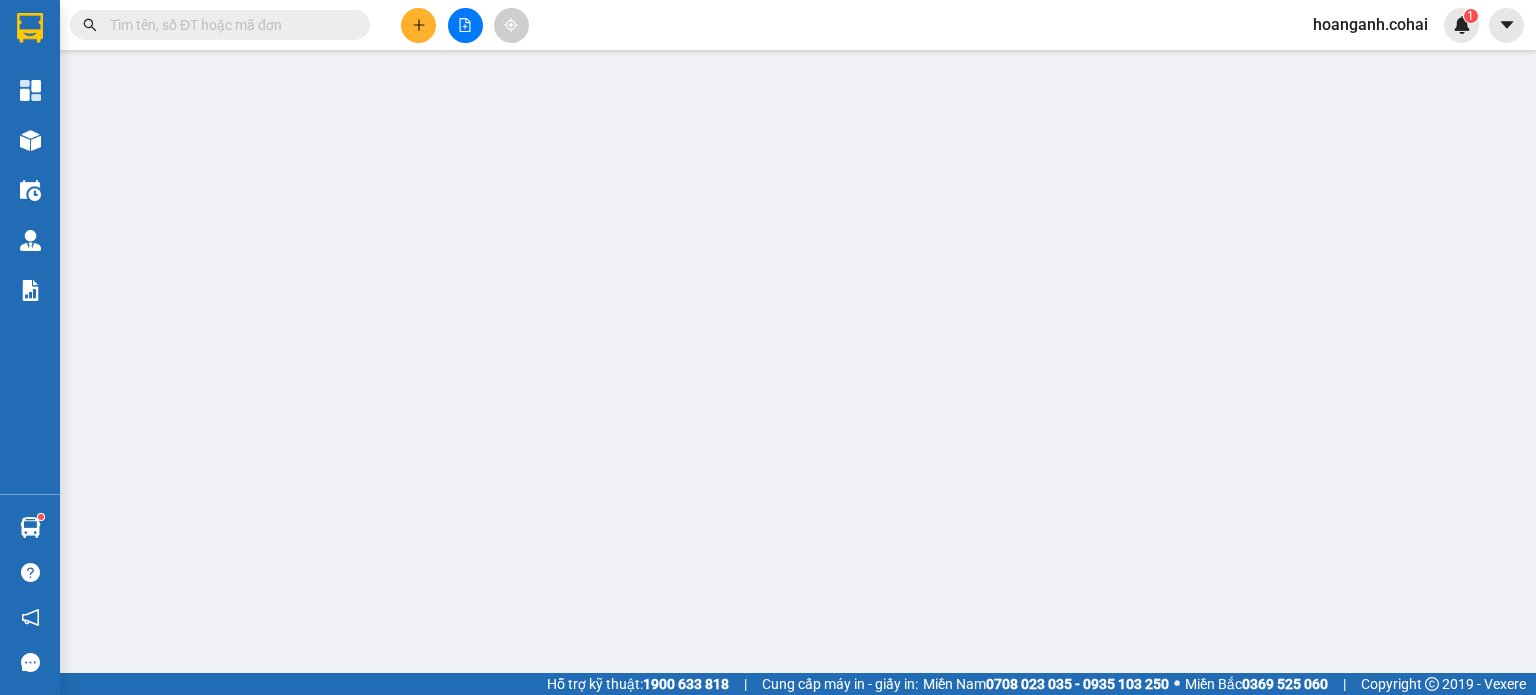 scroll, scrollTop: 0, scrollLeft: 0, axis: both 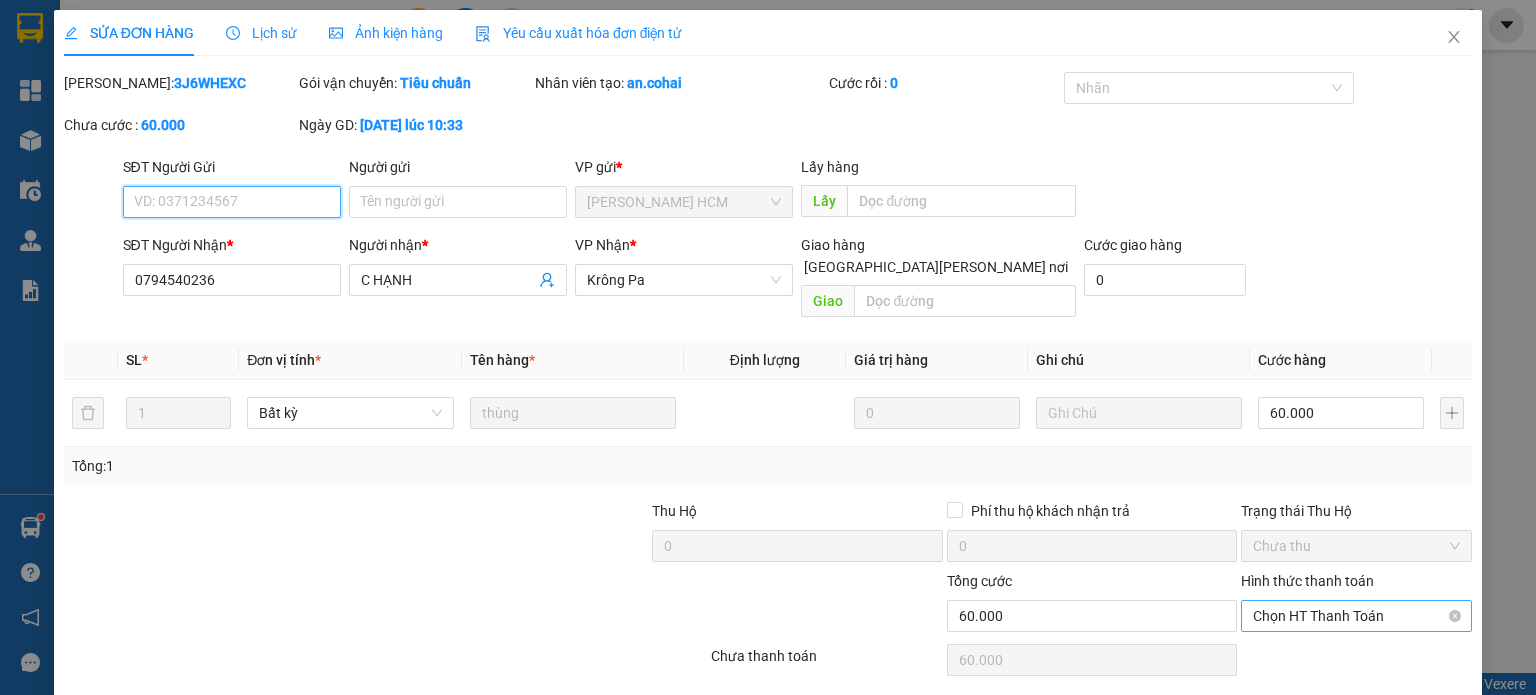 click on "Chọn HT Thanh Toán" at bounding box center (1356, 616) 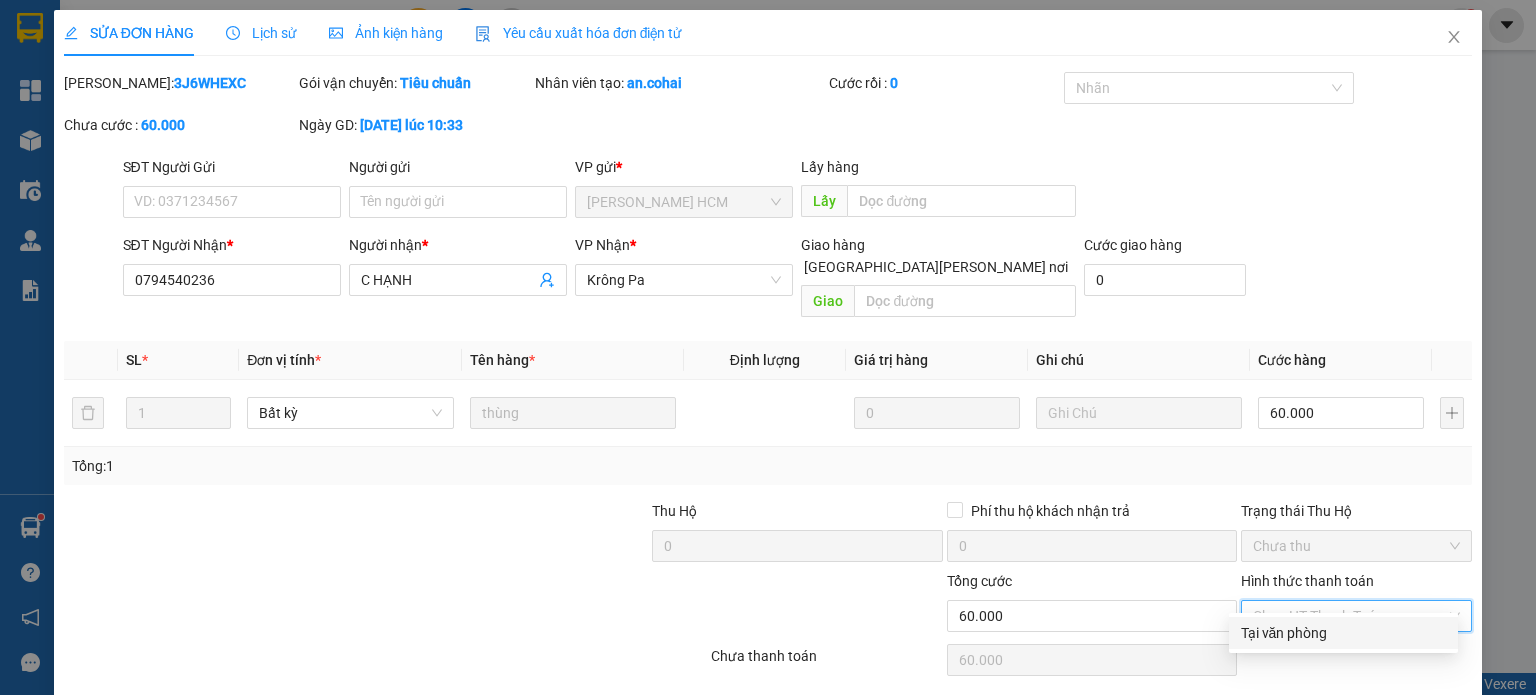 click on "Tại văn phòng" at bounding box center [1343, 633] 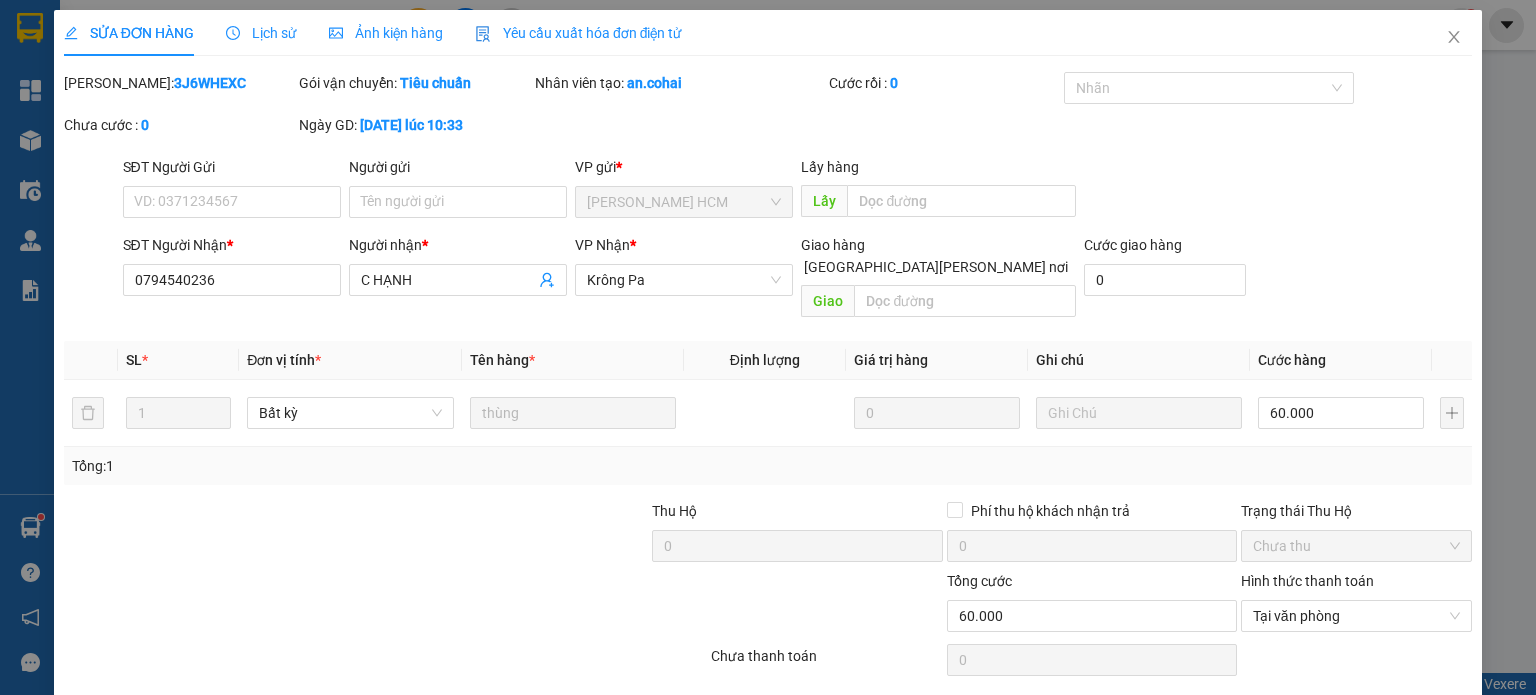 click on "[PERSON_NAME] và [PERSON_NAME] hàng" at bounding box center [856, 711] 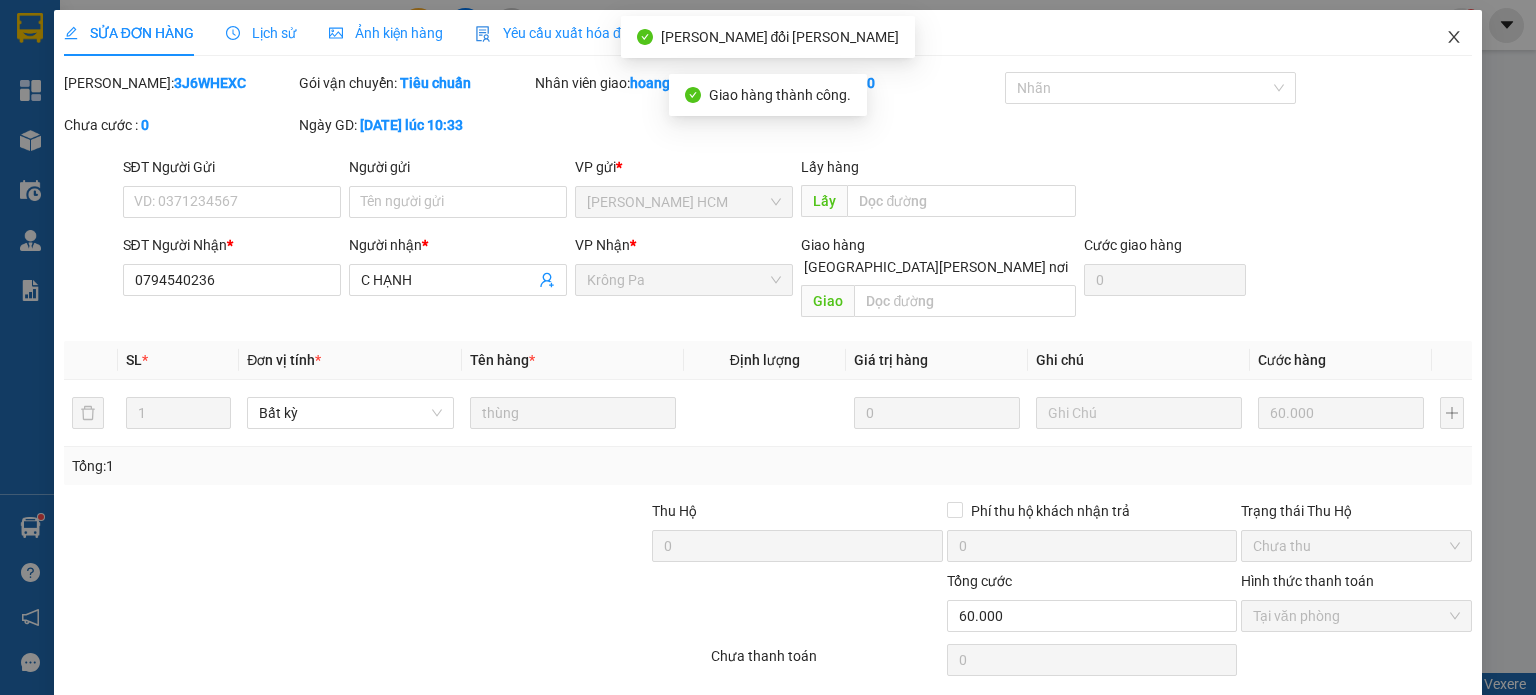 click at bounding box center (1454, 38) 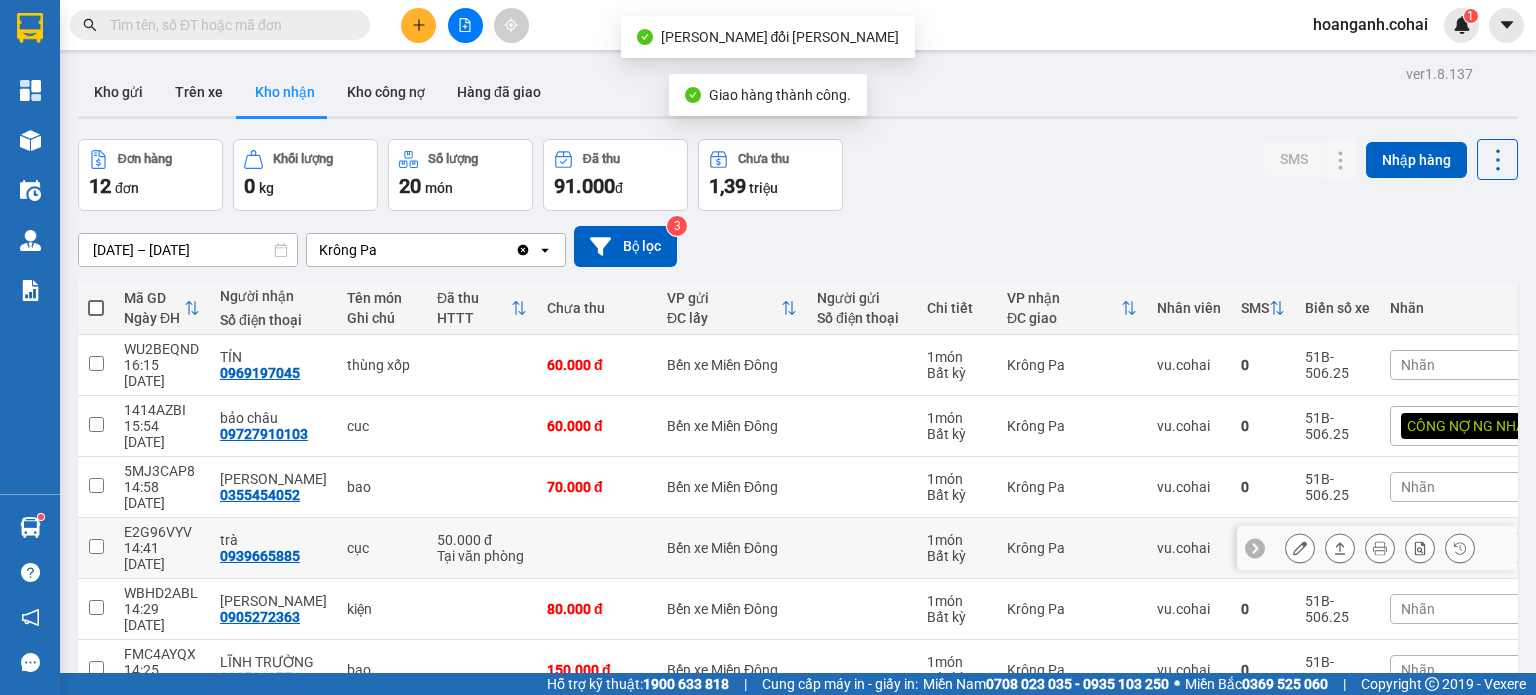 scroll, scrollTop: 236, scrollLeft: 0, axis: vertical 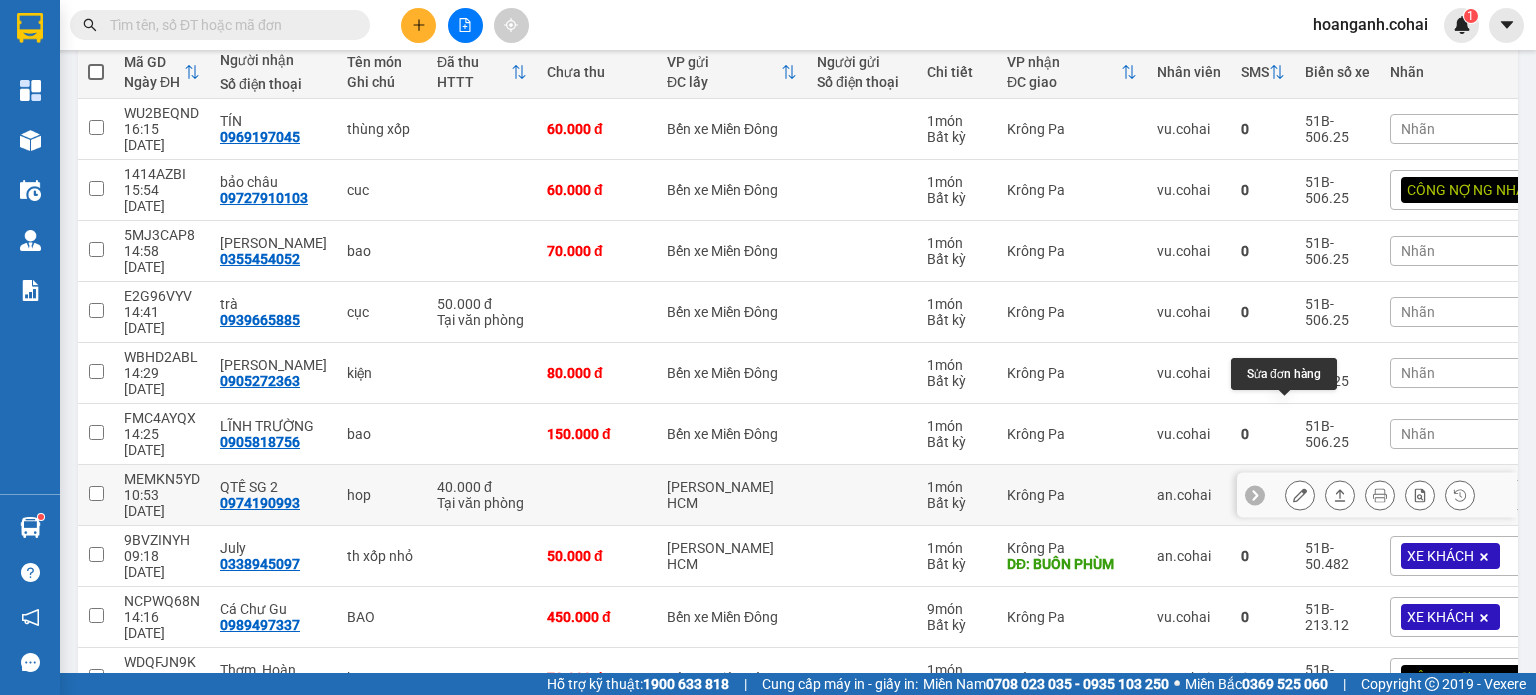 click 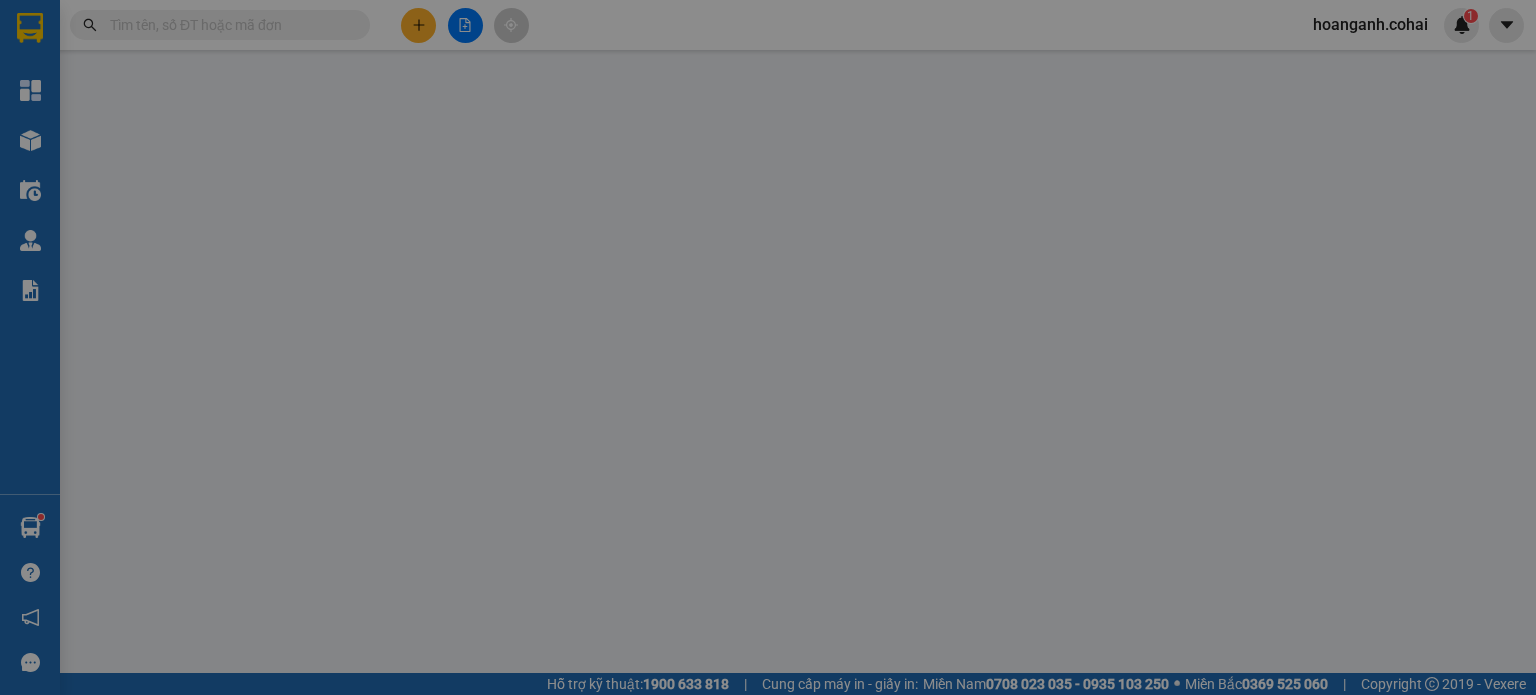 scroll, scrollTop: 0, scrollLeft: 0, axis: both 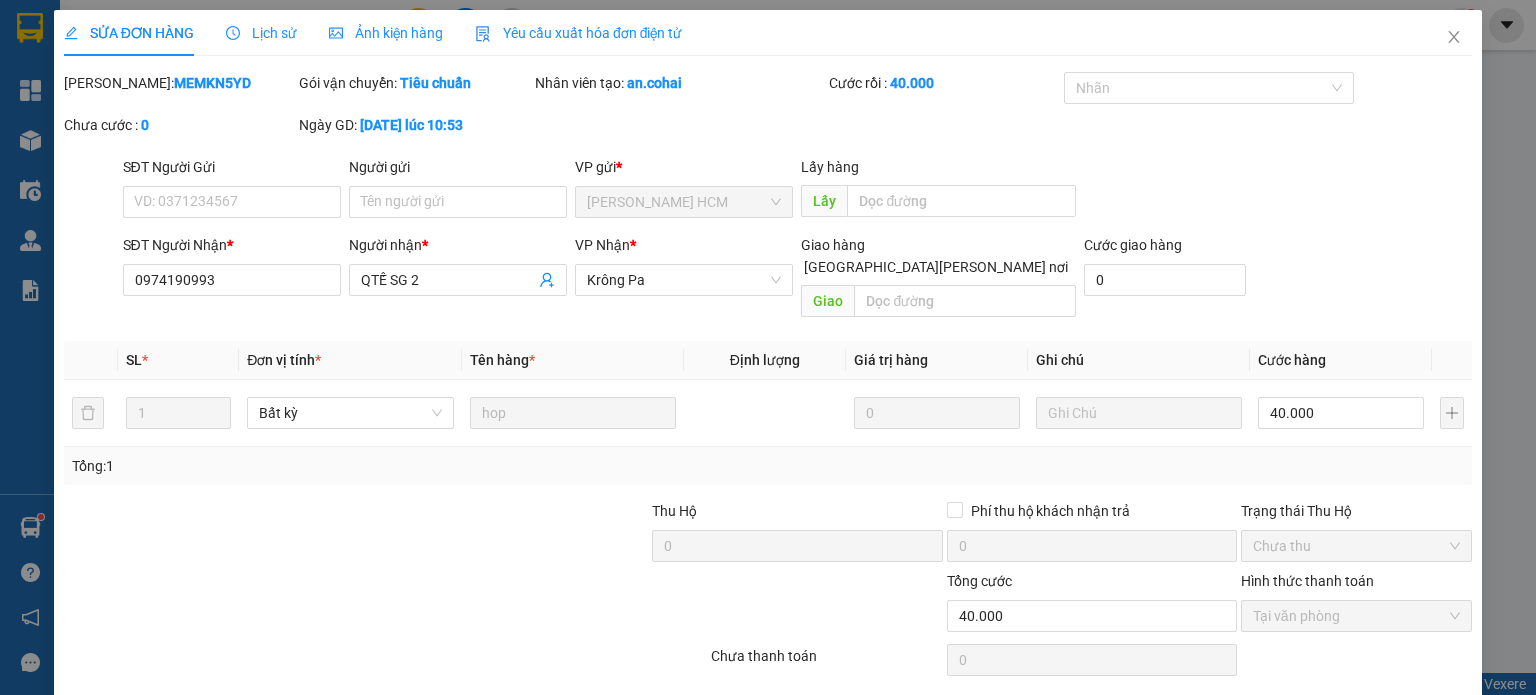click on "[PERSON_NAME] và [PERSON_NAME] hàng" at bounding box center [943, 711] 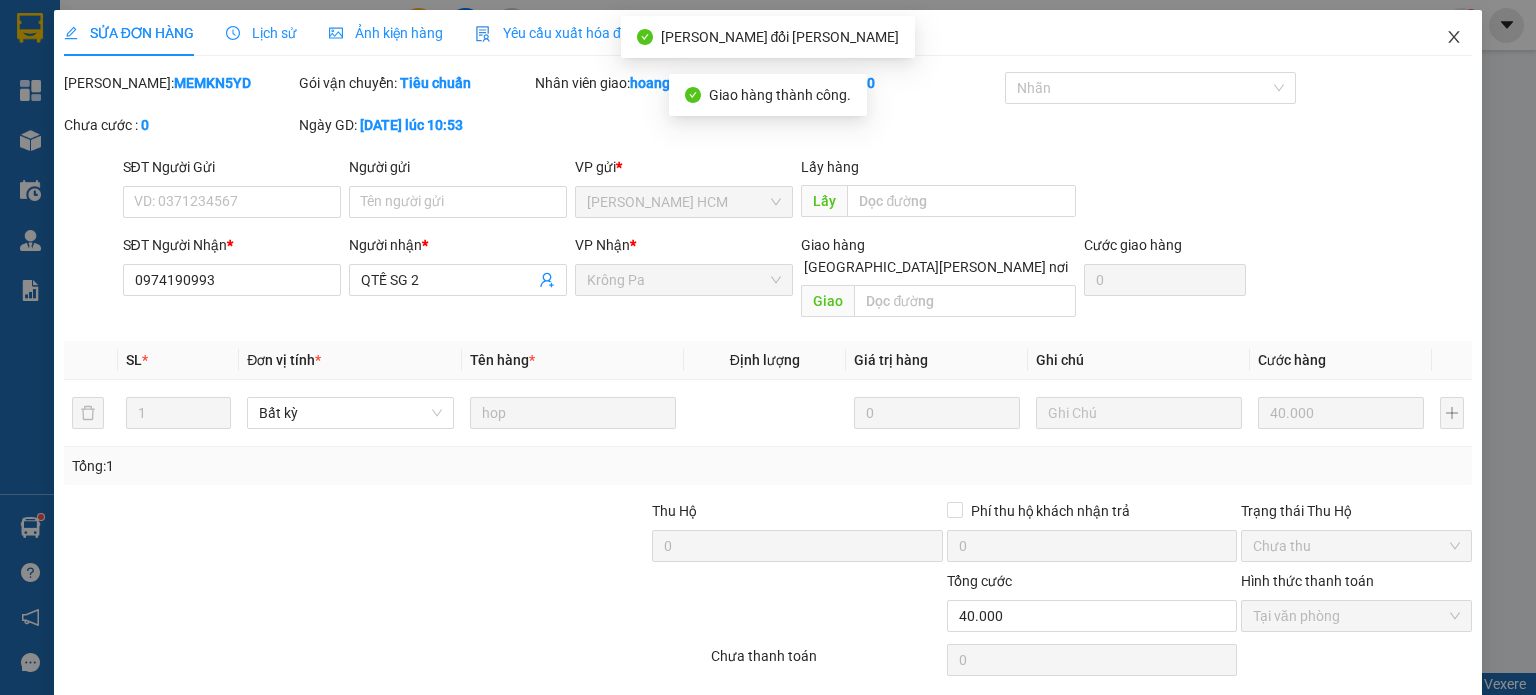 click at bounding box center [1454, 38] 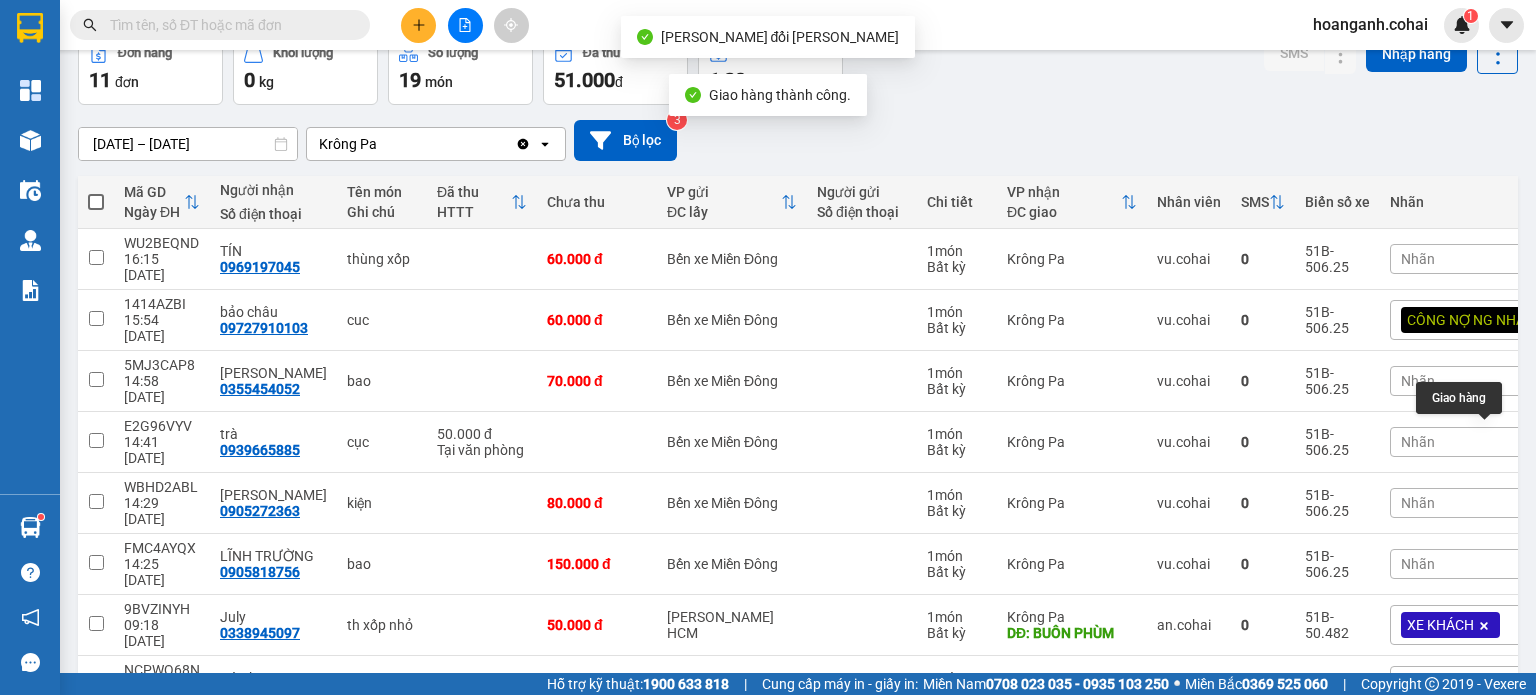 scroll, scrollTop: 242, scrollLeft: 0, axis: vertical 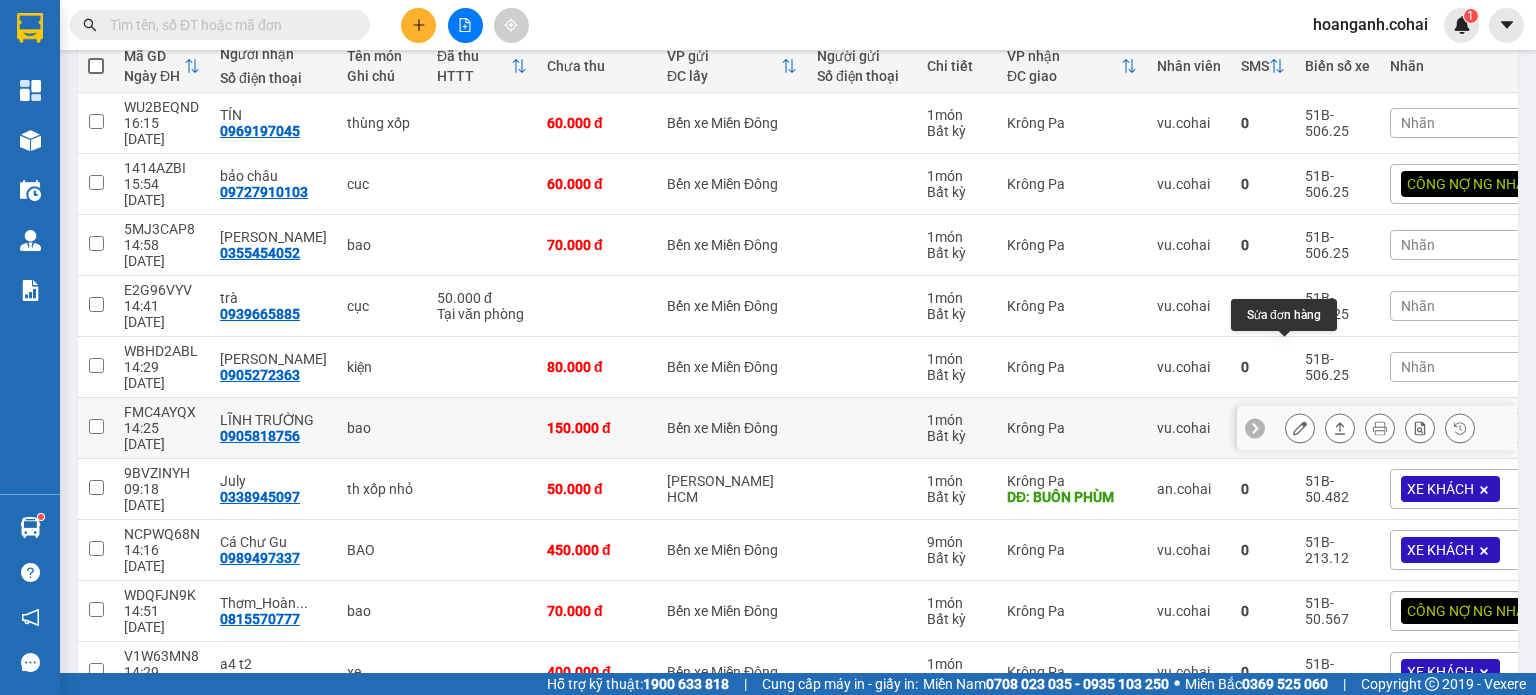 click at bounding box center (1300, 428) 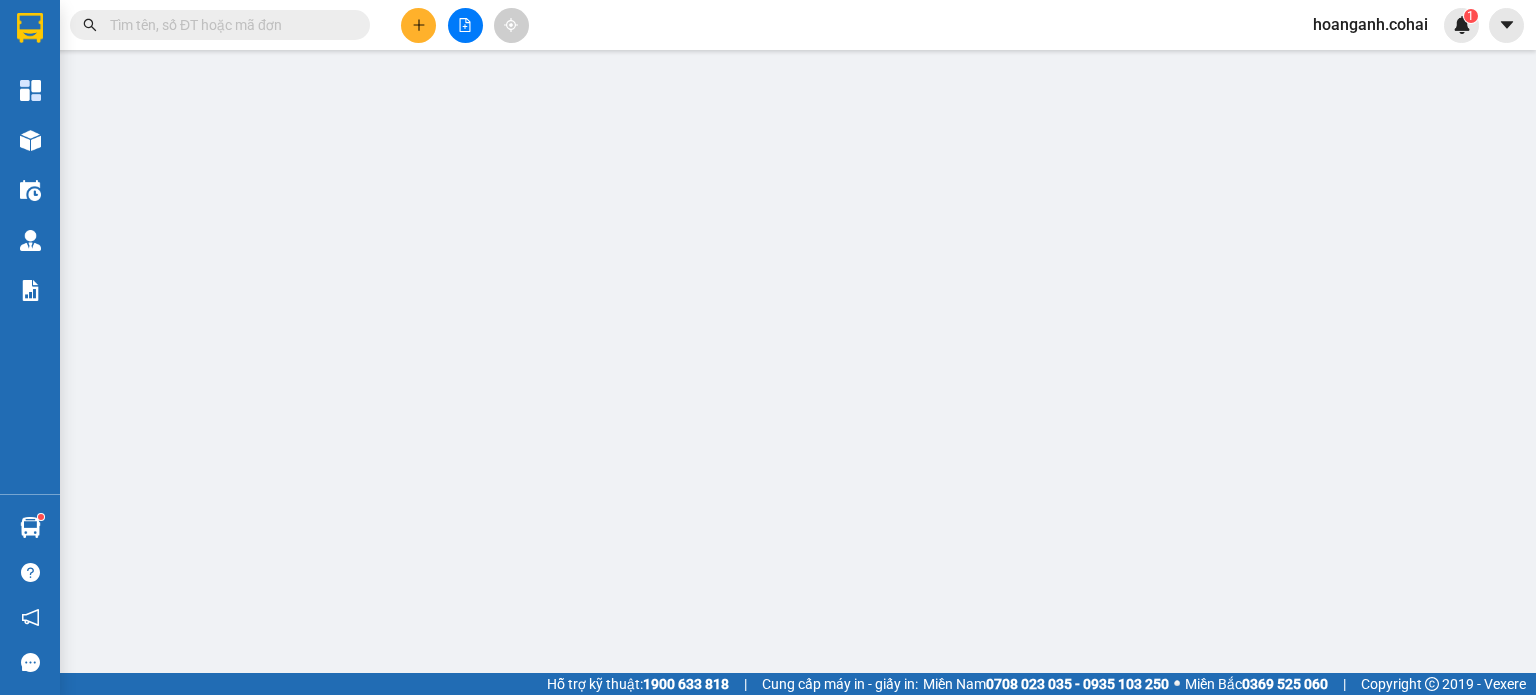 type on "0905818756" 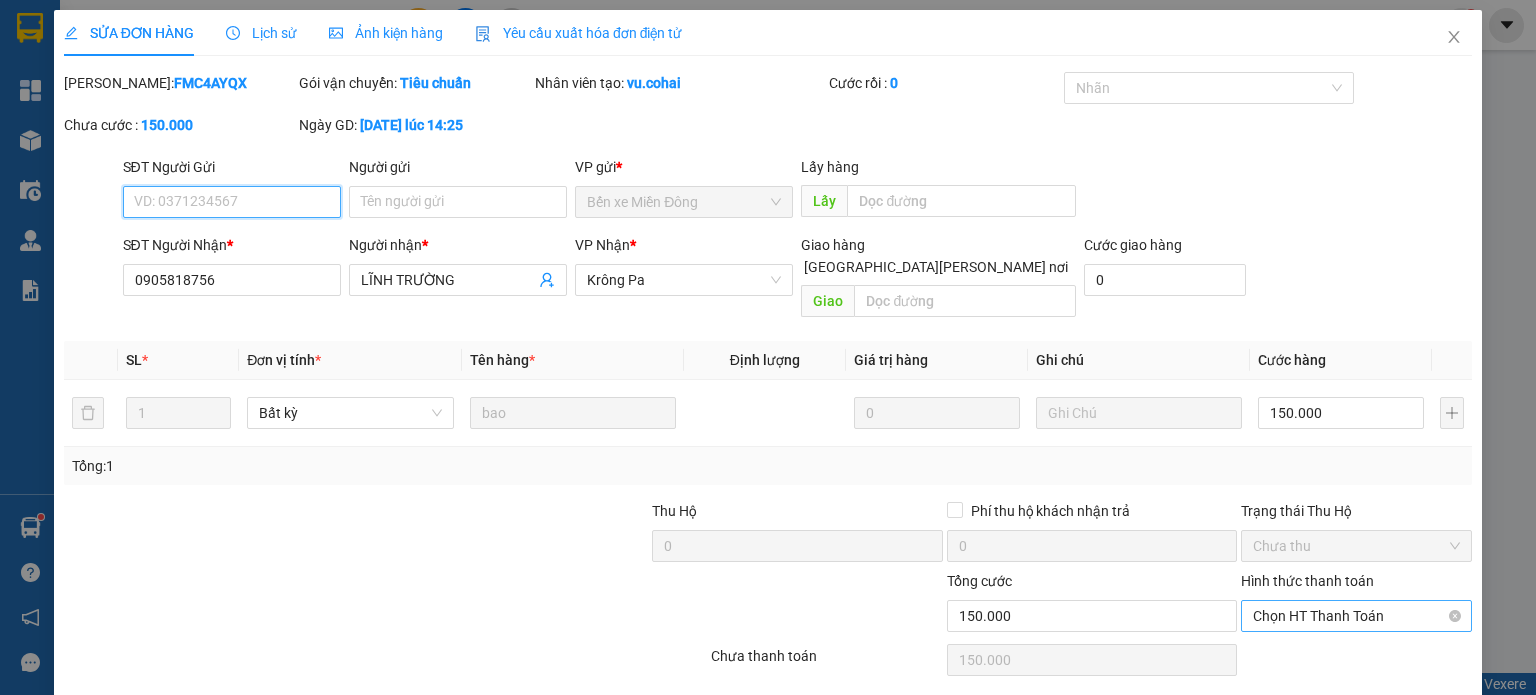 click on "Chọn HT Thanh Toán" at bounding box center [1356, 616] 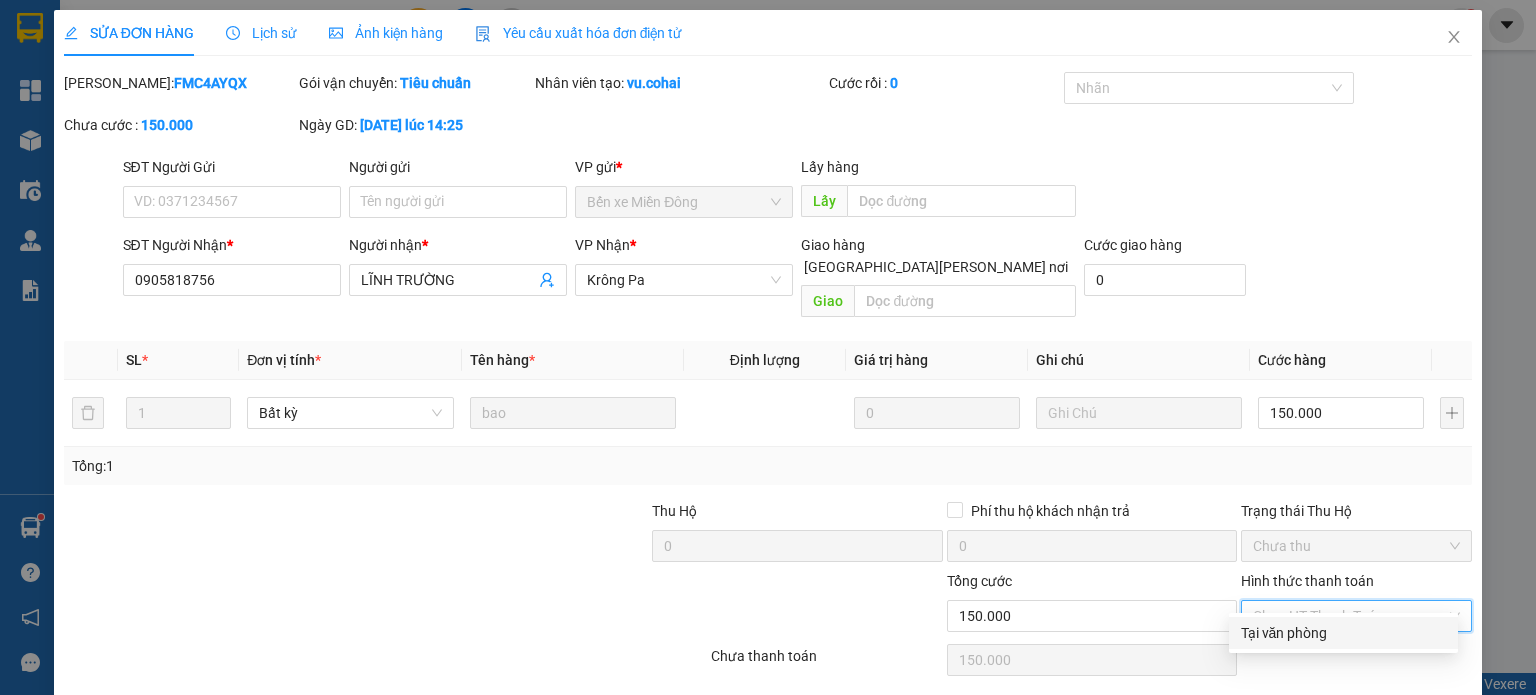 click on "Tại văn phòng" at bounding box center [1343, 633] 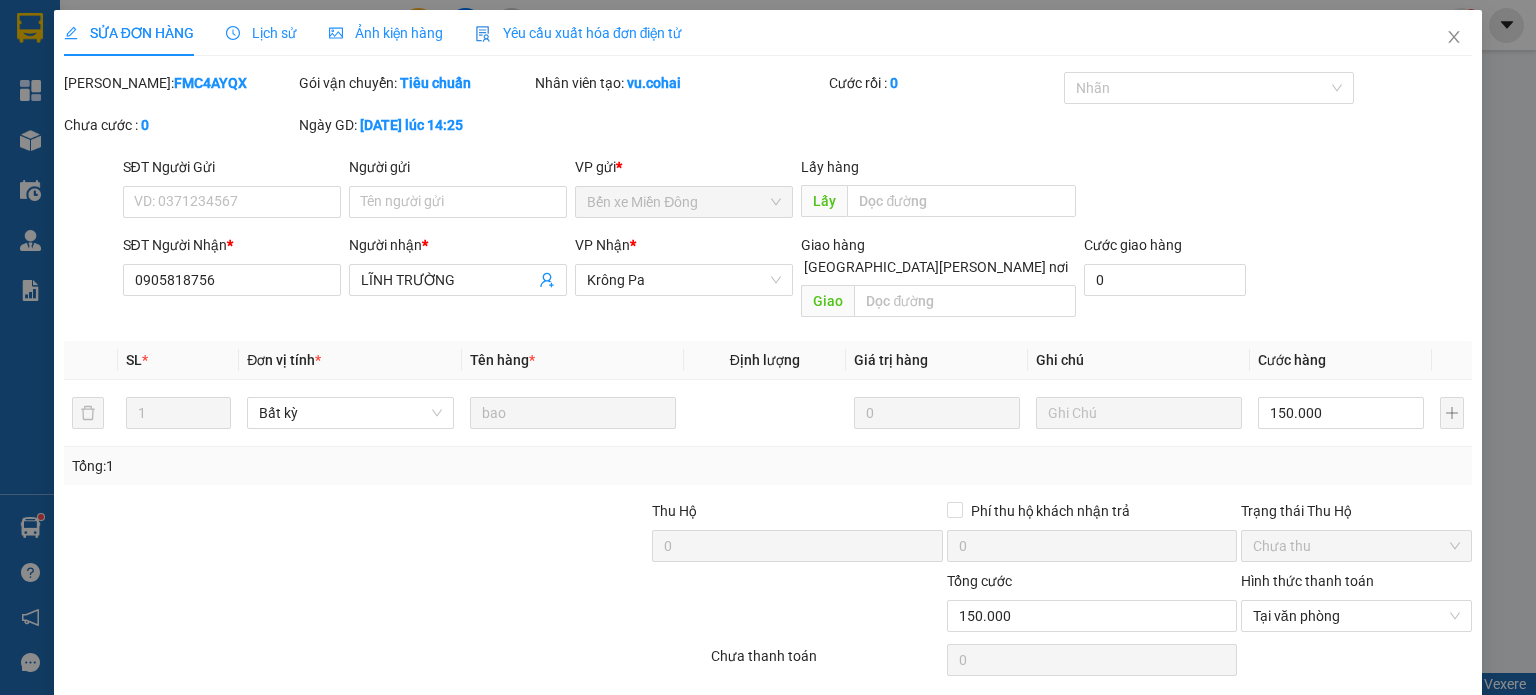 click 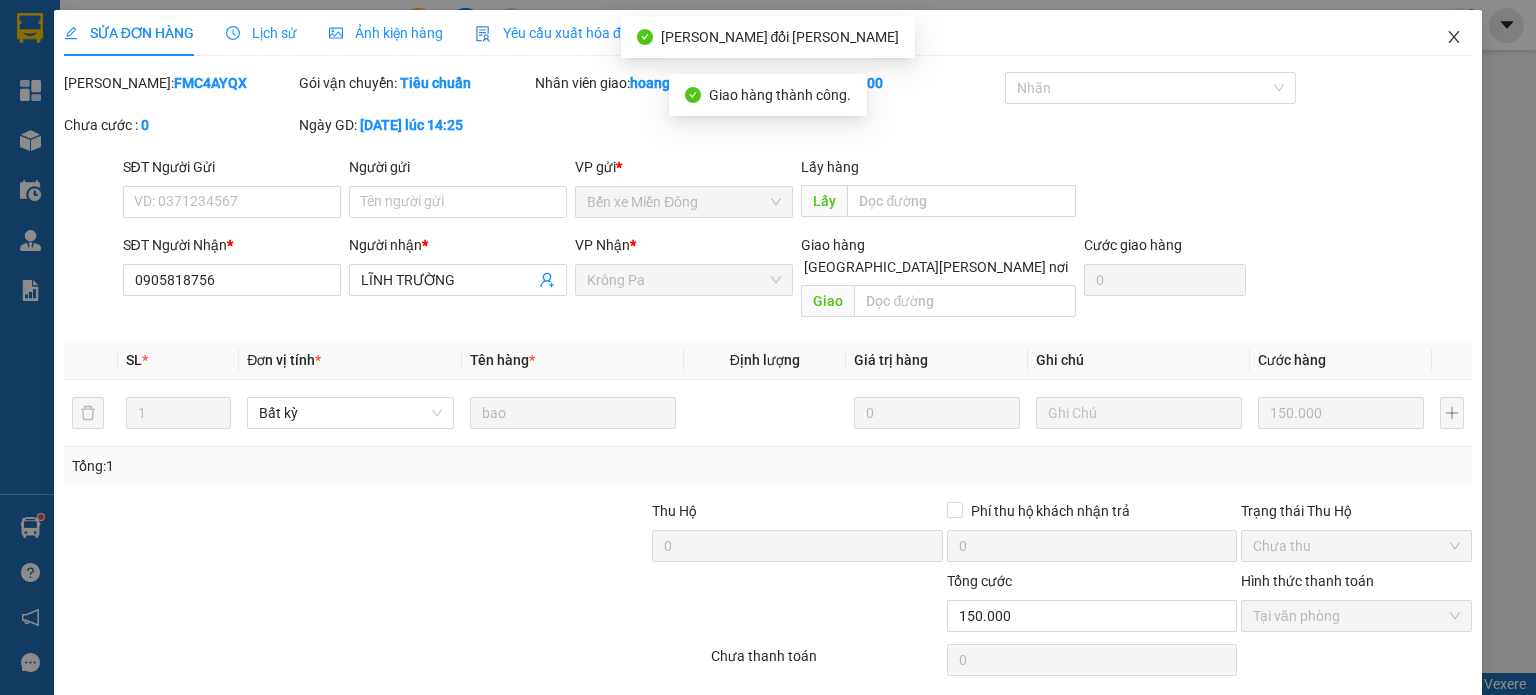 drag, startPoint x: 1452, startPoint y: 20, endPoint x: 1442, endPoint y: 39, distance: 21.470911 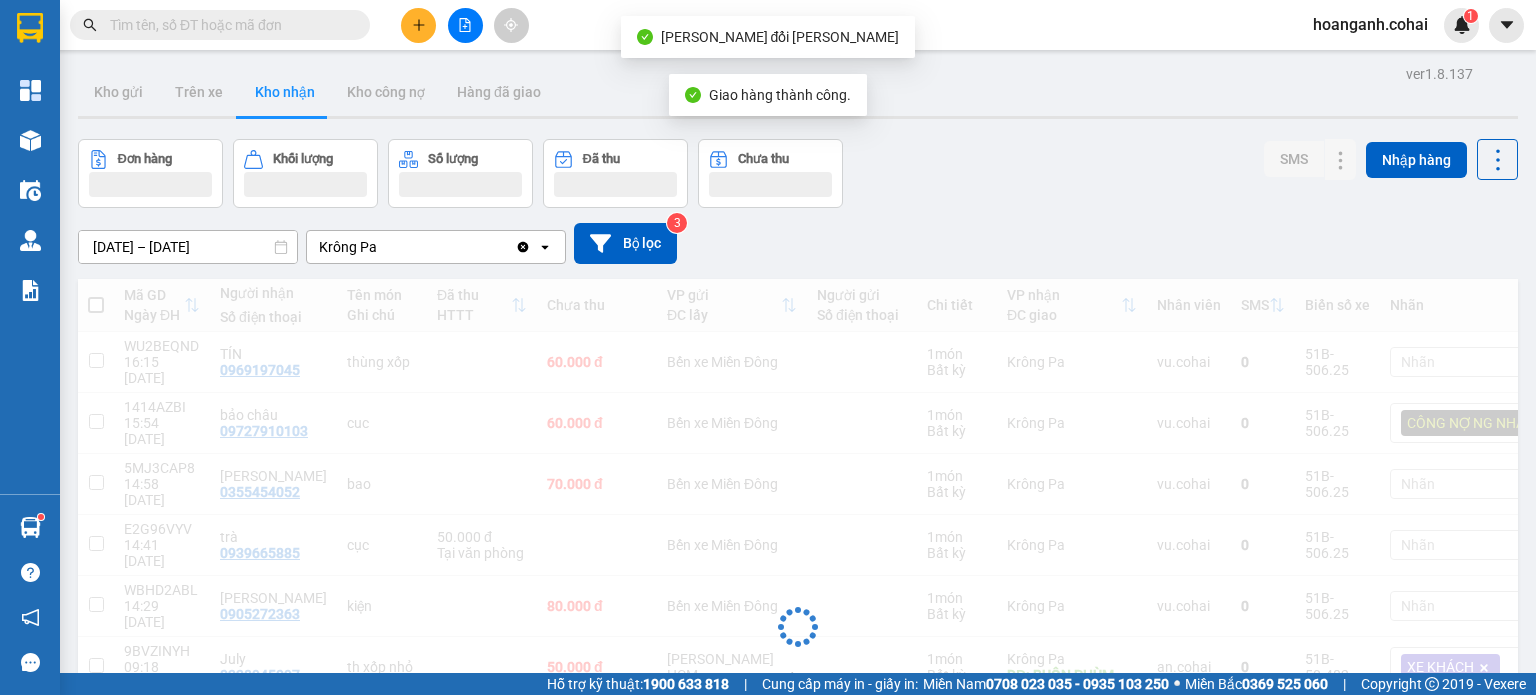 click on "hoanganh.cohai 1" at bounding box center [1388, 25] 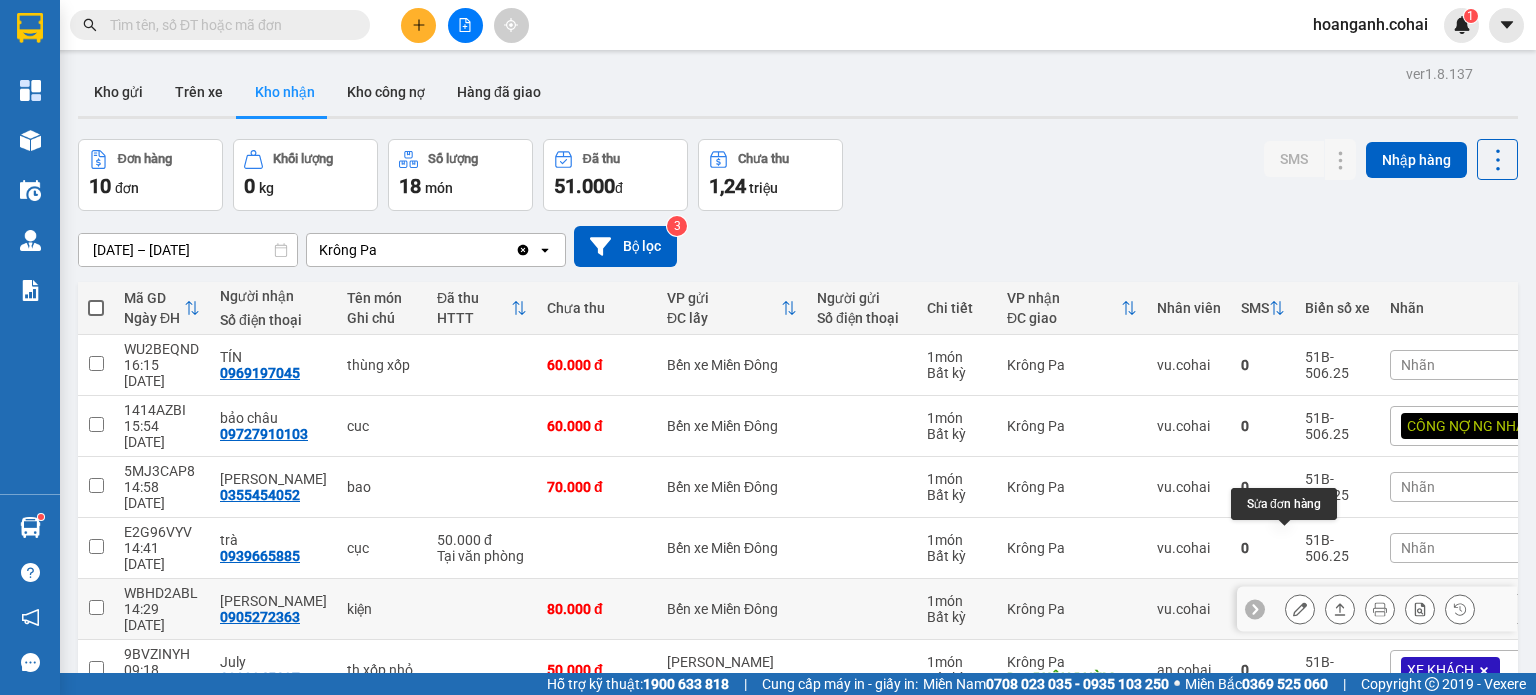 click 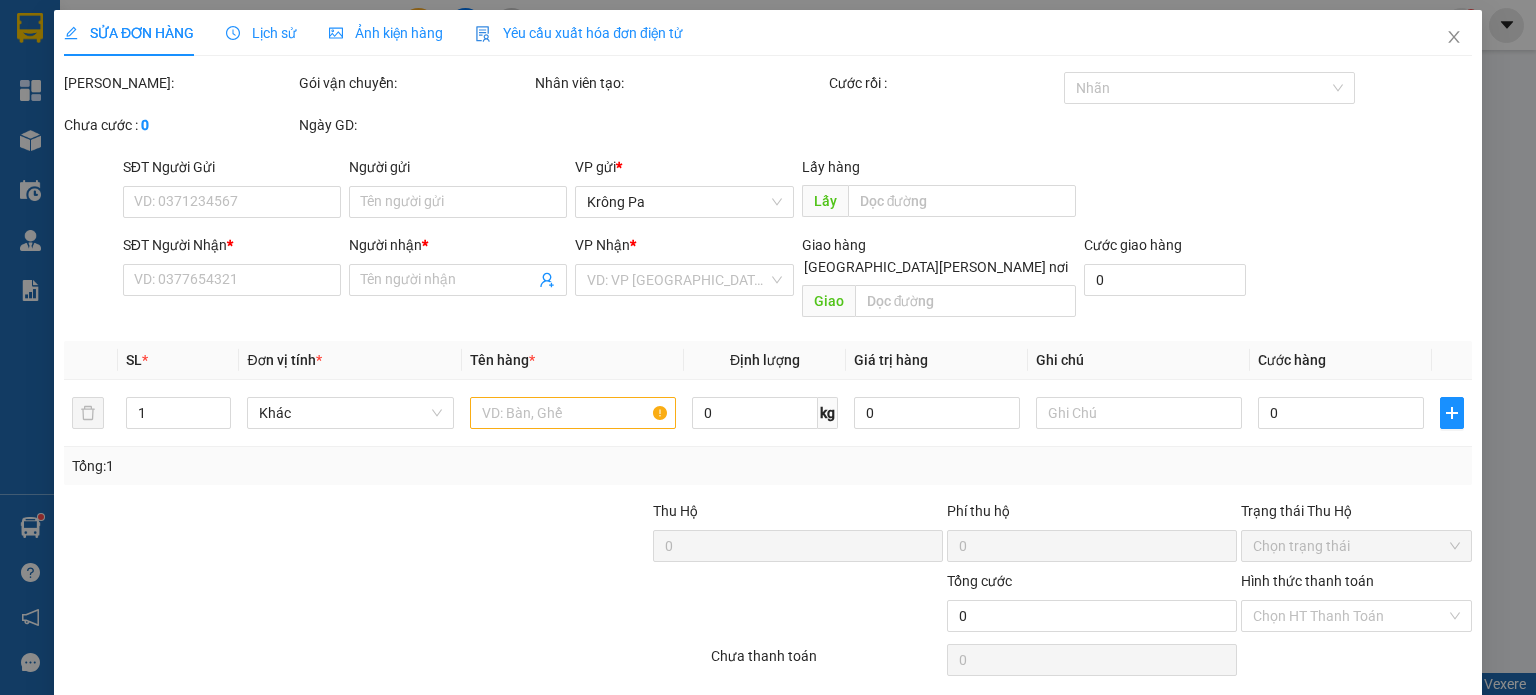 type on "0905272363" 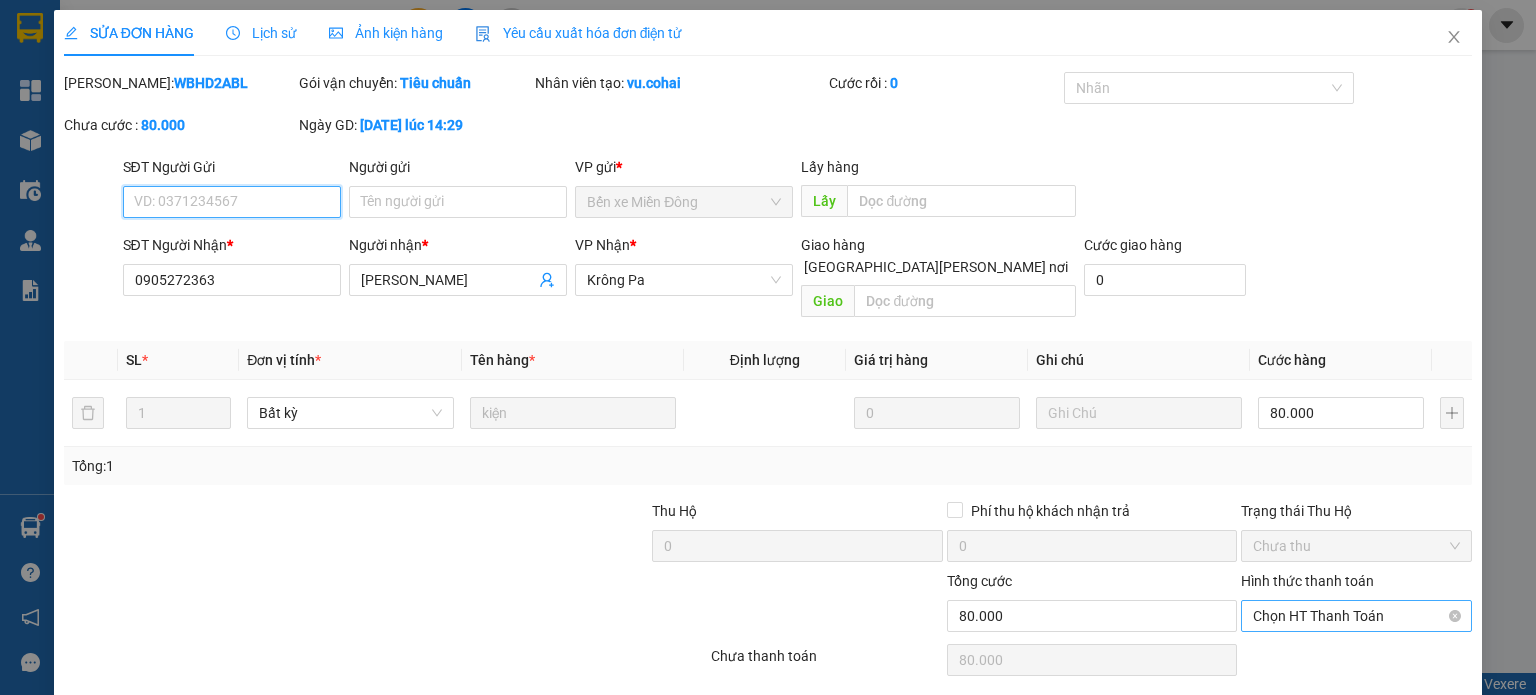 click on "Chọn HT Thanh Toán" at bounding box center (1356, 616) 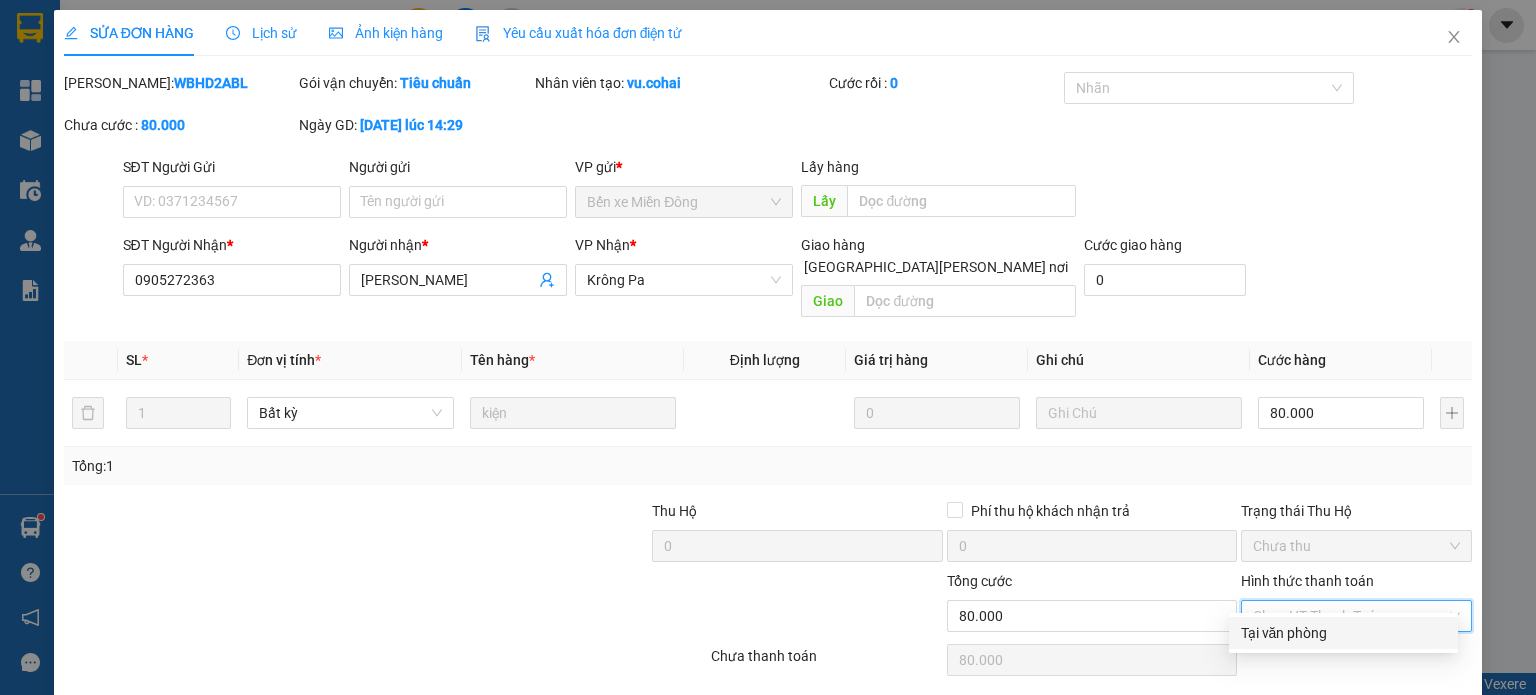click on "Tại văn phòng" at bounding box center (1343, 633) 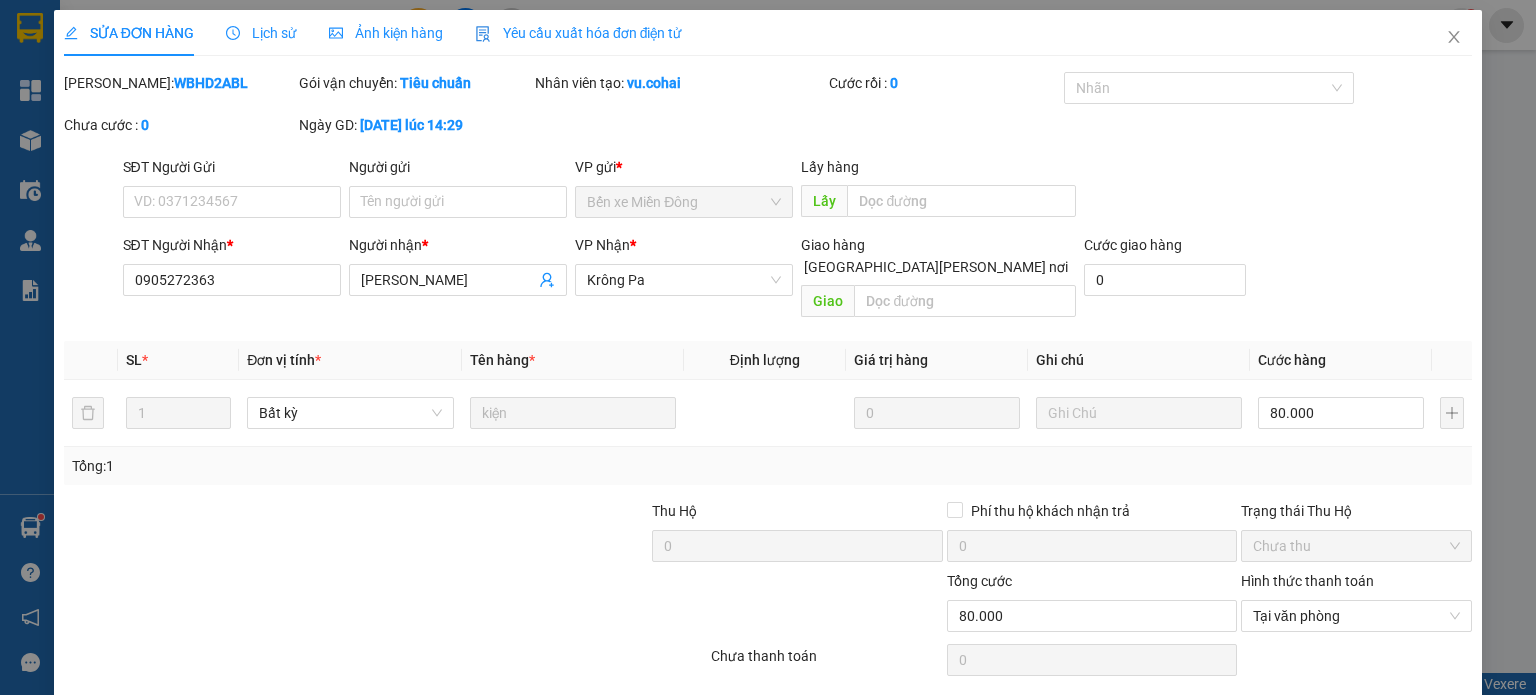 click on "[PERSON_NAME] và [PERSON_NAME] hàng" at bounding box center [856, 711] 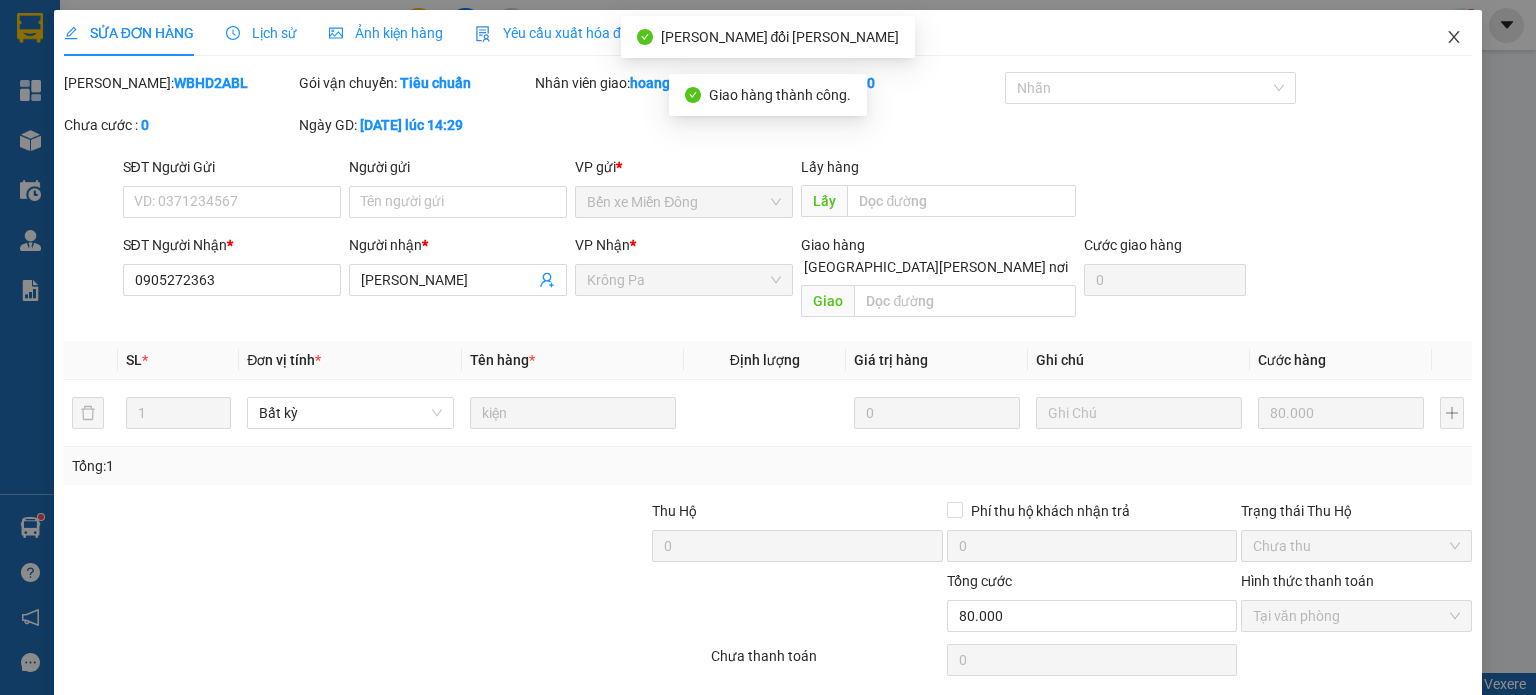 click 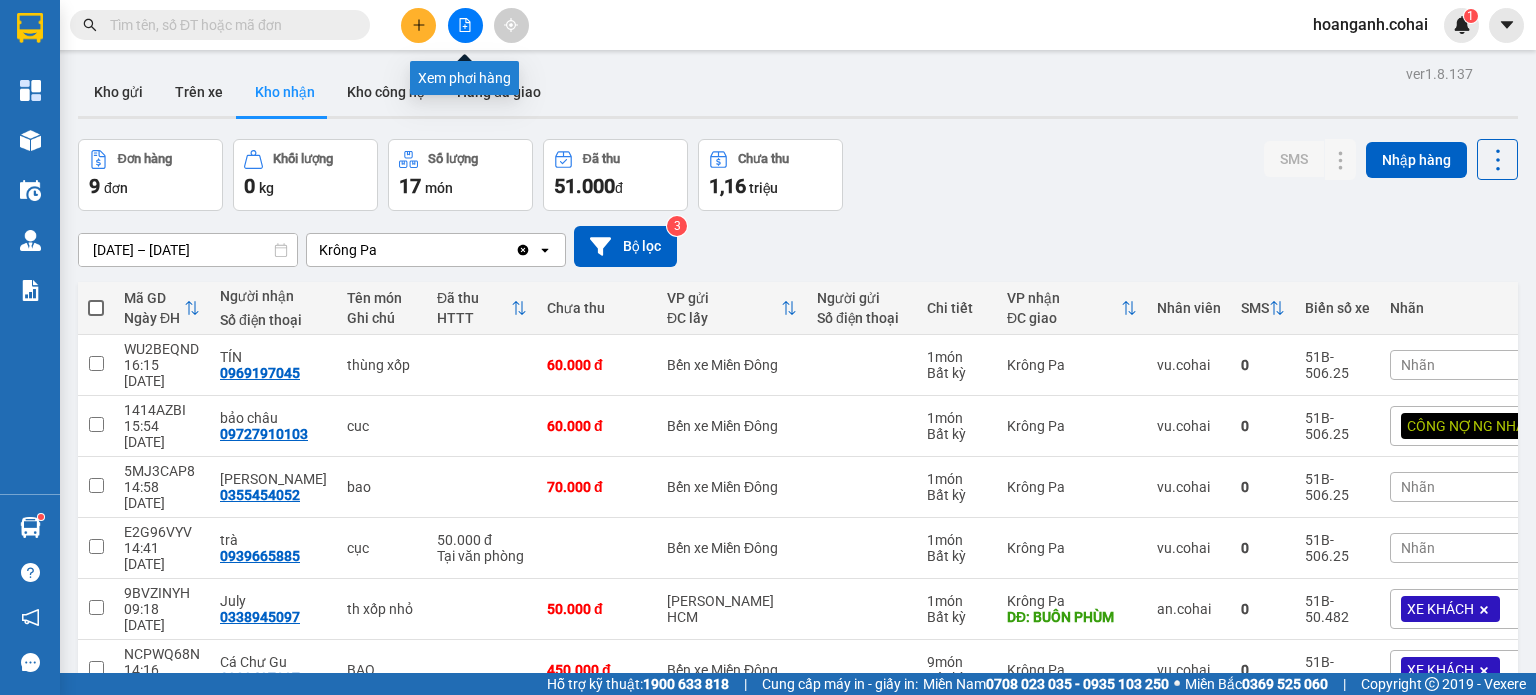 click at bounding box center (465, 25) 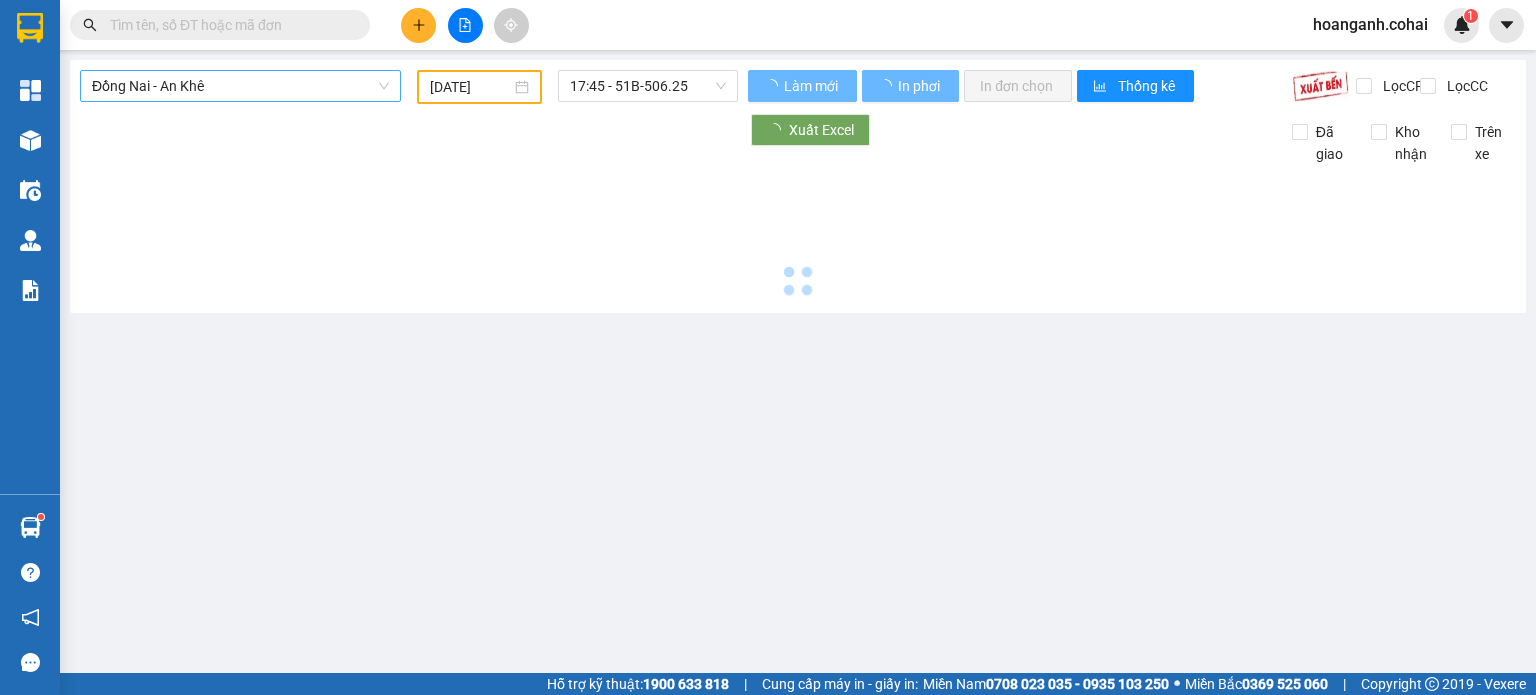 type on "[DATE]" 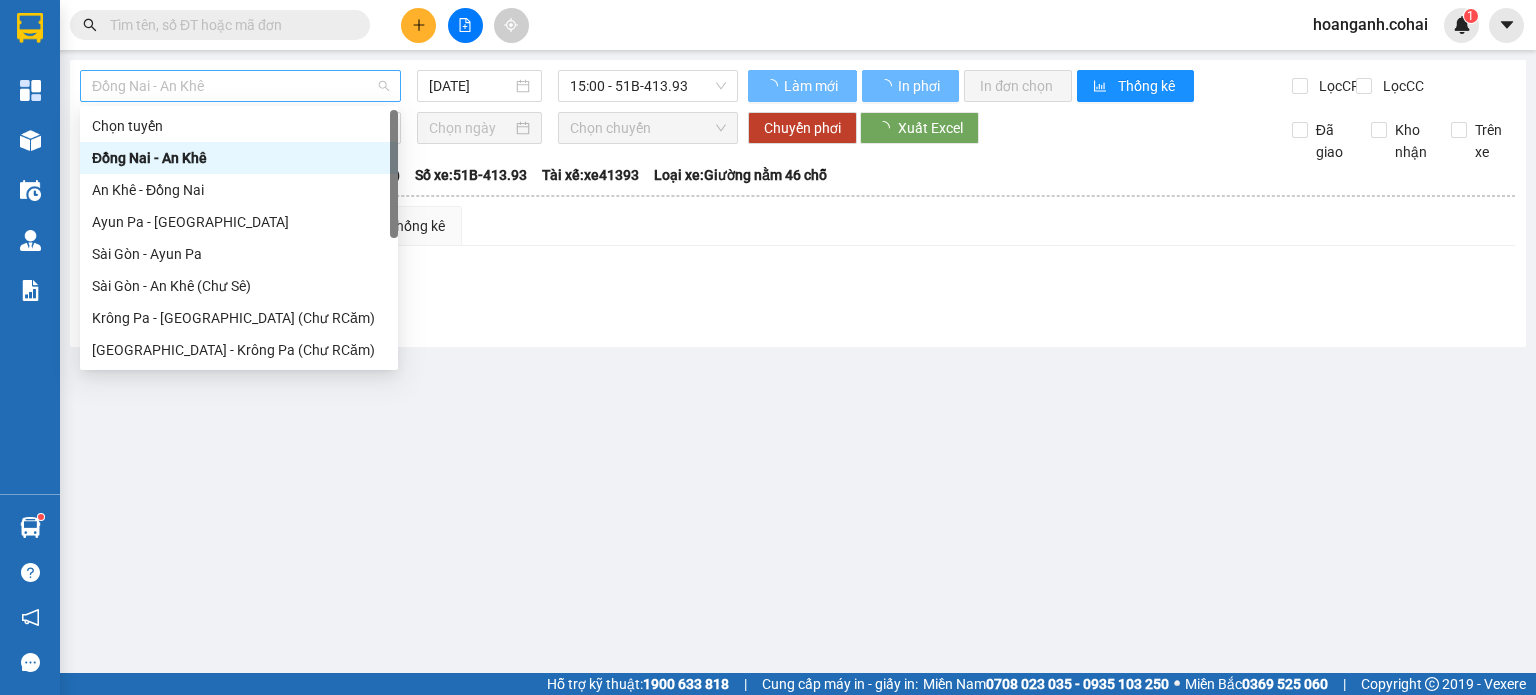 click on "Đồng Nai - An Khê" at bounding box center (240, 86) 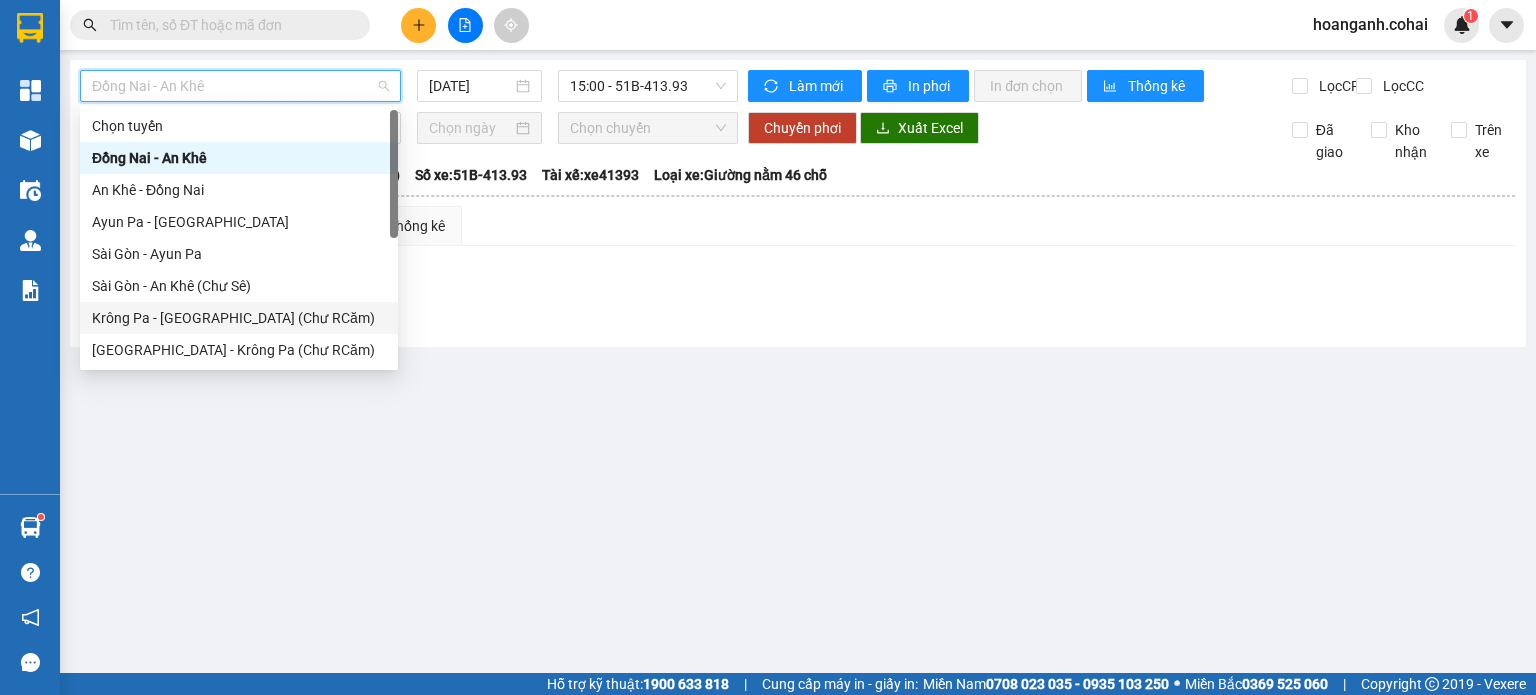 scroll, scrollTop: 200, scrollLeft: 0, axis: vertical 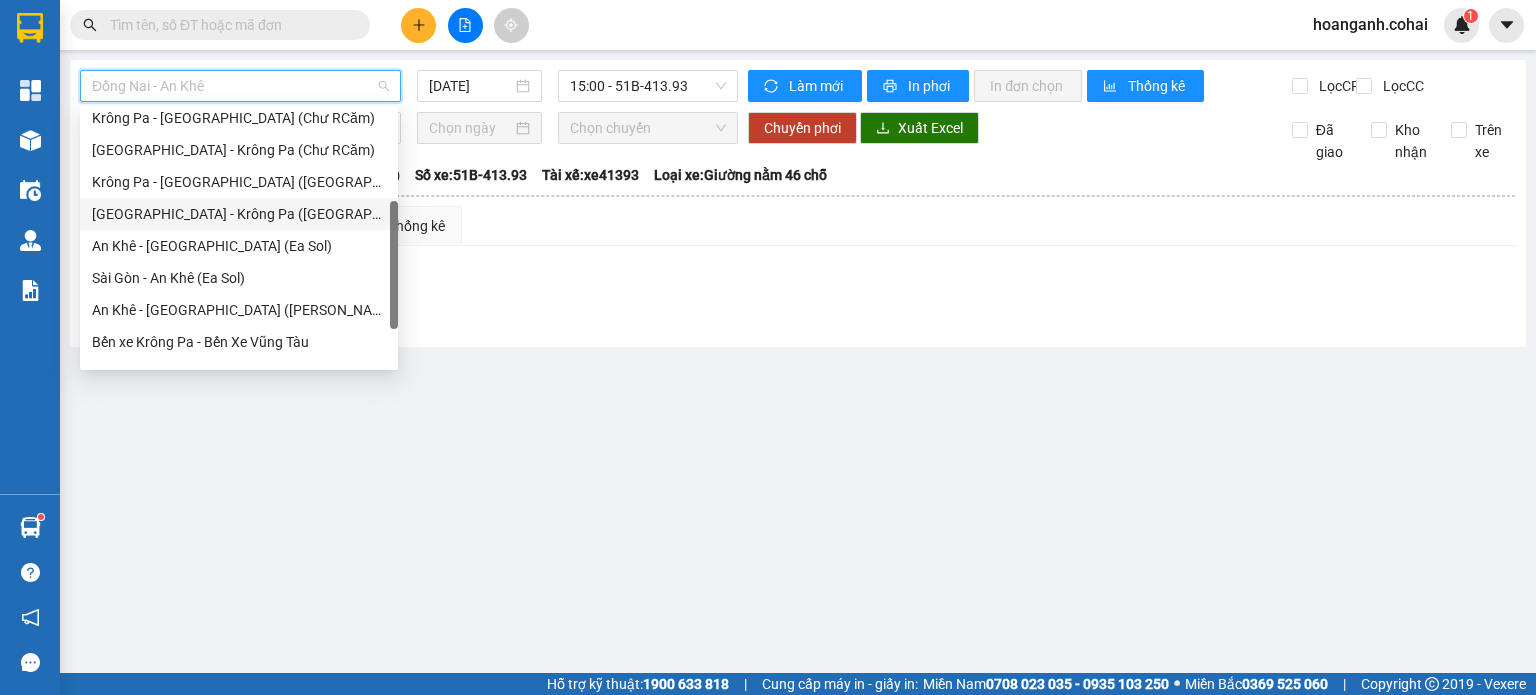click on "[GEOGRAPHIC_DATA] - Krông Pa ([GEOGRAPHIC_DATA])" at bounding box center [239, 214] 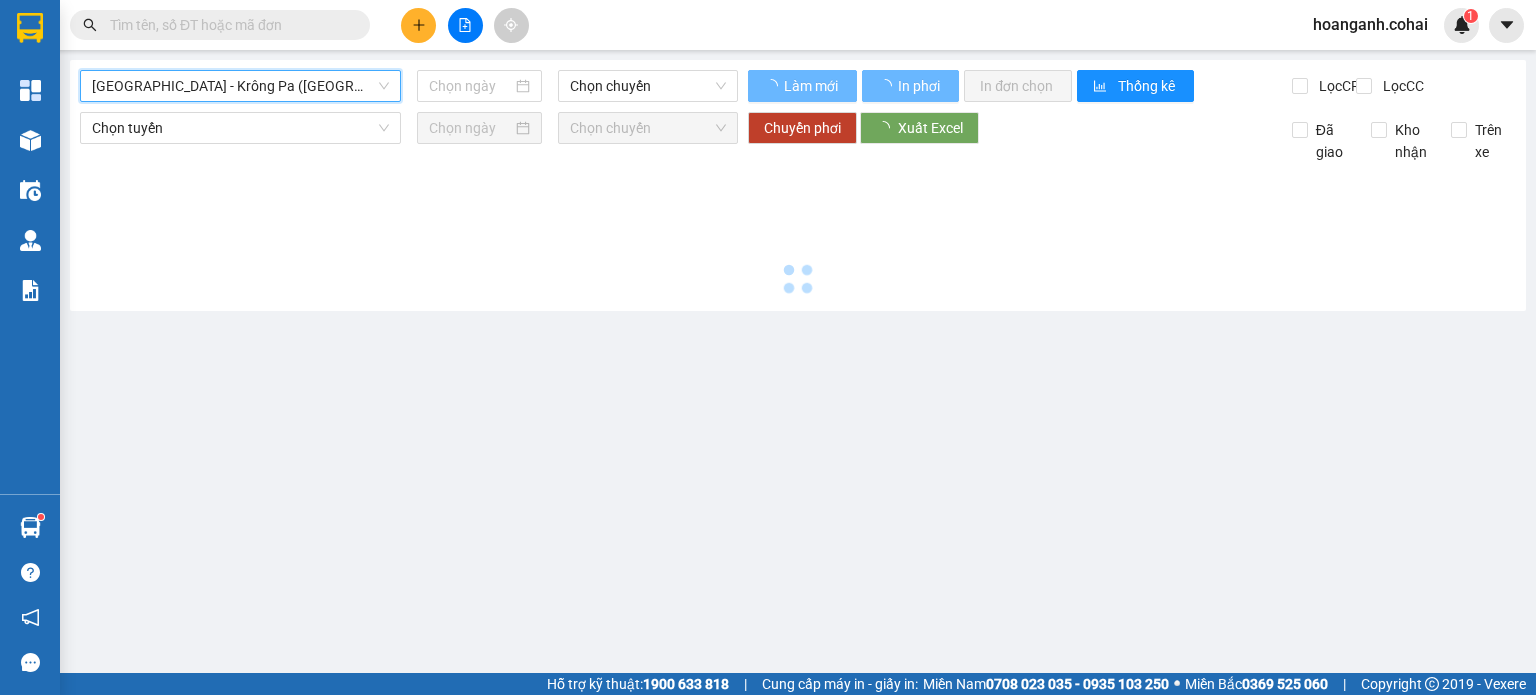type on "[DATE]" 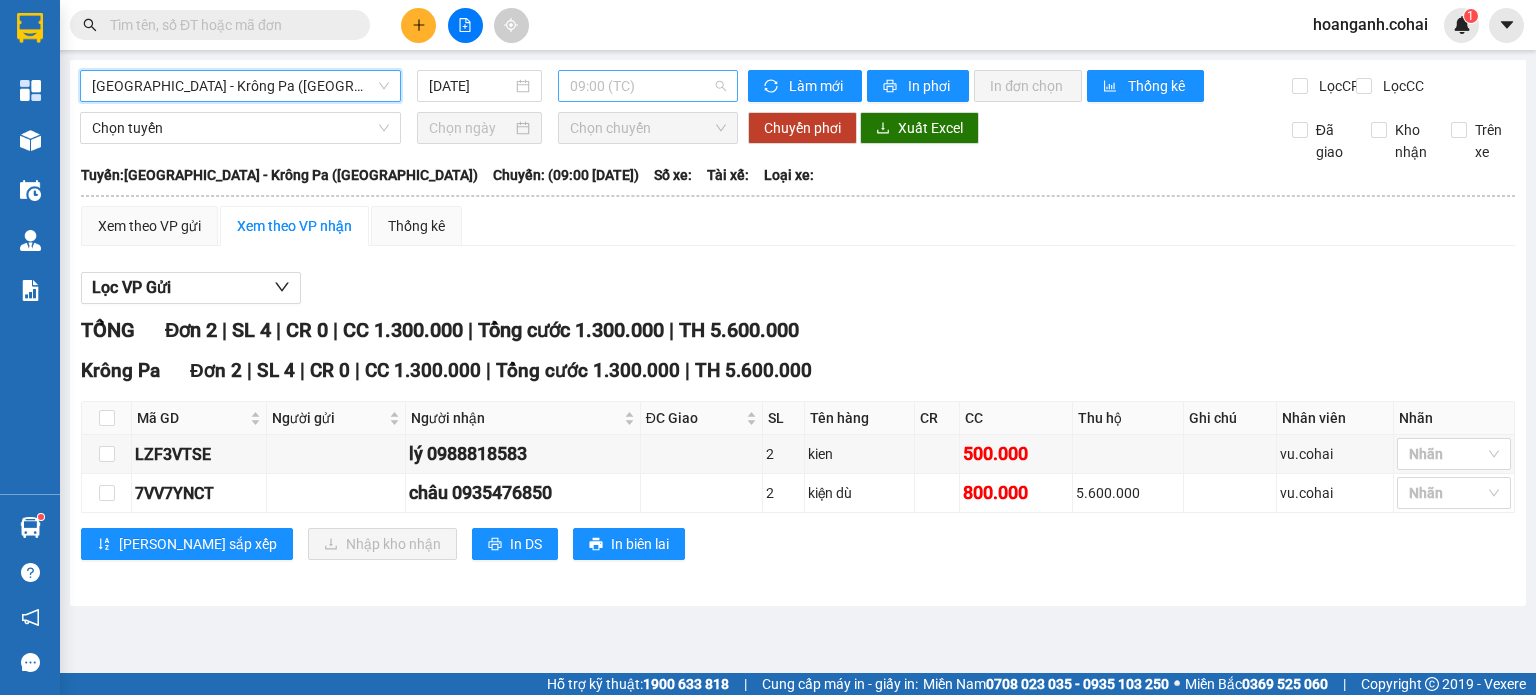 click on "09:00   (TC)" at bounding box center [648, 86] 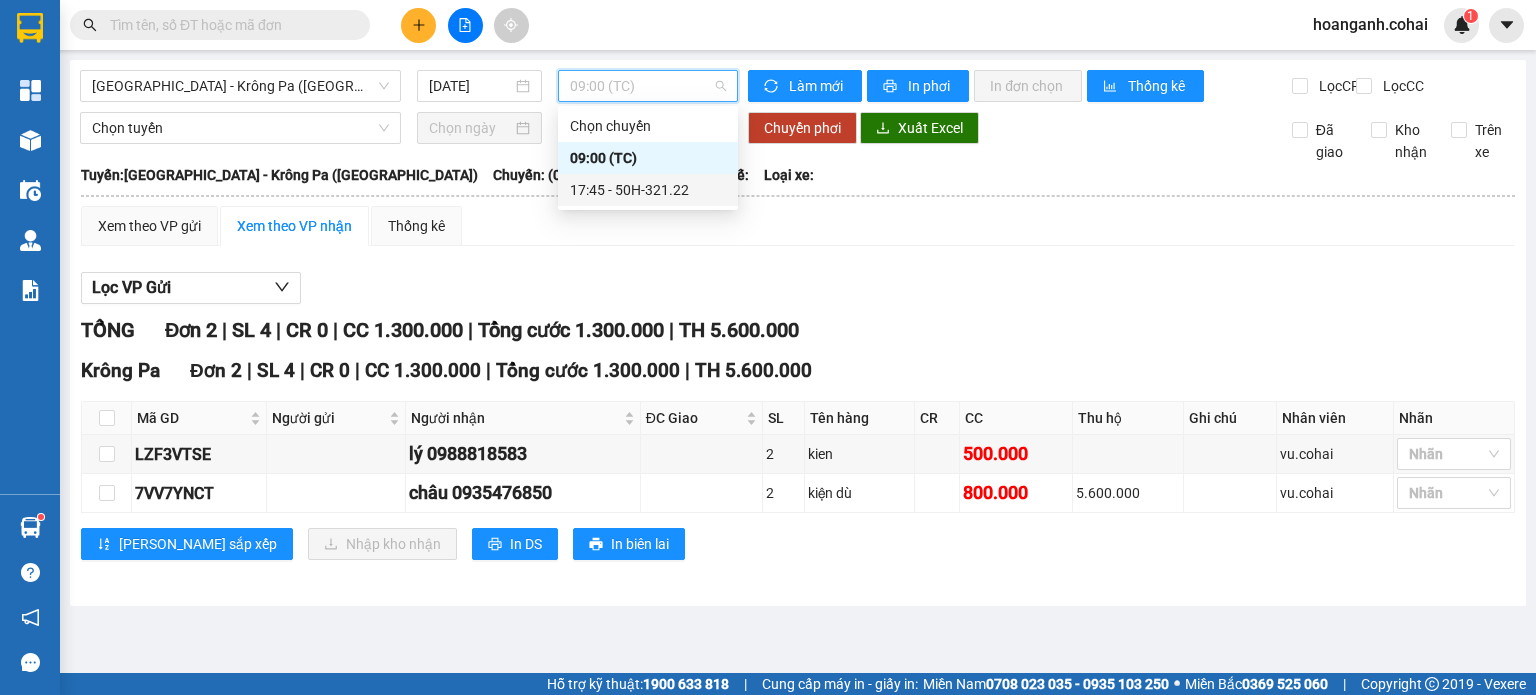 click on "17:45     - 50H-321.22" at bounding box center [648, 190] 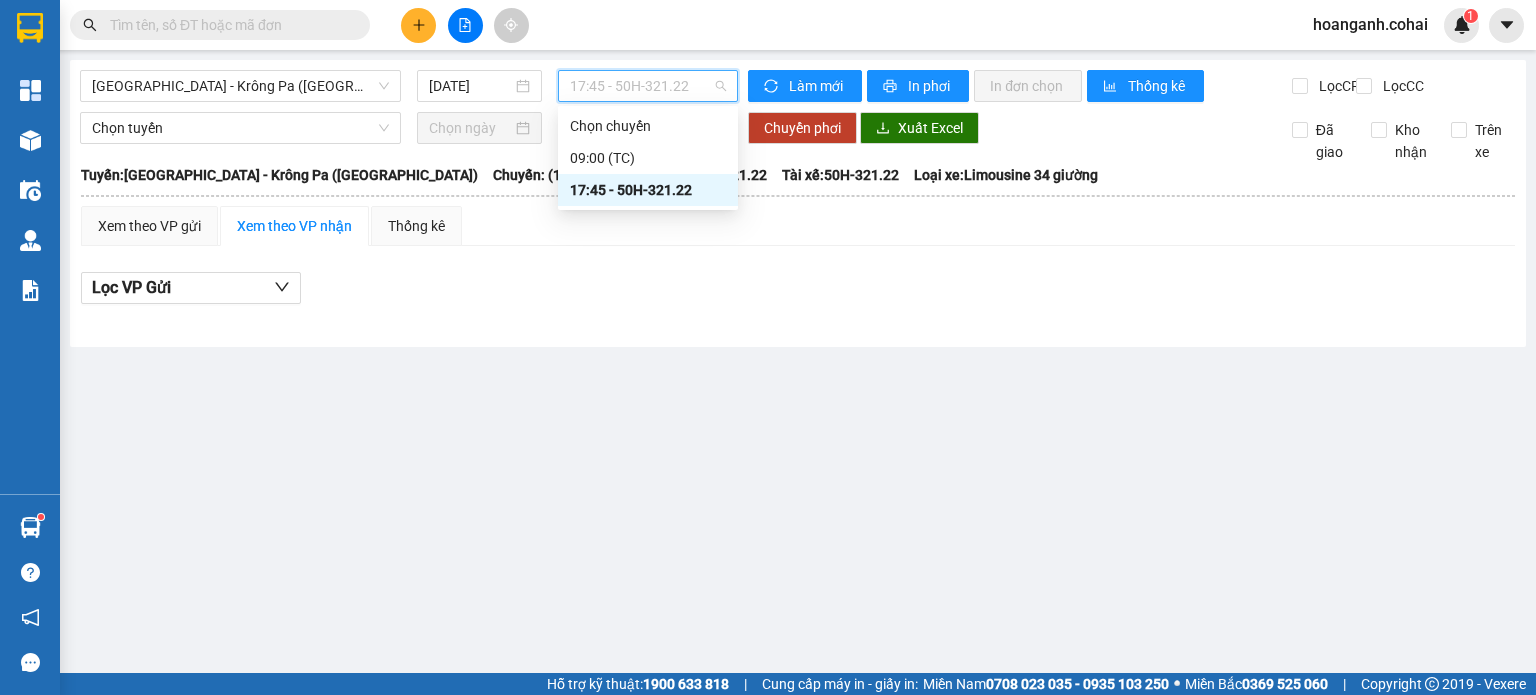 click on "17:45     - 50H-321.22" at bounding box center [648, 86] 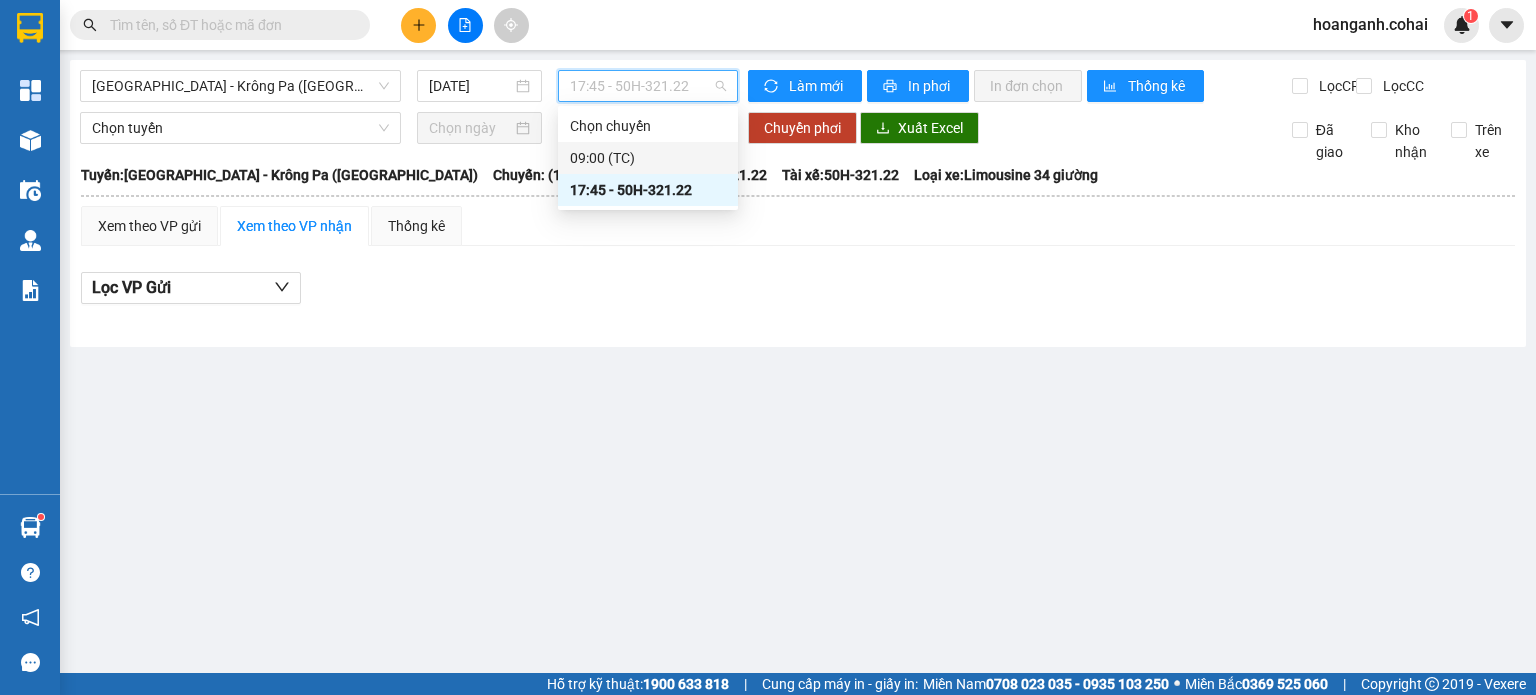 click on "09:00   (TC)" at bounding box center (648, 158) 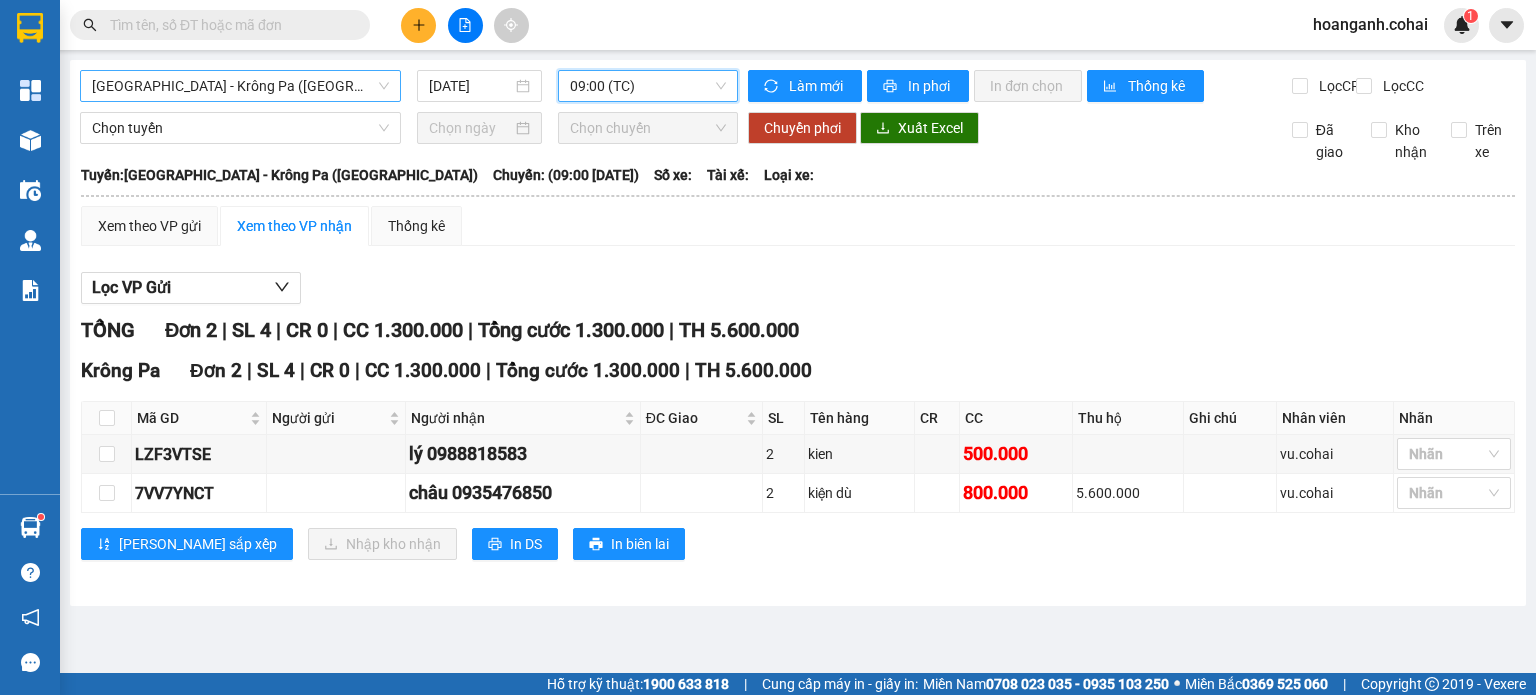 click on "[GEOGRAPHIC_DATA] - Krông Pa ([GEOGRAPHIC_DATA])" at bounding box center [240, 86] 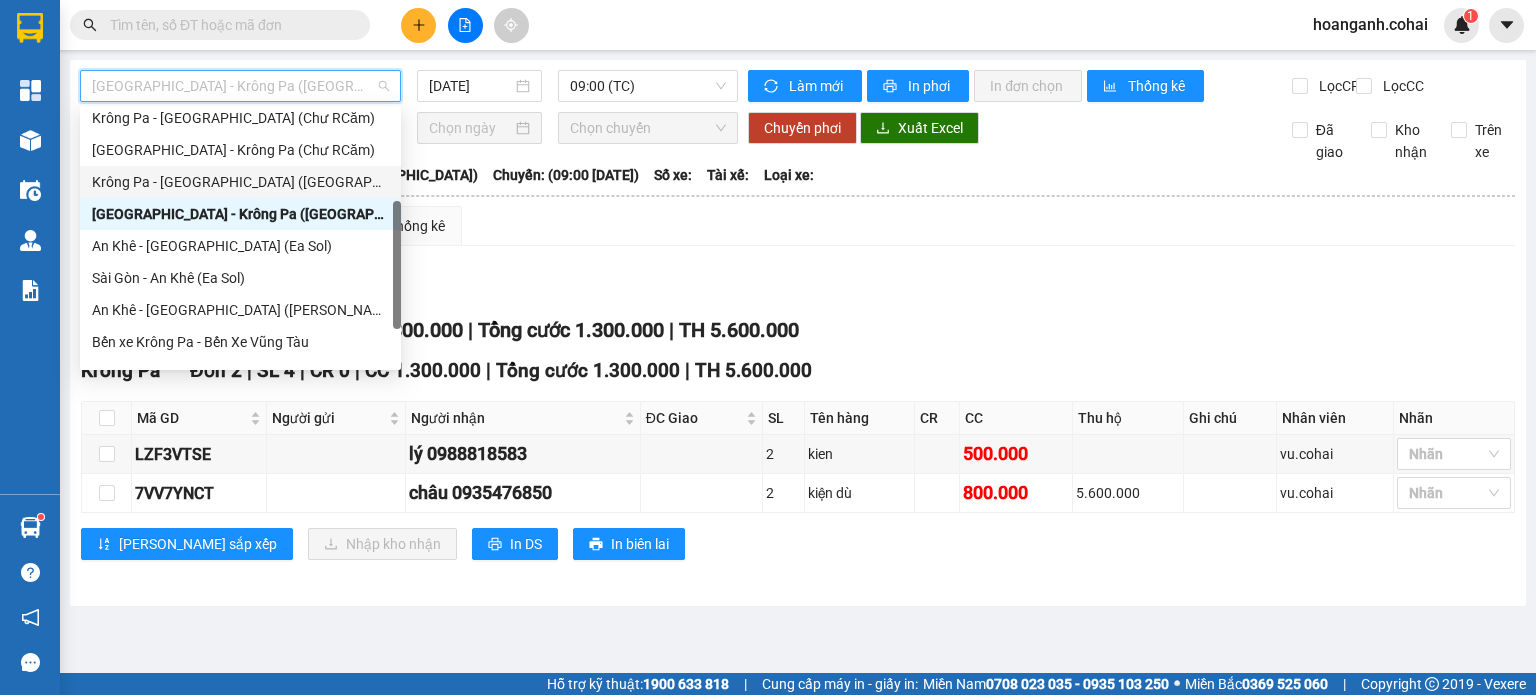 click on "Krông Pa - [GEOGRAPHIC_DATA] ([GEOGRAPHIC_DATA])" at bounding box center [240, 182] 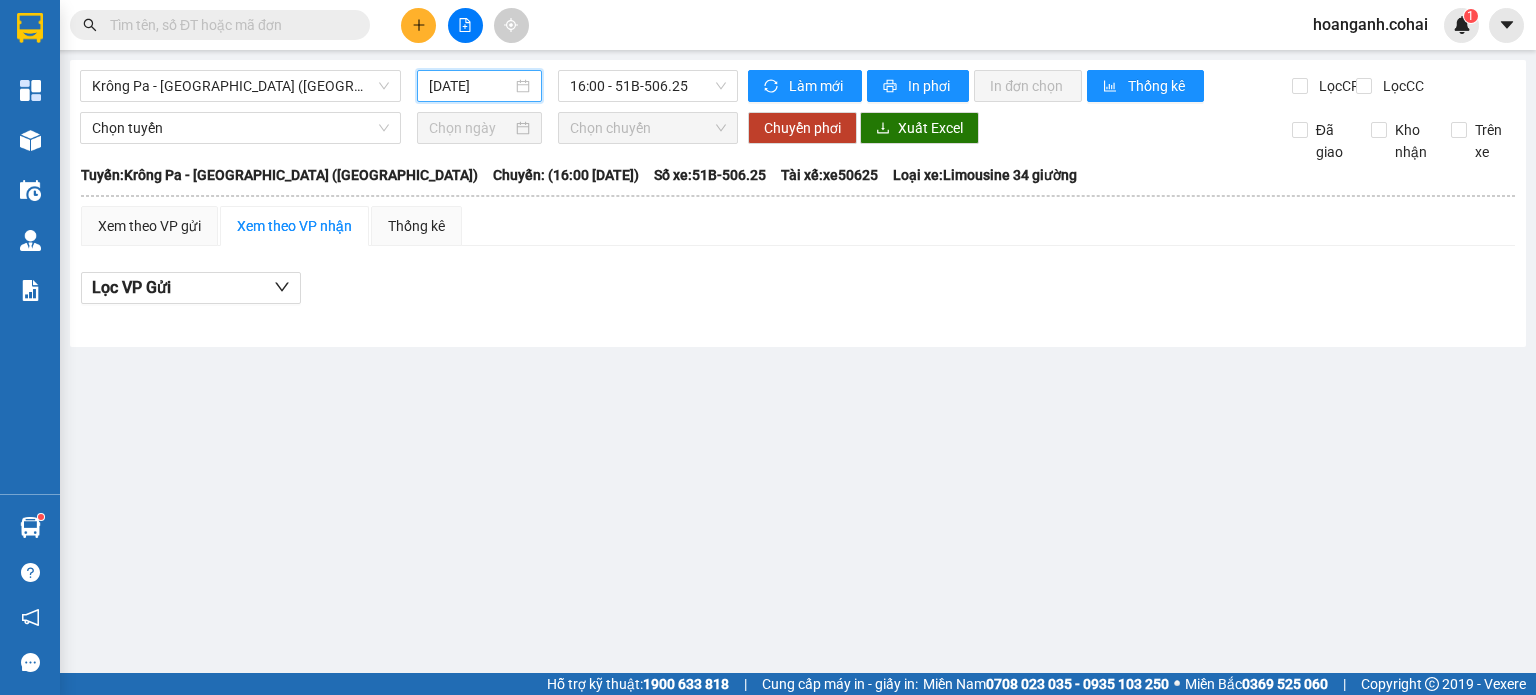 click on "[DATE]" at bounding box center (470, 86) 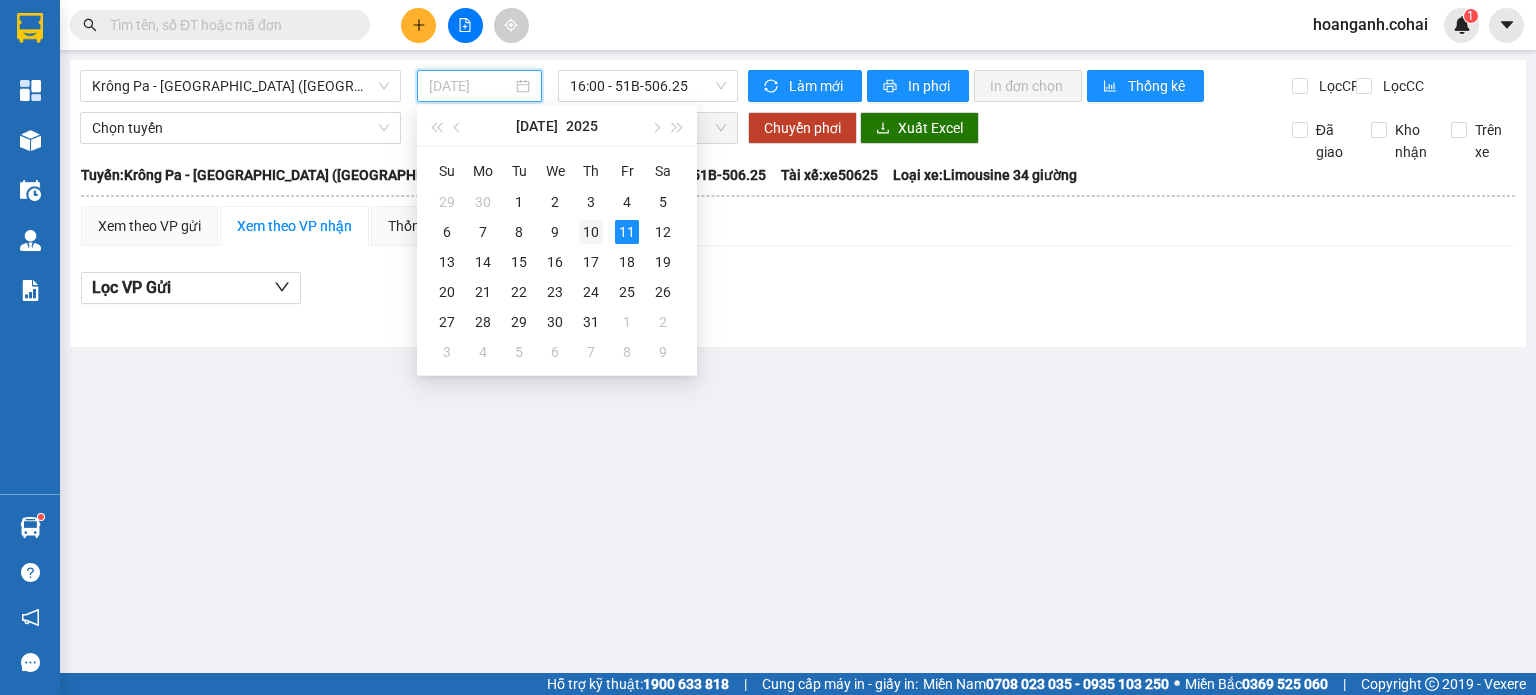 click on "10" at bounding box center [591, 232] 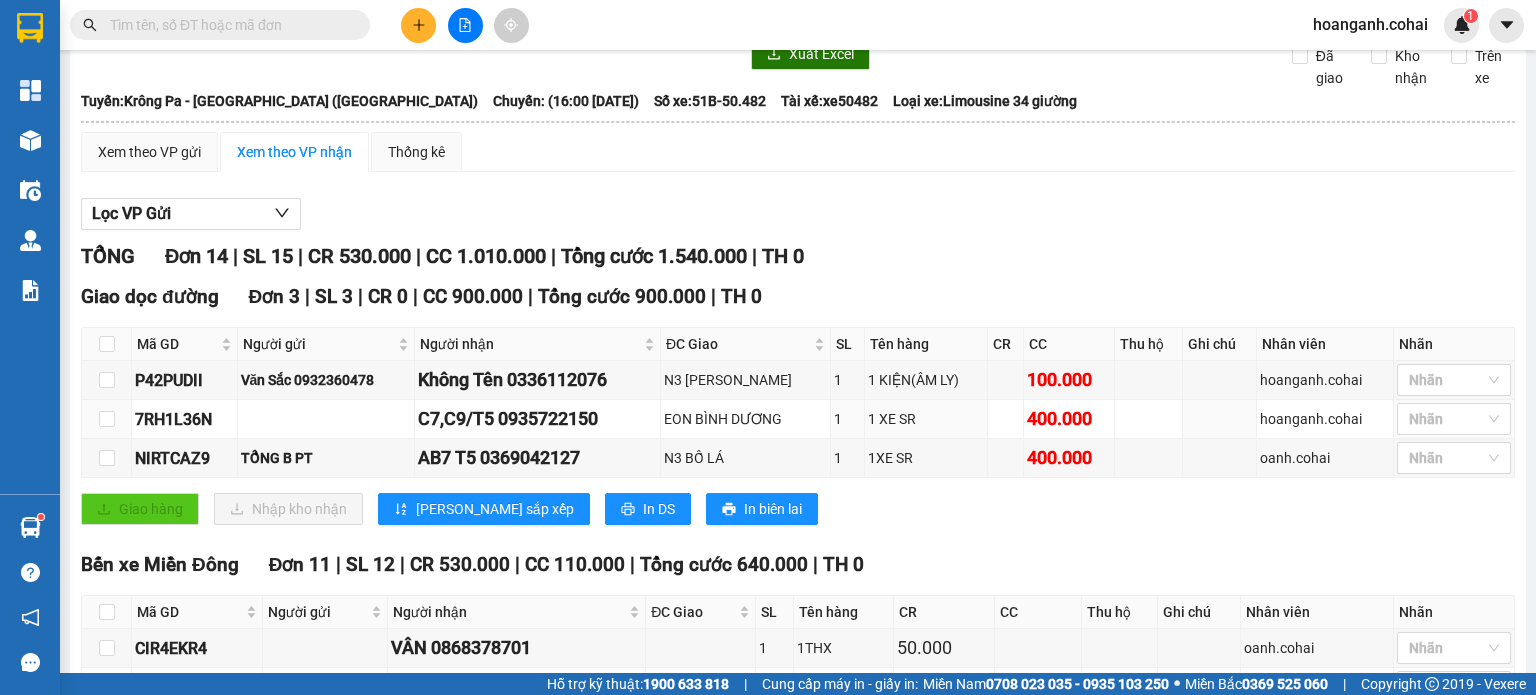 scroll, scrollTop: 0, scrollLeft: 0, axis: both 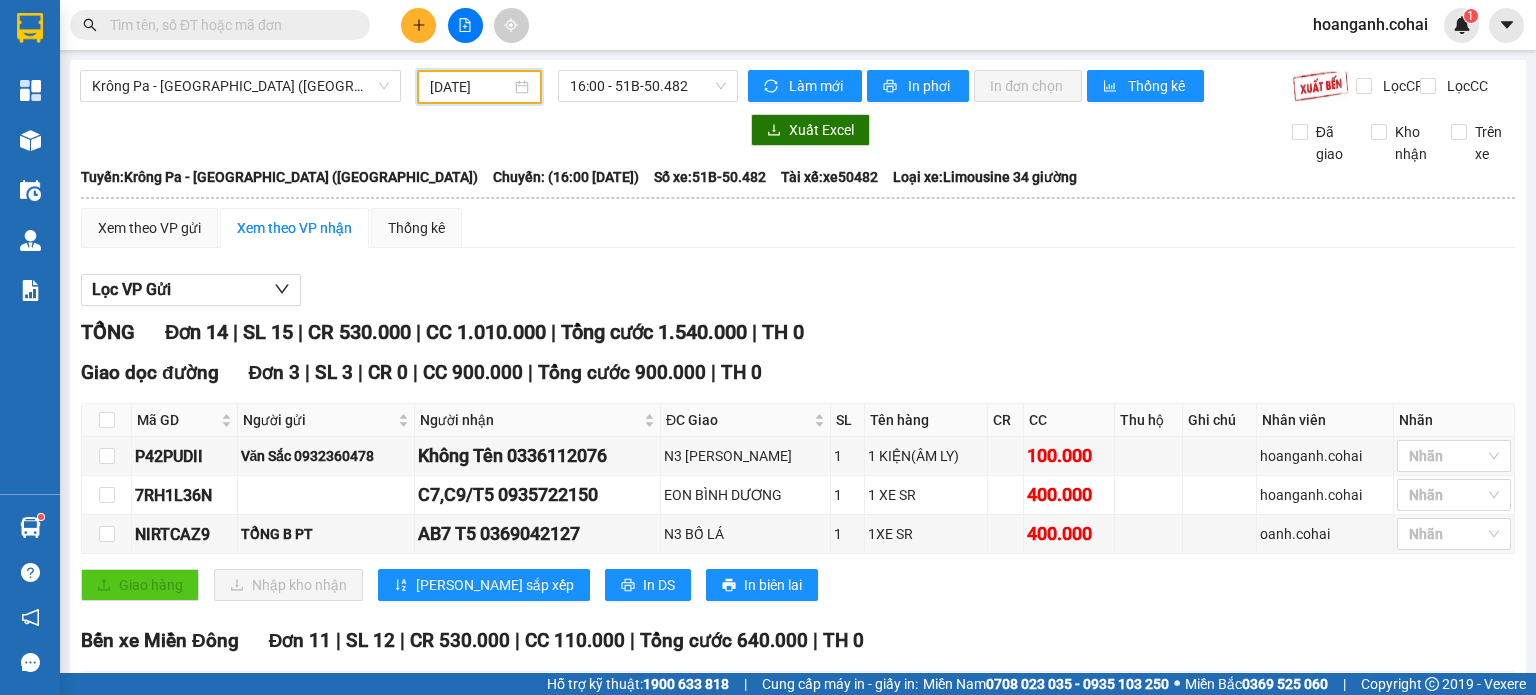 click on "[DATE]" at bounding box center [470, 87] 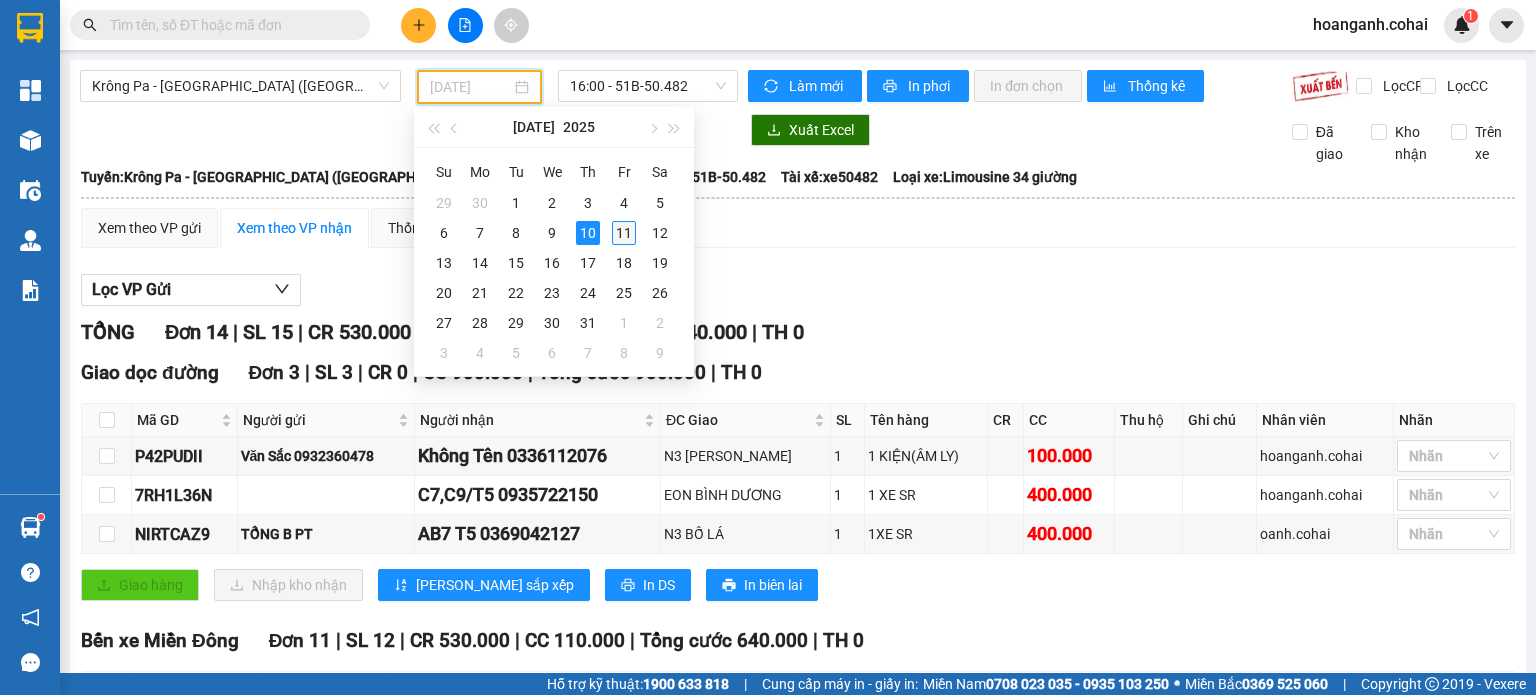 click on "11" at bounding box center [624, 233] 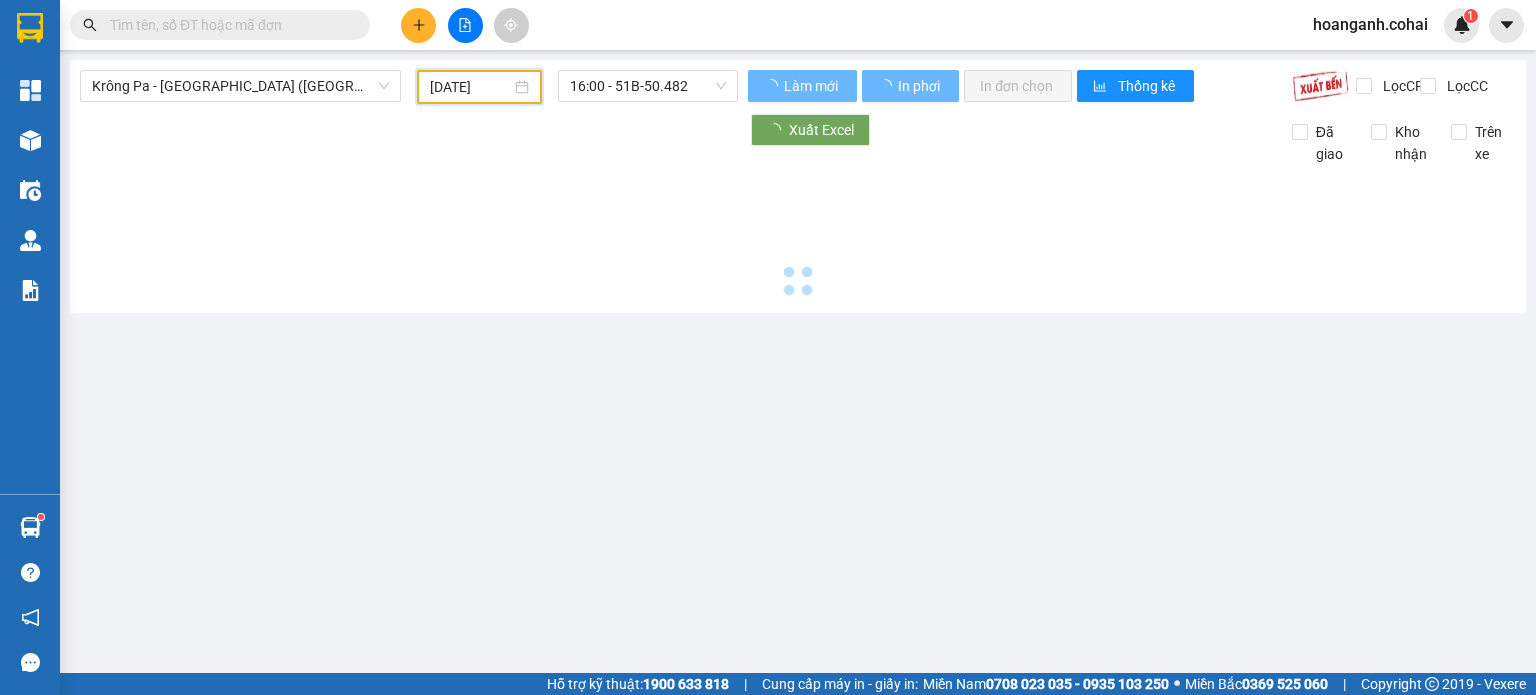 type on "[DATE]" 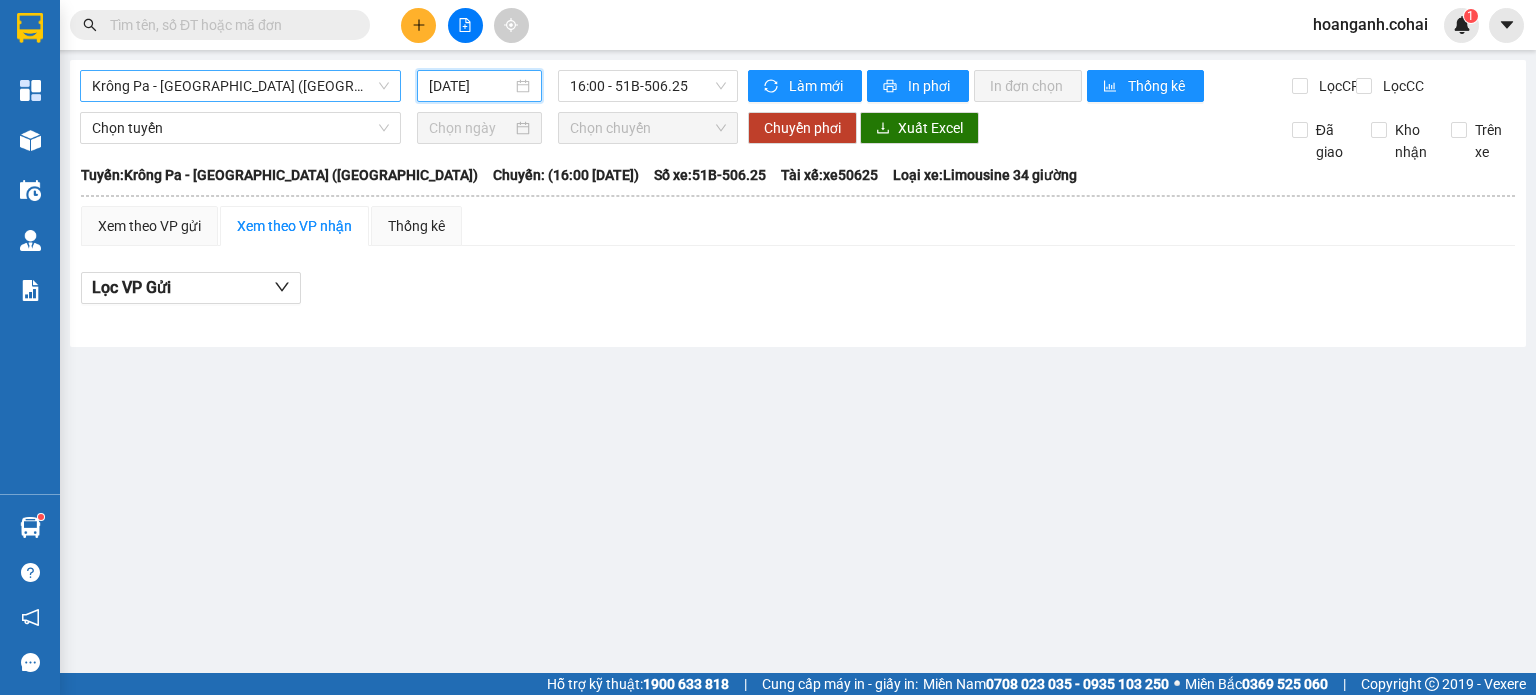 click on "Krông Pa - [GEOGRAPHIC_DATA] ([GEOGRAPHIC_DATA])" at bounding box center [240, 86] 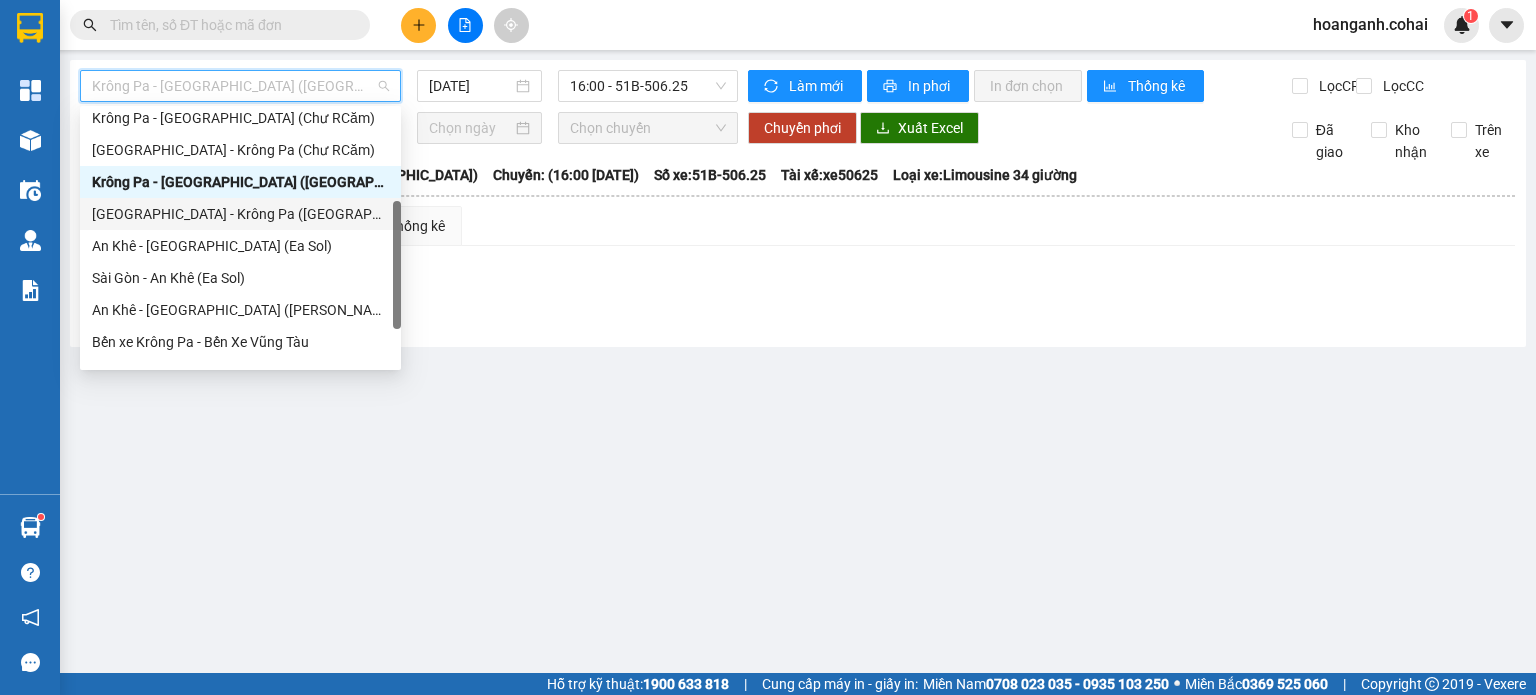 click on "[GEOGRAPHIC_DATA] - Krông Pa ([GEOGRAPHIC_DATA])" at bounding box center [240, 214] 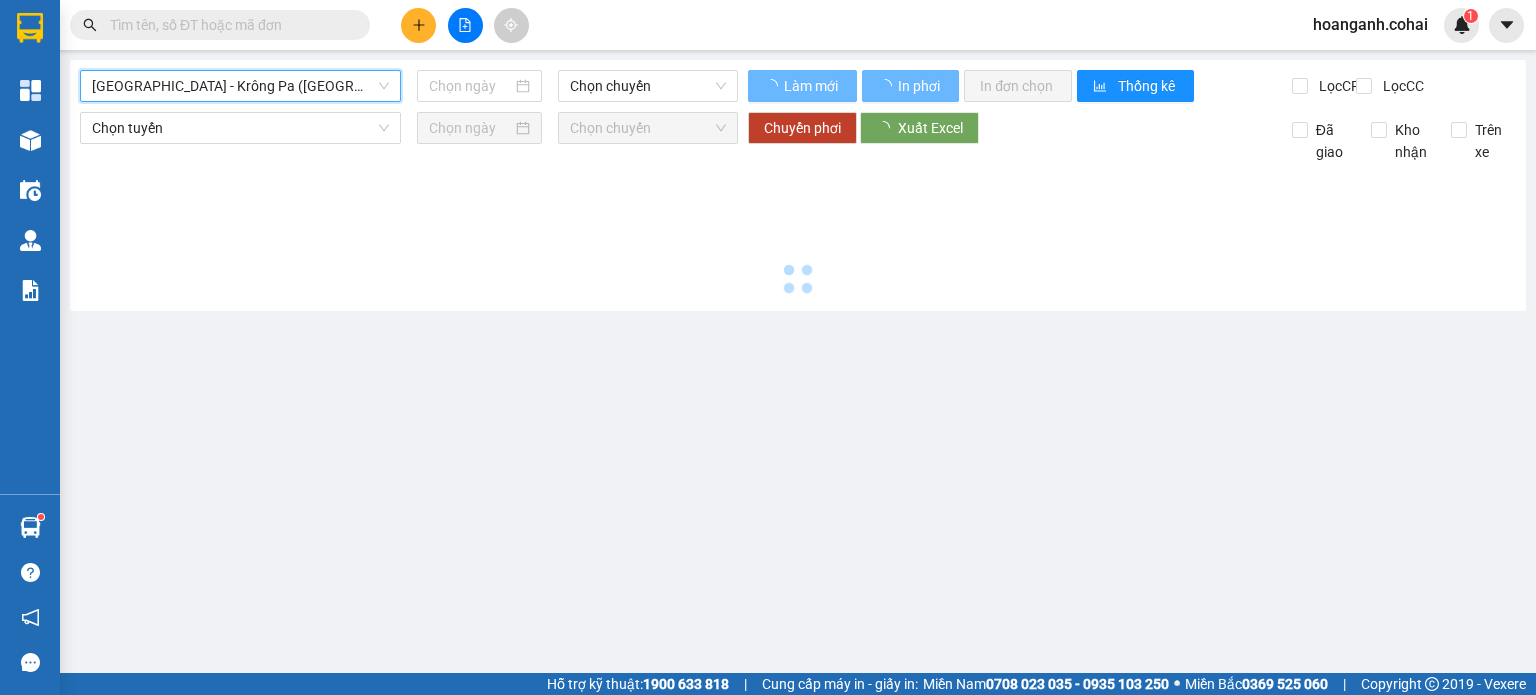 type on "[DATE]" 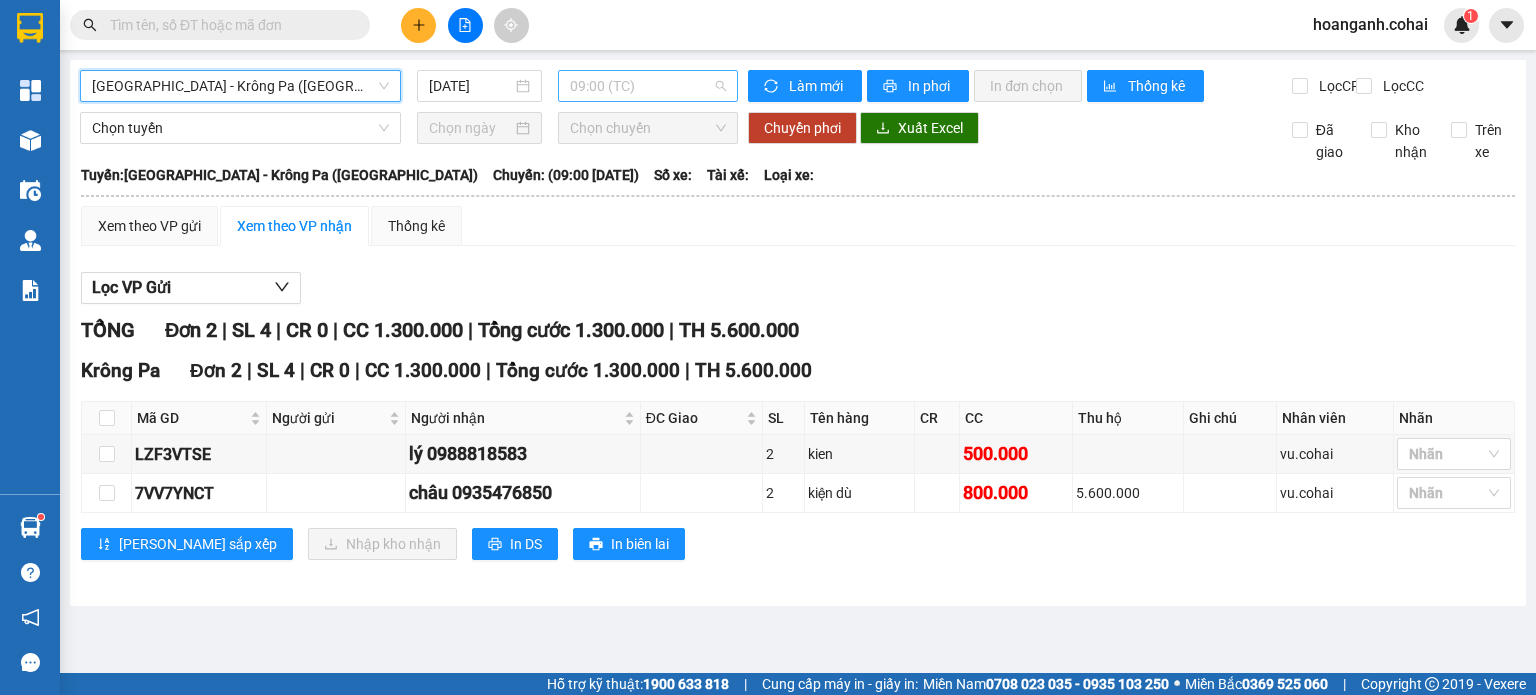 click on "09:00   (TC)" at bounding box center (648, 86) 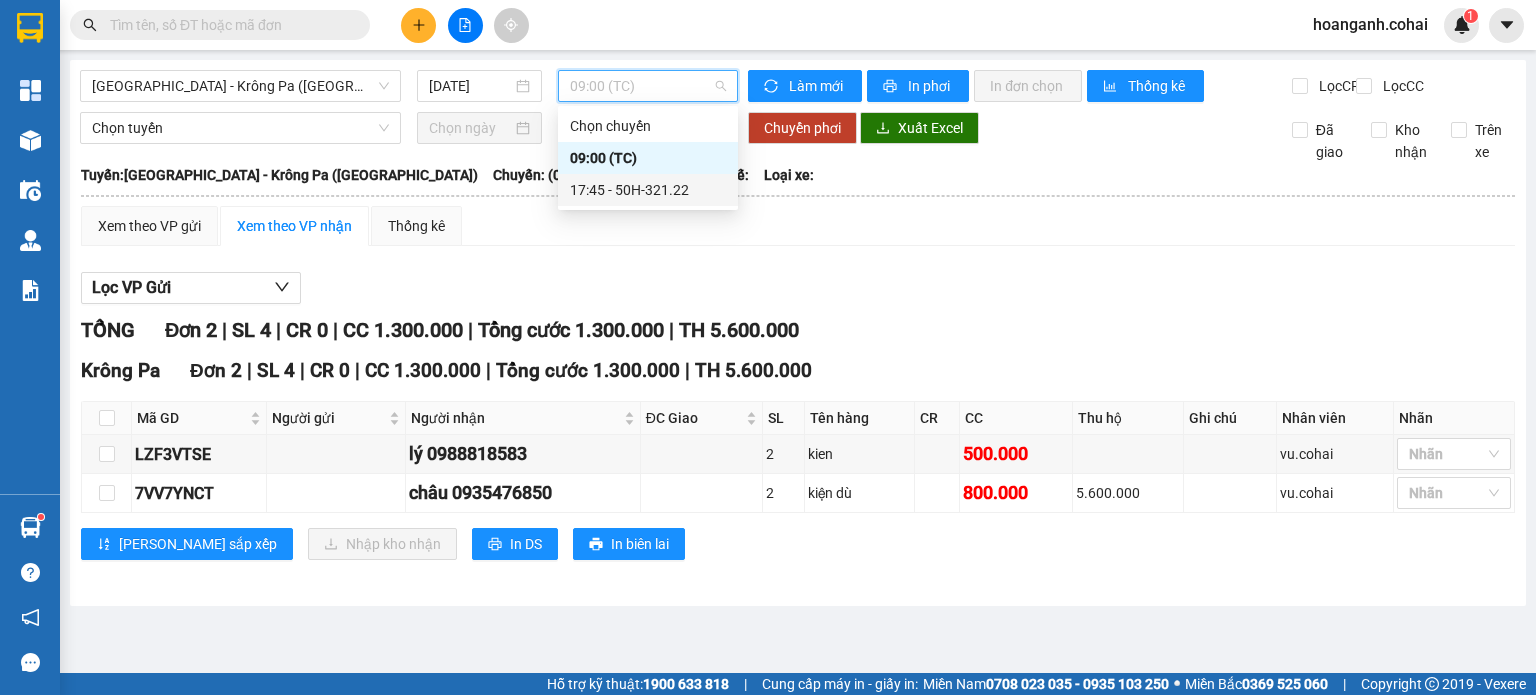 click on "17:45     - 50H-321.22" at bounding box center (648, 190) 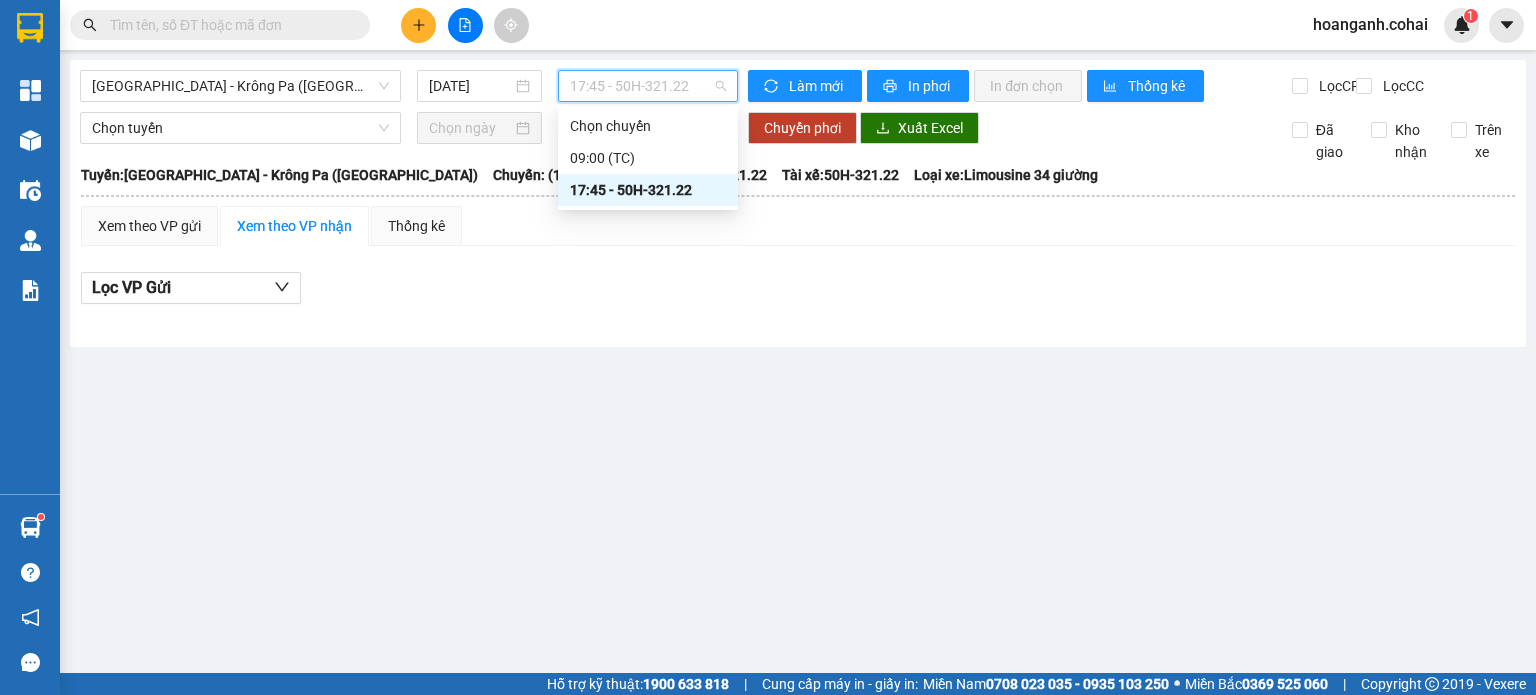 click on "17:45     - 50H-321.22" at bounding box center (648, 86) 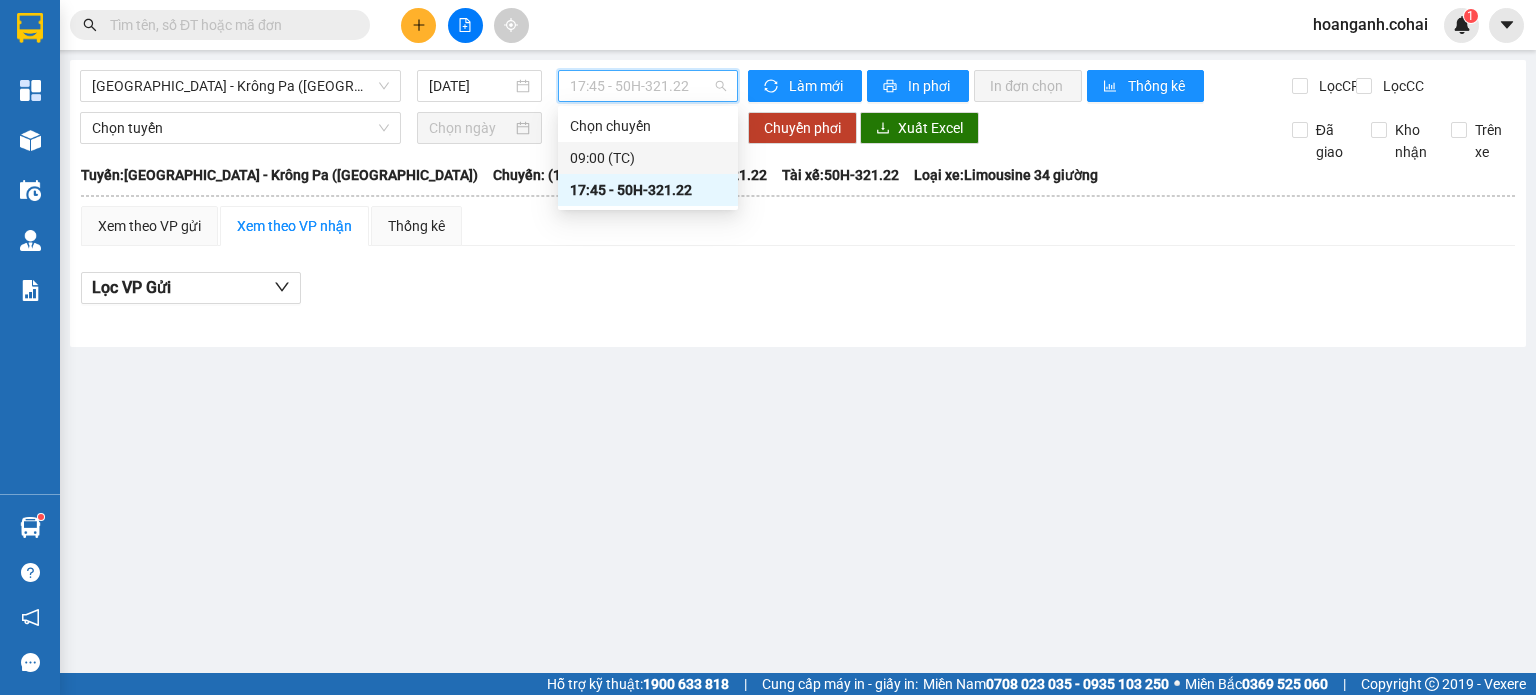 click on "09:00   (TC)" at bounding box center [648, 158] 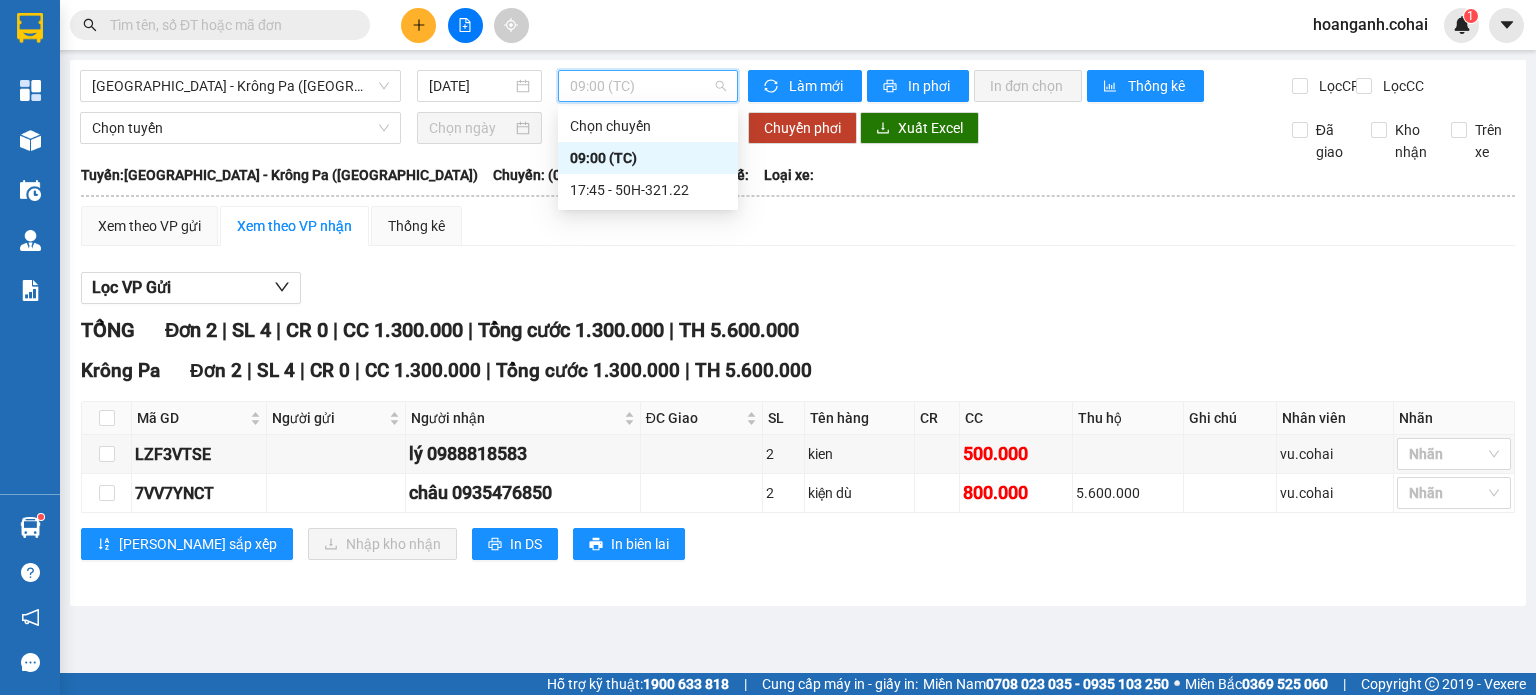 click on "09:00   (TC)" at bounding box center [648, 86] 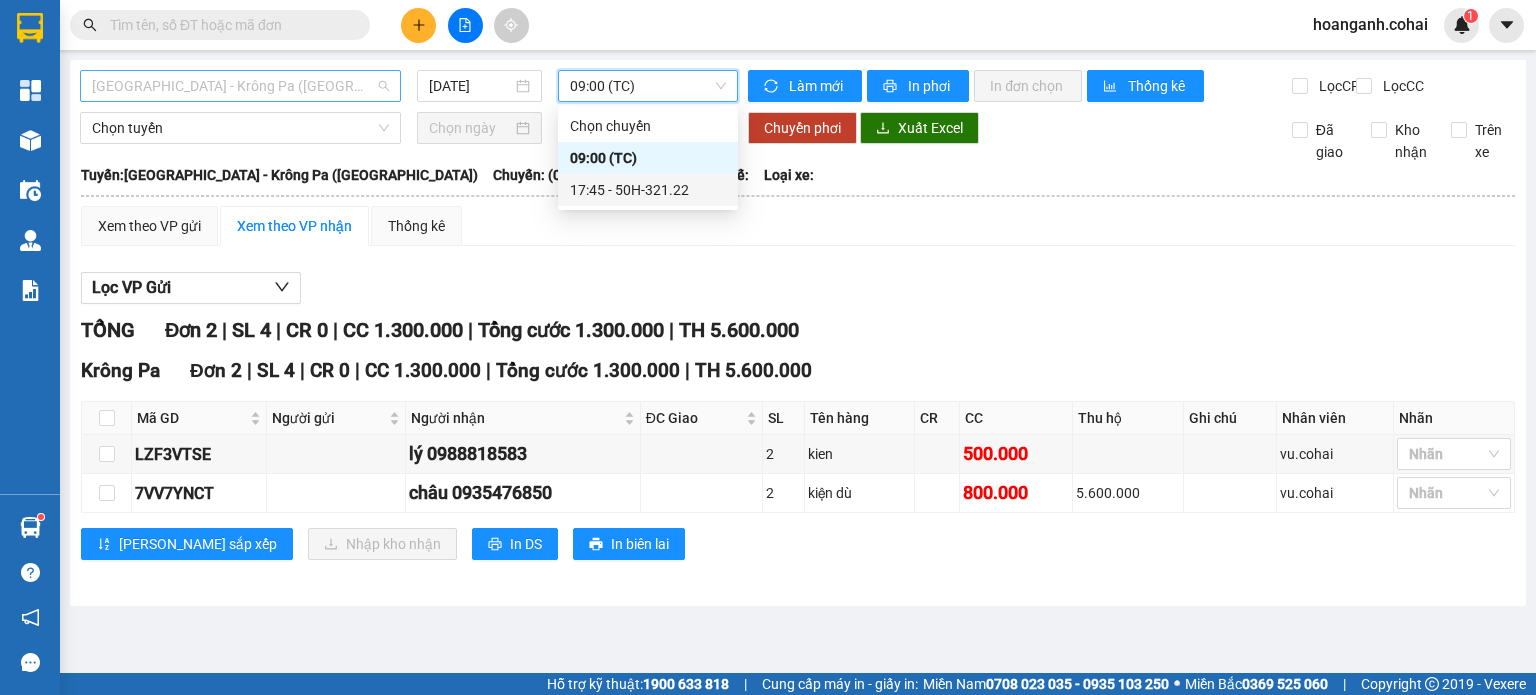 click on "[GEOGRAPHIC_DATA] - Krông Pa ([GEOGRAPHIC_DATA])" at bounding box center [240, 86] 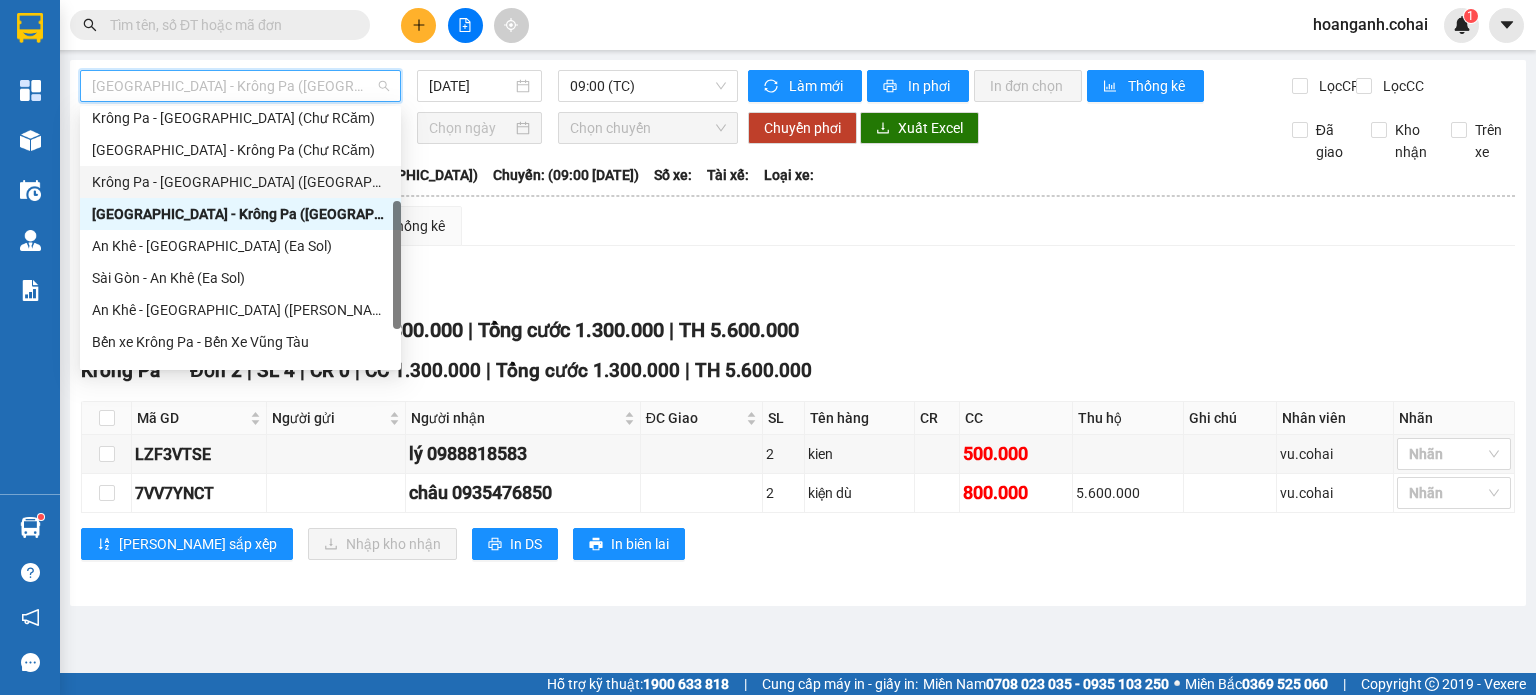 click on "Krông Pa - [GEOGRAPHIC_DATA] ([GEOGRAPHIC_DATA])" at bounding box center (240, 182) 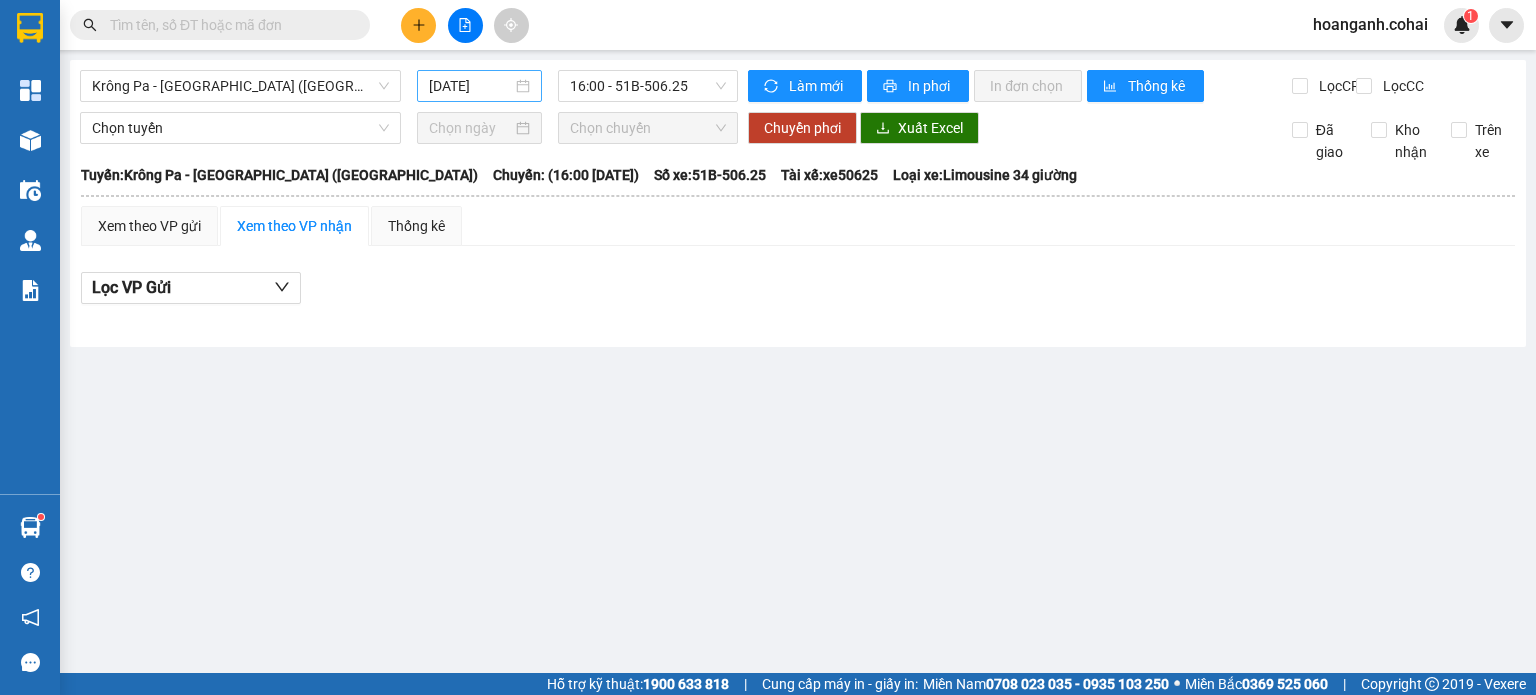 click on "[DATE]" at bounding box center [479, 86] 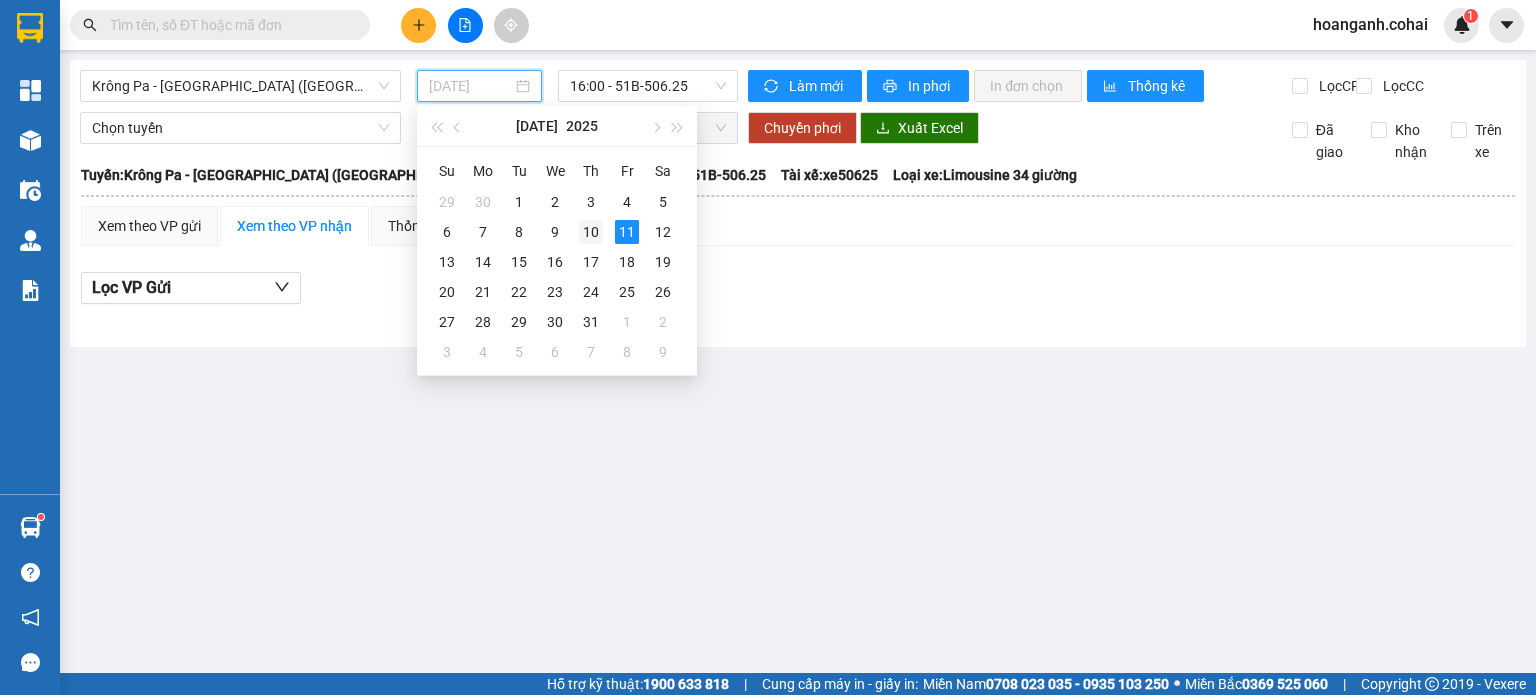 click on "10" at bounding box center (591, 232) 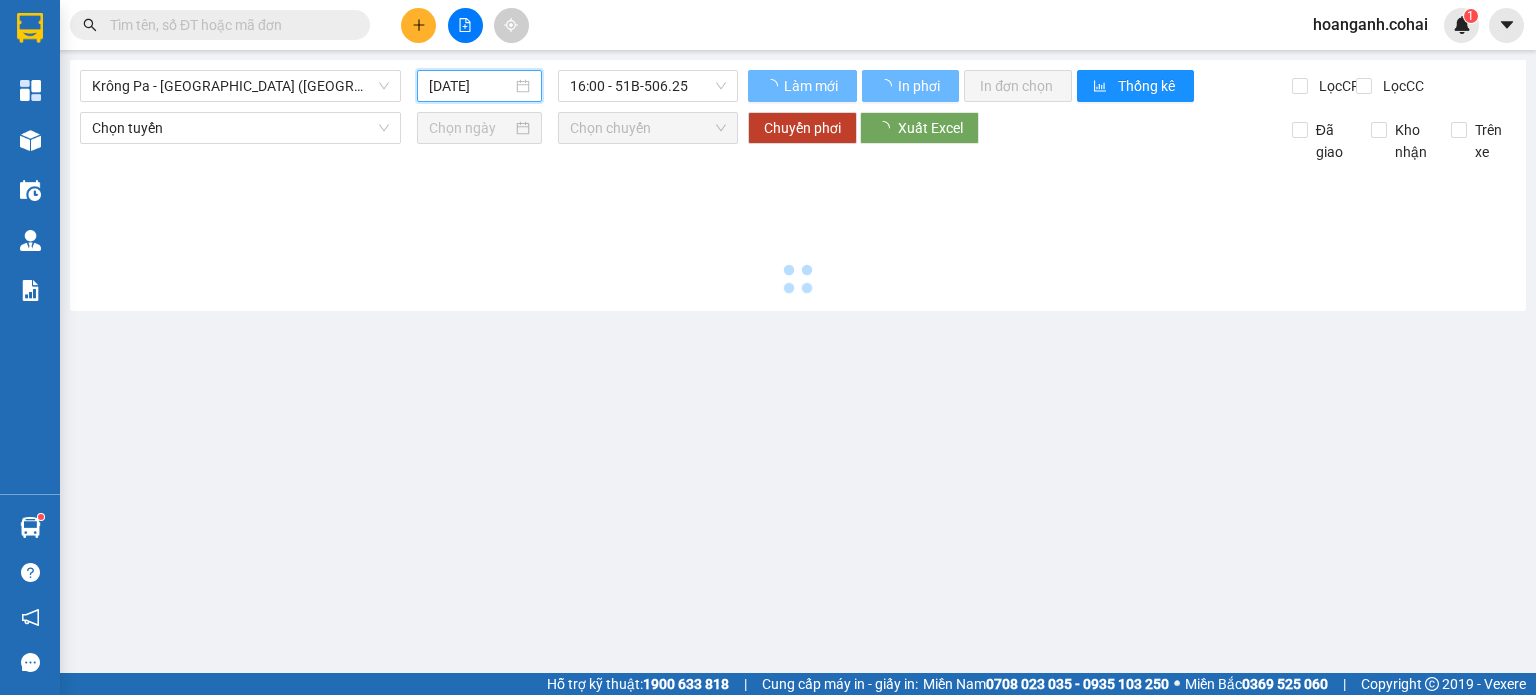 type on "[DATE]" 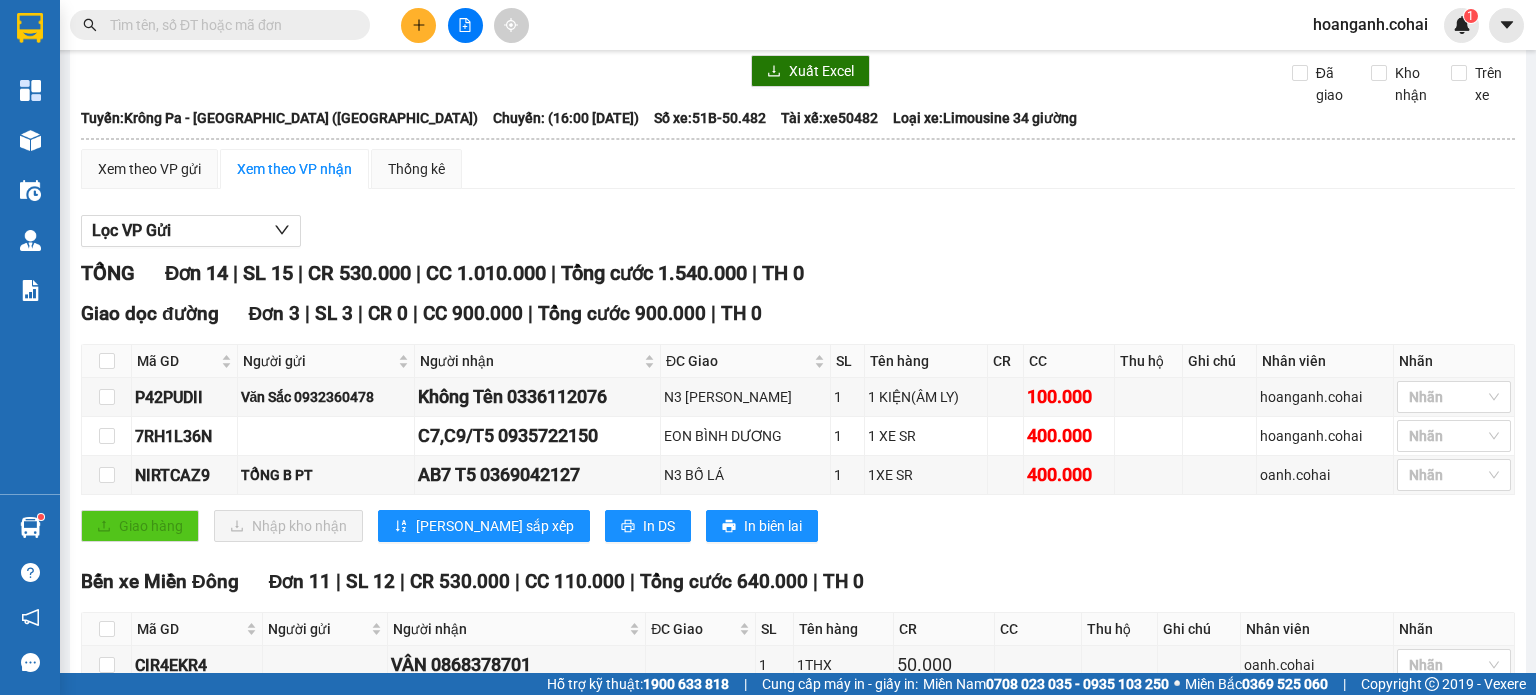 scroll, scrollTop: 0, scrollLeft: 0, axis: both 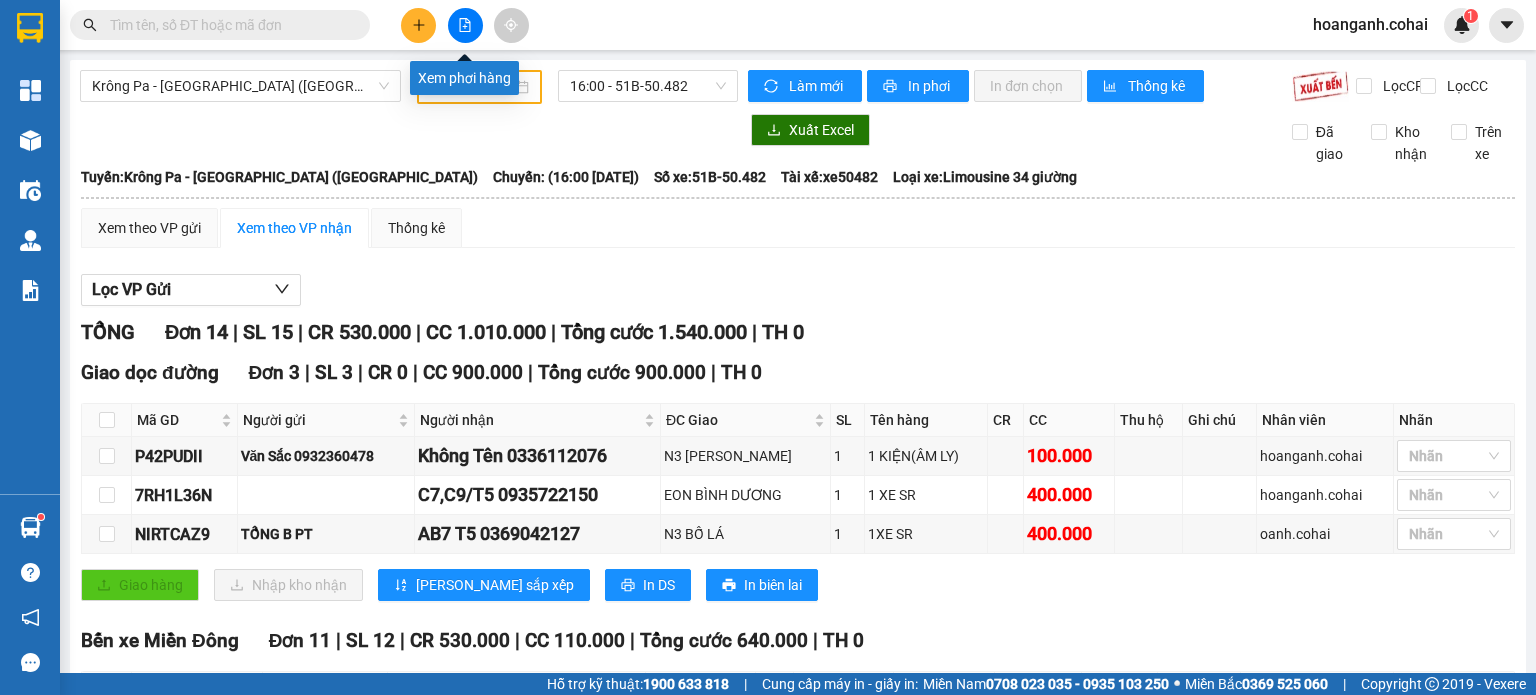 click at bounding box center [465, 25] 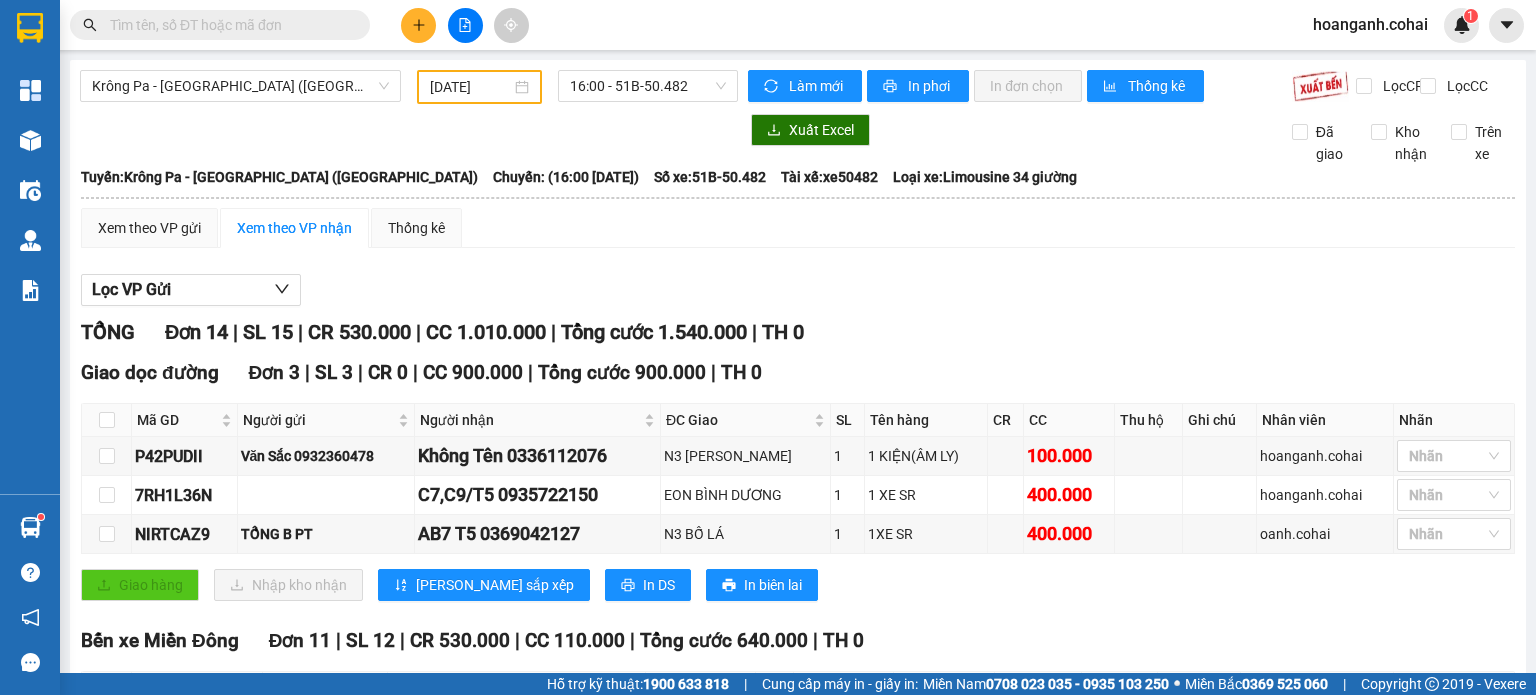 click on "Krông Pa - [GEOGRAPHIC_DATA] ([GEOGRAPHIC_DATA]) [DATE] 16:00     - 51B-50.482  [PERSON_NAME] mới In phơi In [PERSON_NAME] Thống kê Lọc  CR Lọc  CC Xuất Excel Đã giao [PERSON_NAME] Trên xe Cô Hai   [PHONE_NUMBER]   [GEOGRAPHIC_DATA][PERSON_NAME][PERSON_NAME] 8 [PERSON_NAME] HÀNG 10:00 [DATE] [PERSON_NAME]:  [GEOGRAPHIC_DATA] - [GEOGRAPHIC_DATA] ([GEOGRAPHIC_DATA]) [GEOGRAPHIC_DATA]:   (16:00 [DATE]) Tài xế:  xe50482   Số xe:  51B-50.482 [PERSON_NAME] xe:  Limousine 34 [PERSON_NAME]:  [GEOGRAPHIC_DATA] - [GEOGRAPHIC_DATA] ([GEOGRAPHIC_DATA]) [GEOGRAPHIC_DATA]:   (16:00 [DATE]) Số xe:  51B-50.482 Tài xế:  xe50482 [PERSON_NAME] xe:  Limousine 34 giường Xem theo VP gửi Xem theo [PERSON_NAME] Thống kê Lọc VP Gửi [PERSON_NAME]   14 | SL   15 | CR   530.000 | CC   1.010.000 | [PERSON_NAME]   1.540.000 | TH   0 Giao dọc đường Đơn   3 | SL   3 | CR   0 | CC   900.000 | [PERSON_NAME]   900.000 | TH   0 Mã GD Người gửi Người [PERSON_NAME] ĐC [PERSON_NAME] Tên hàng CR CC Thu hộ Ghi [PERSON_NAME] [PERSON_NAME] [PERSON_NAME]                             P42PUDII Văn Sắc 0932360478 1 100.000     1" at bounding box center [798, 643] 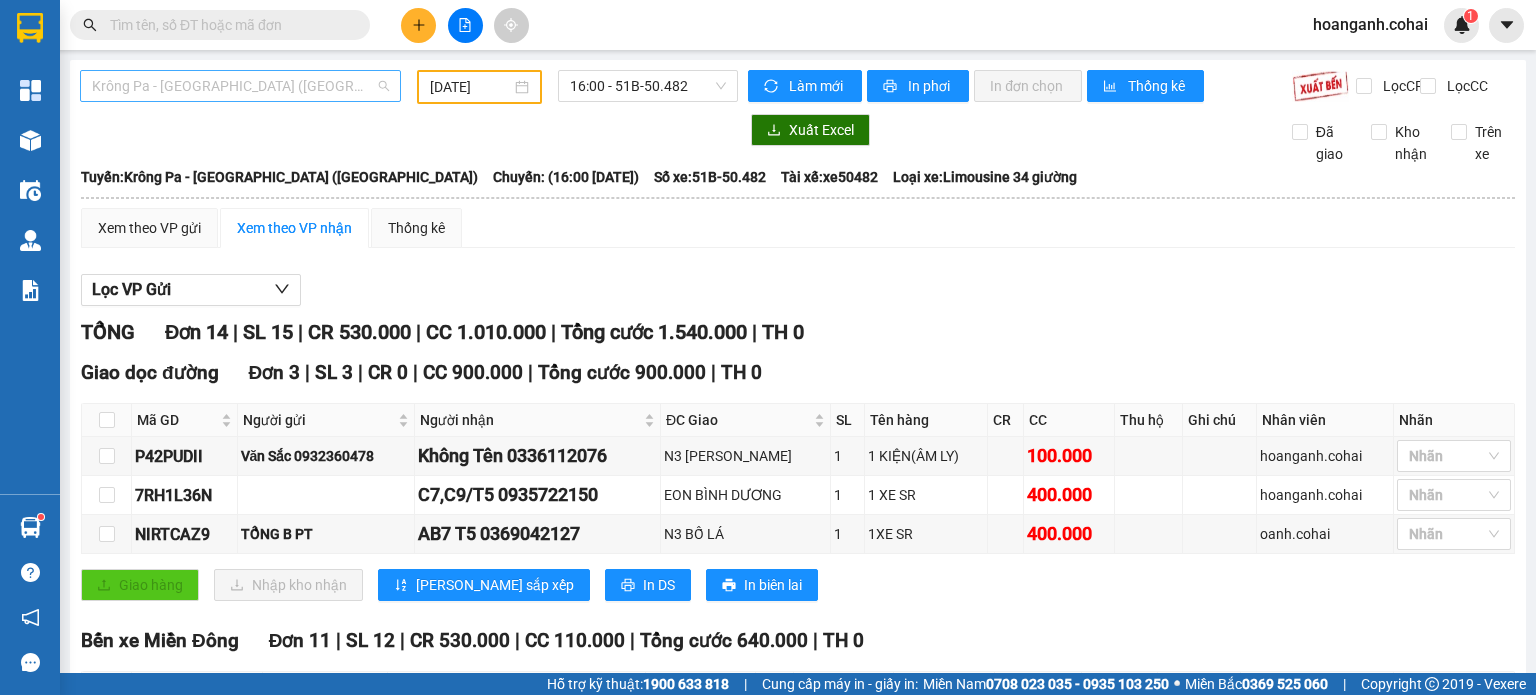 click on "Krông Pa - [GEOGRAPHIC_DATA] ([GEOGRAPHIC_DATA])" at bounding box center (240, 86) 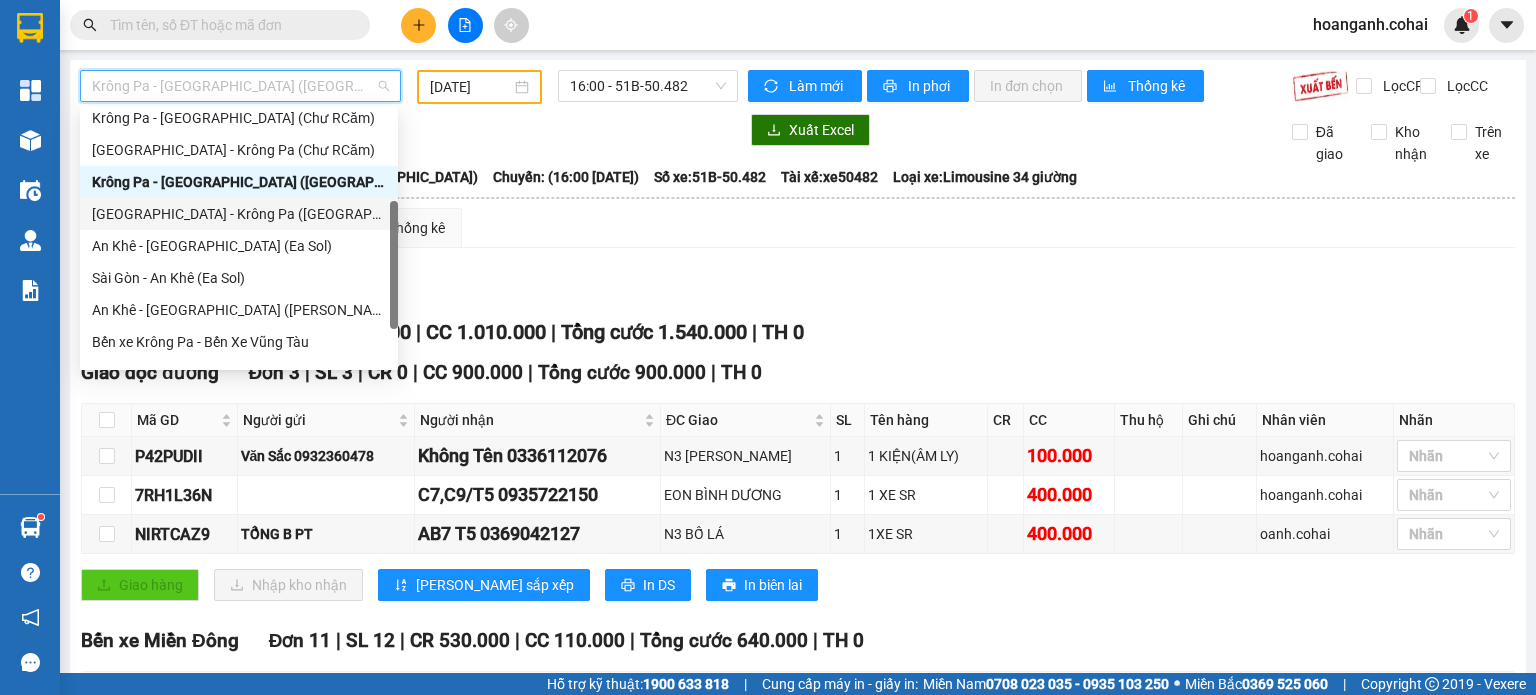 click on "[GEOGRAPHIC_DATA] - Krông Pa ([GEOGRAPHIC_DATA])" at bounding box center [239, 214] 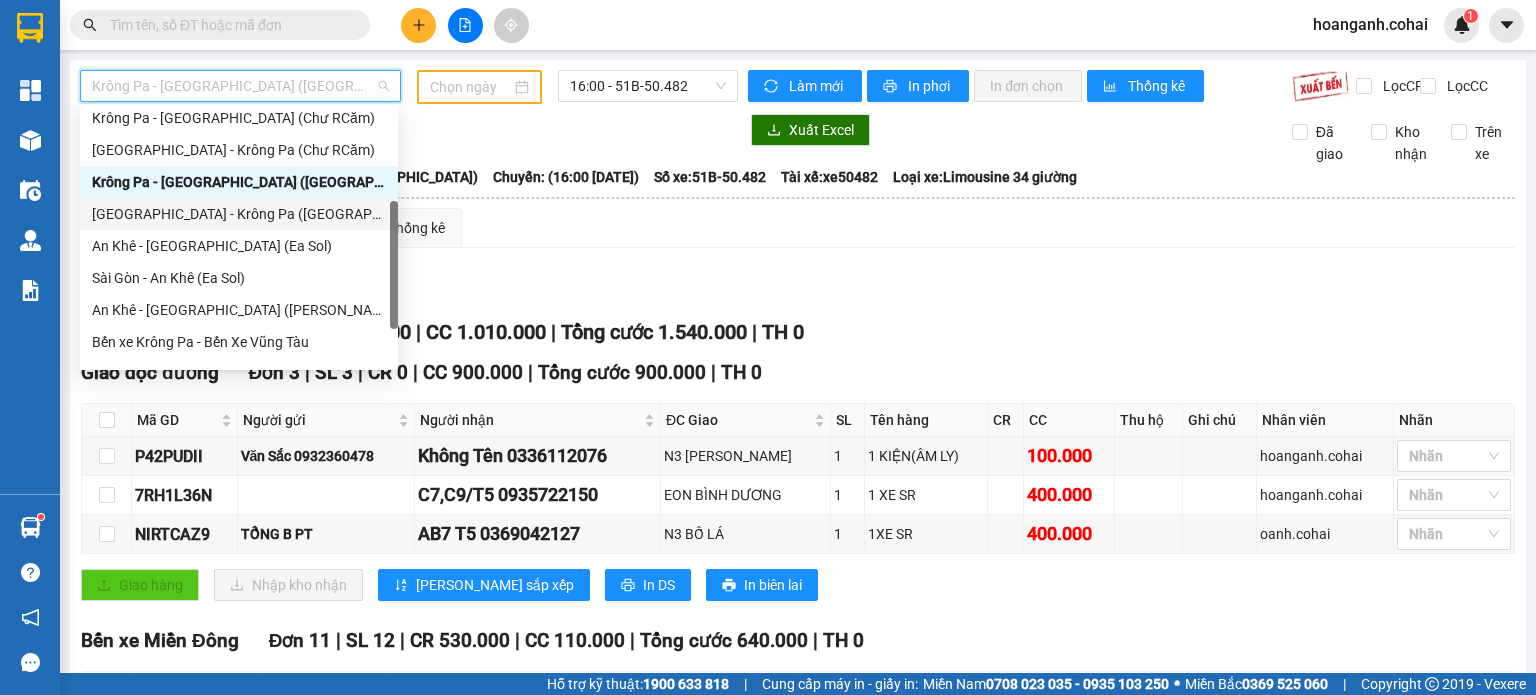 type on "[DATE]" 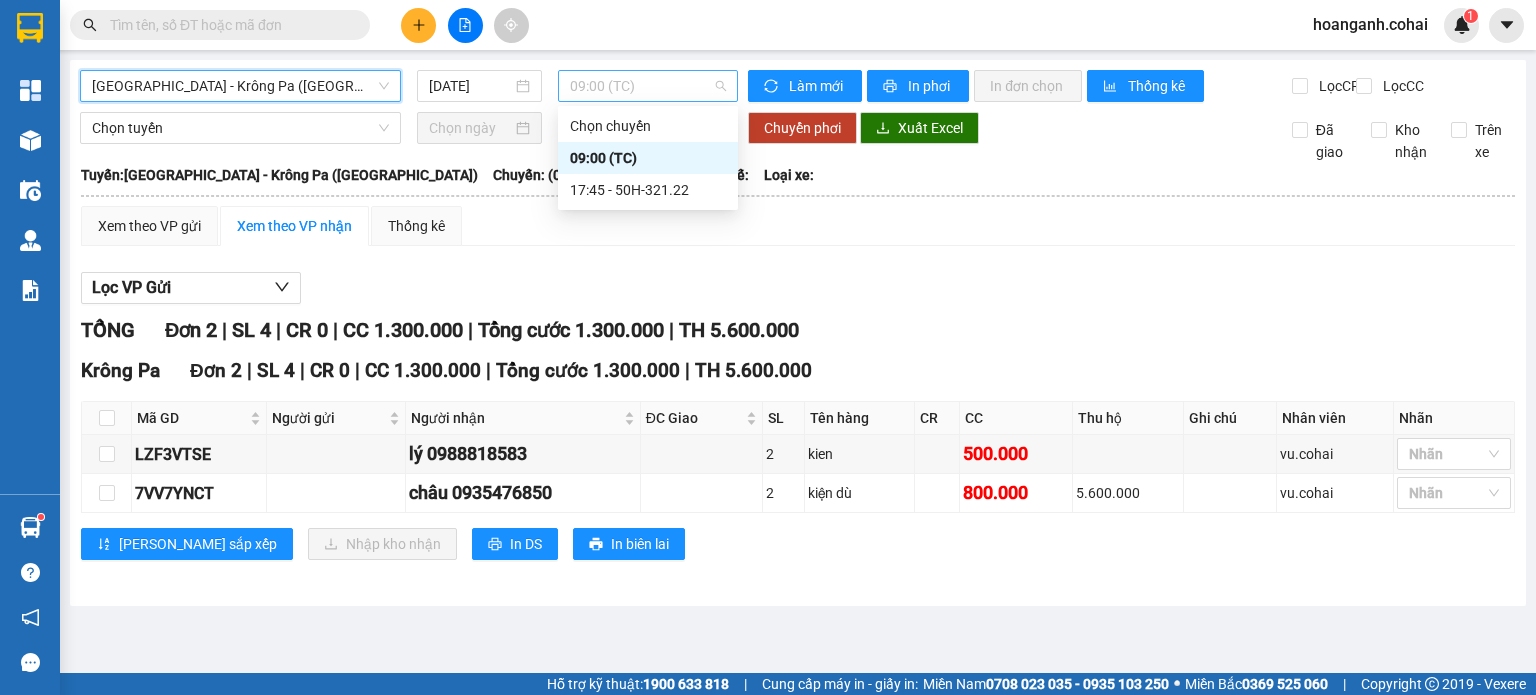 click on "09:00   (TC)" at bounding box center (648, 86) 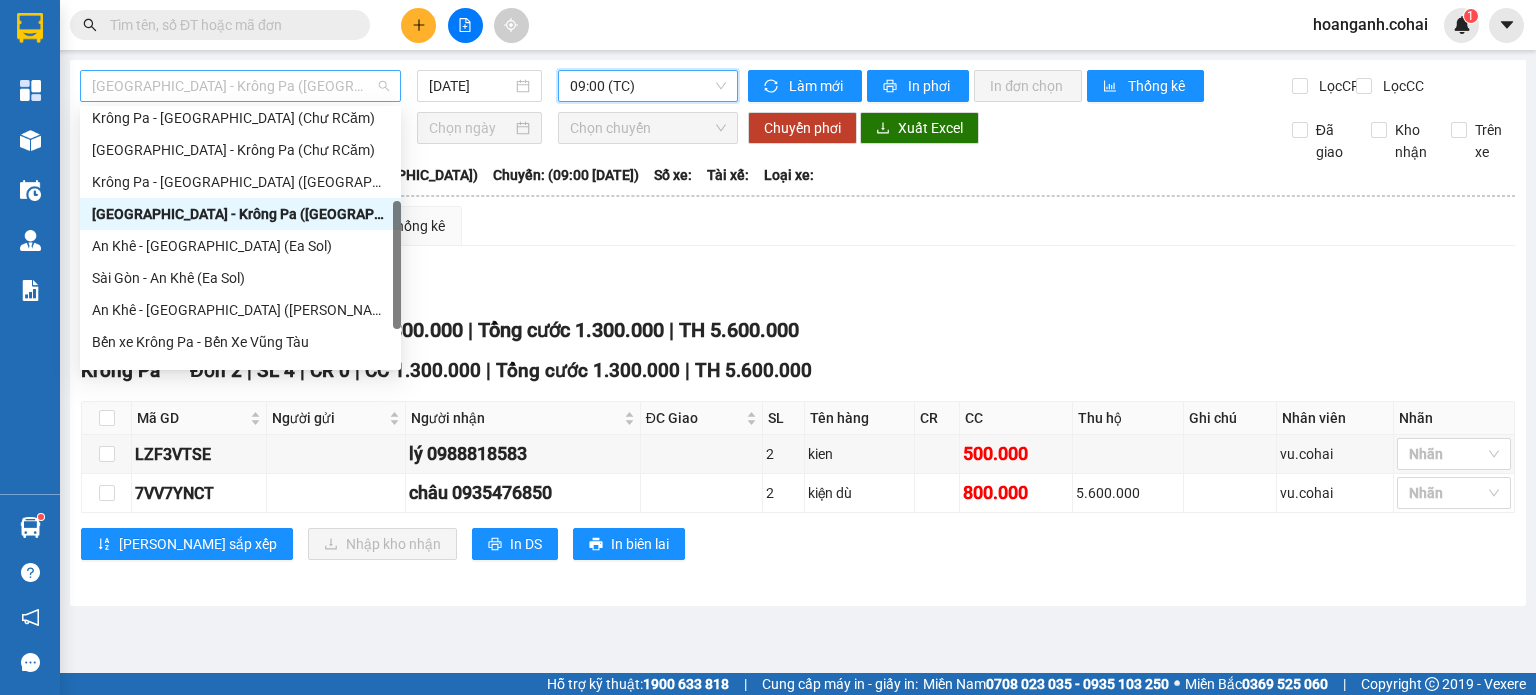 click on "[GEOGRAPHIC_DATA] - Krông Pa ([GEOGRAPHIC_DATA])" at bounding box center [240, 86] 